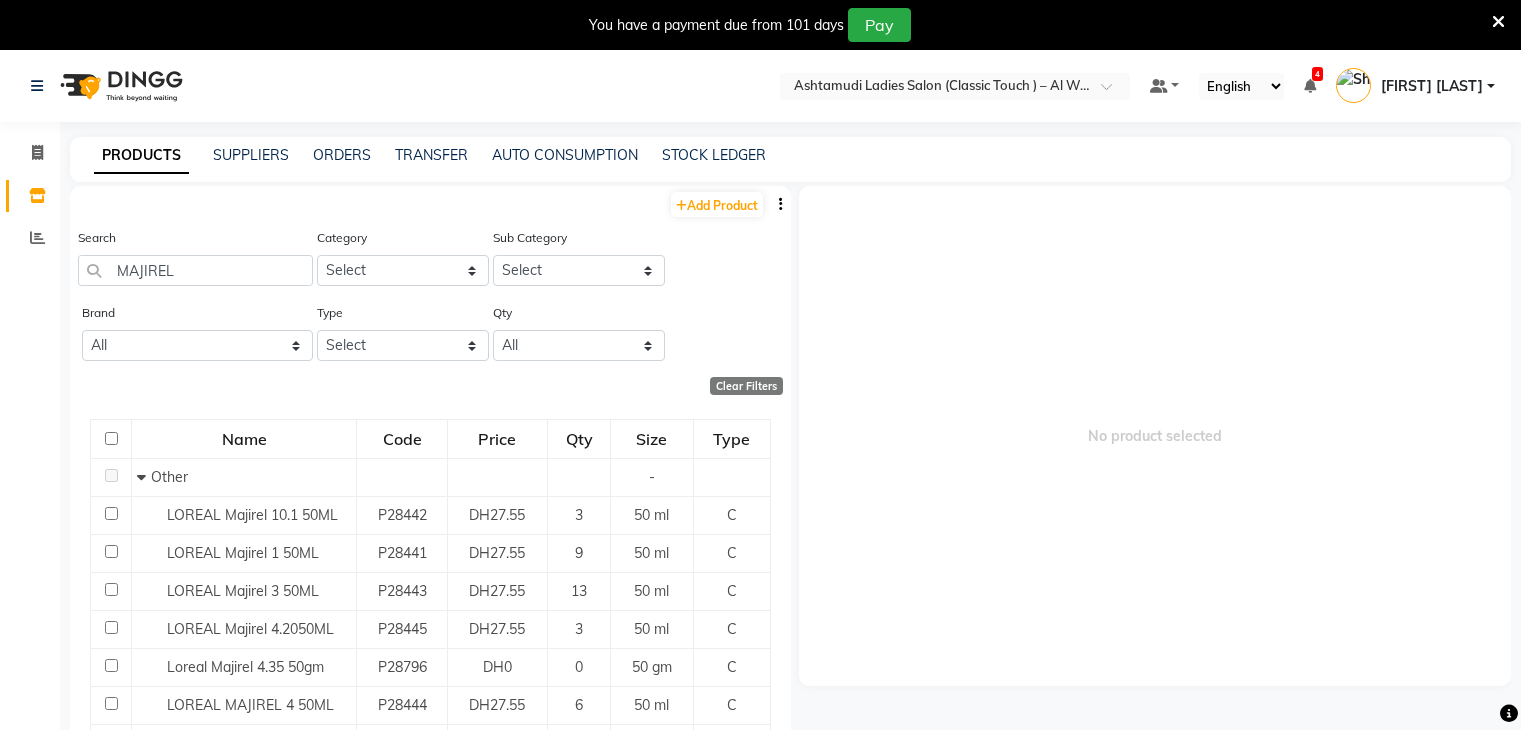 scroll, scrollTop: 0, scrollLeft: 0, axis: both 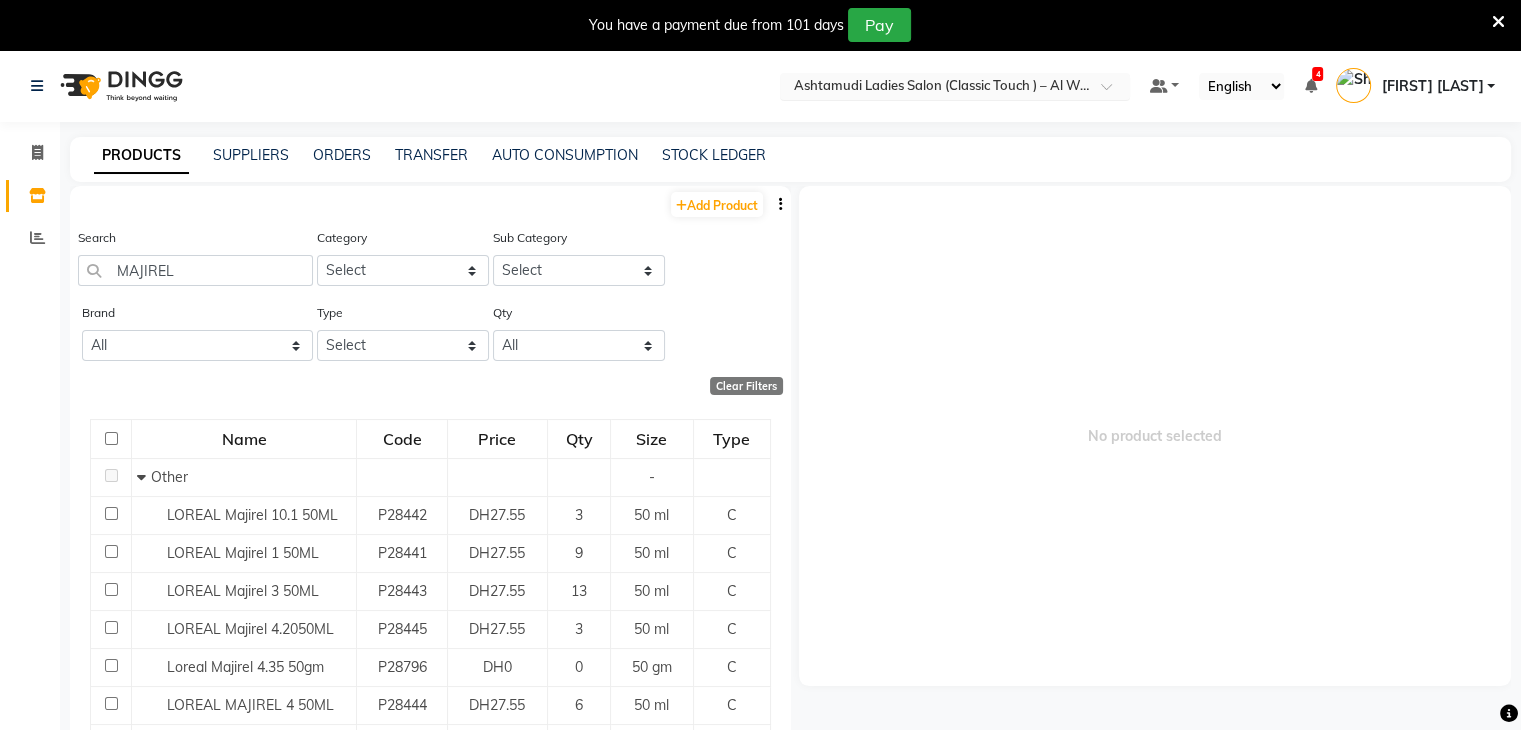 click at bounding box center [935, 88] 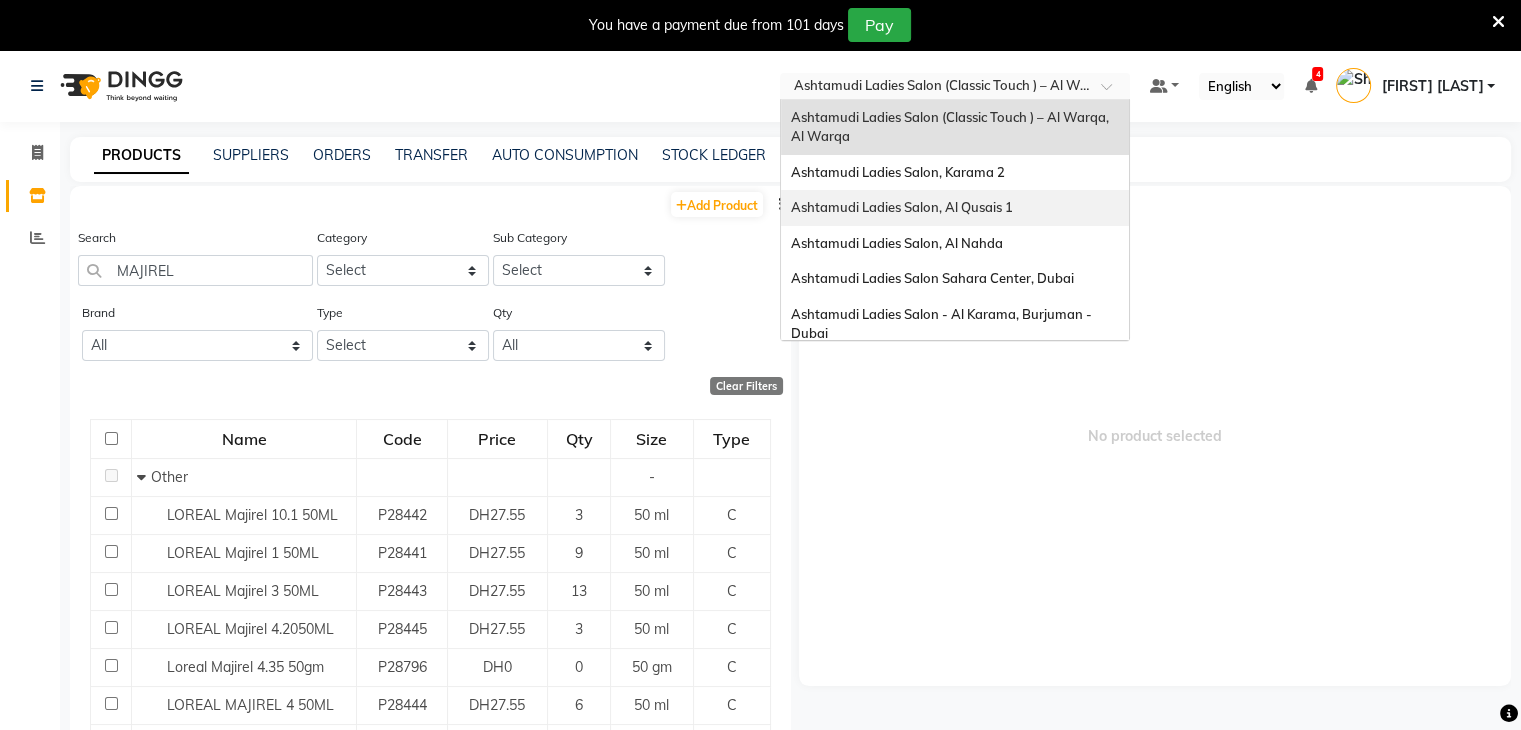 click on "Ashtamudi Ladies Salon, Al Qusais 1" at bounding box center [902, 207] 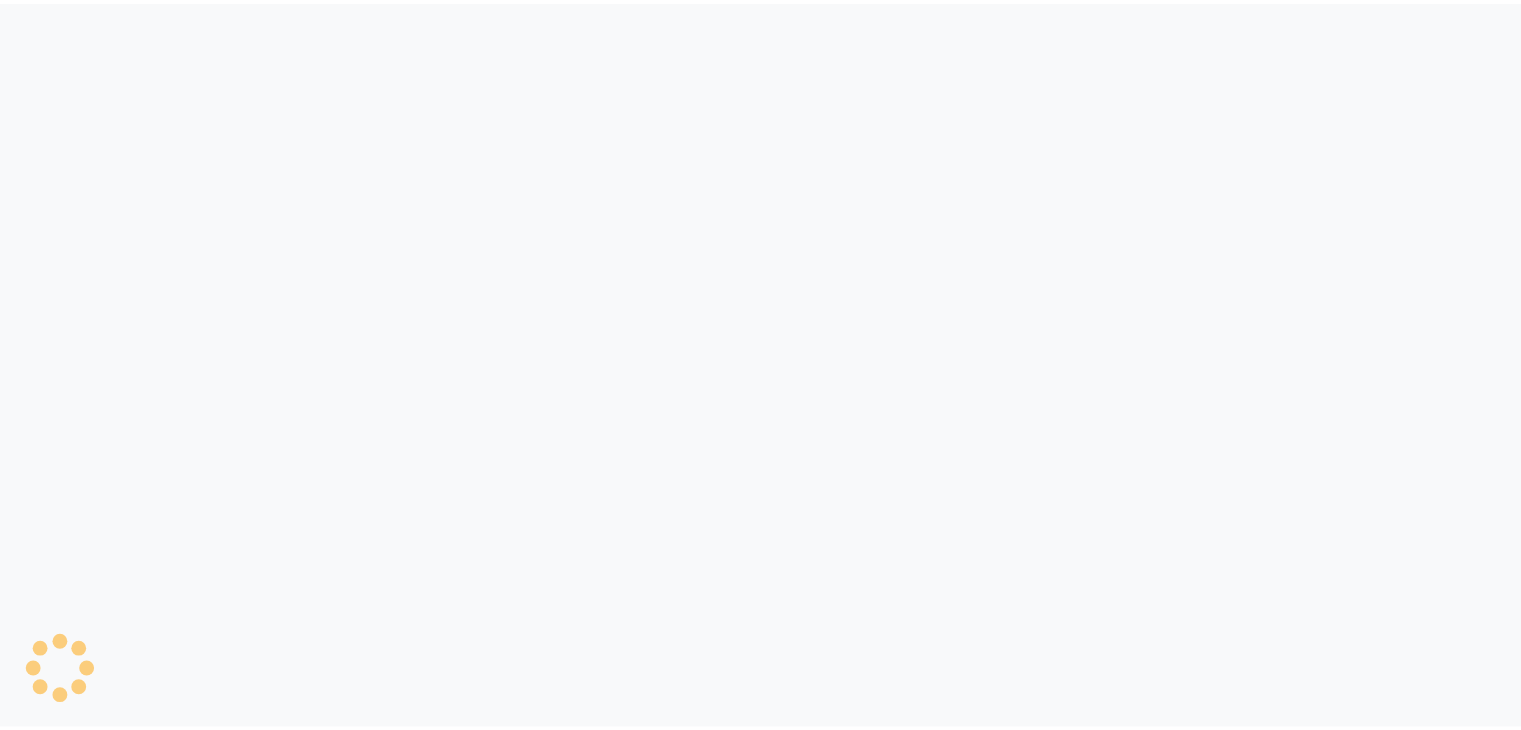 scroll, scrollTop: 0, scrollLeft: 0, axis: both 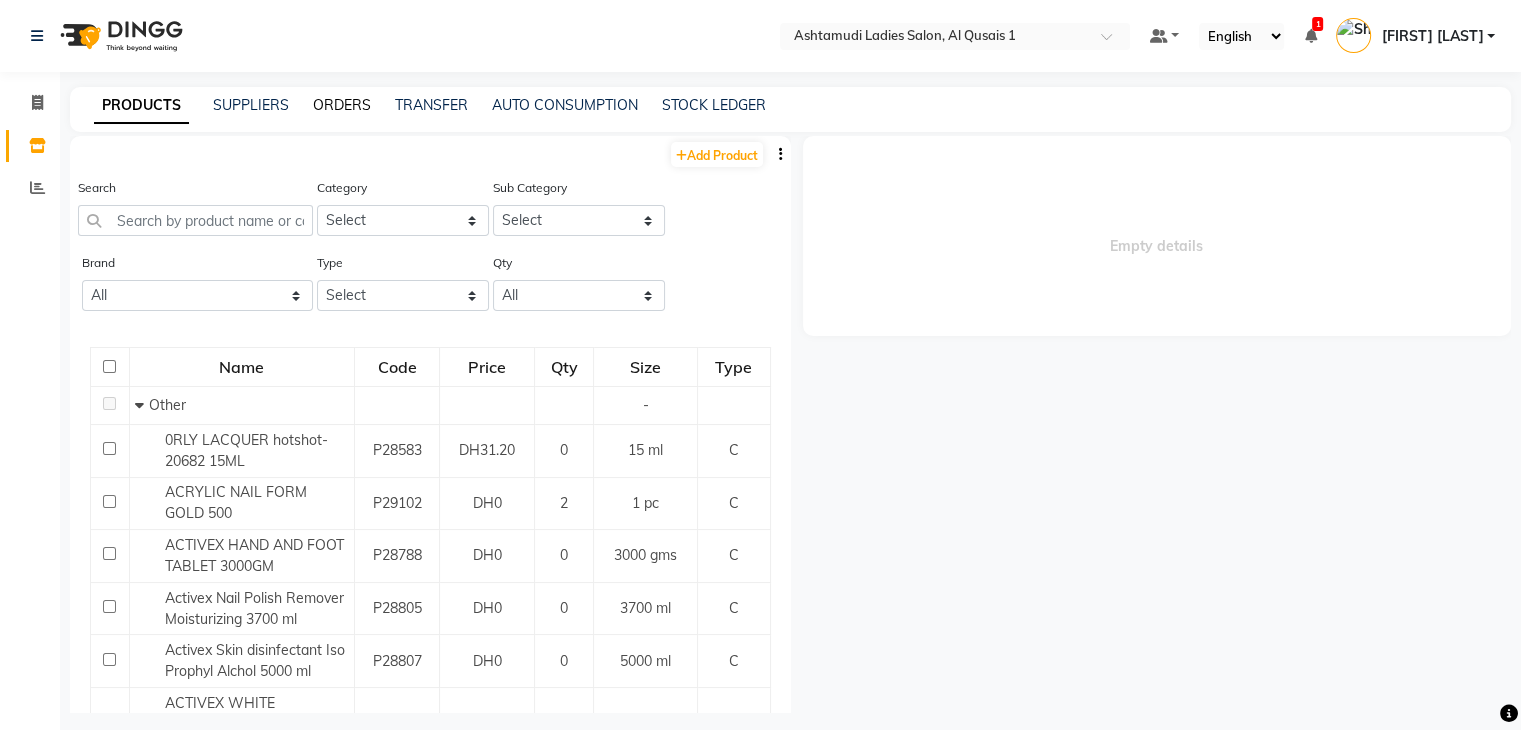 click on "ORDERS" 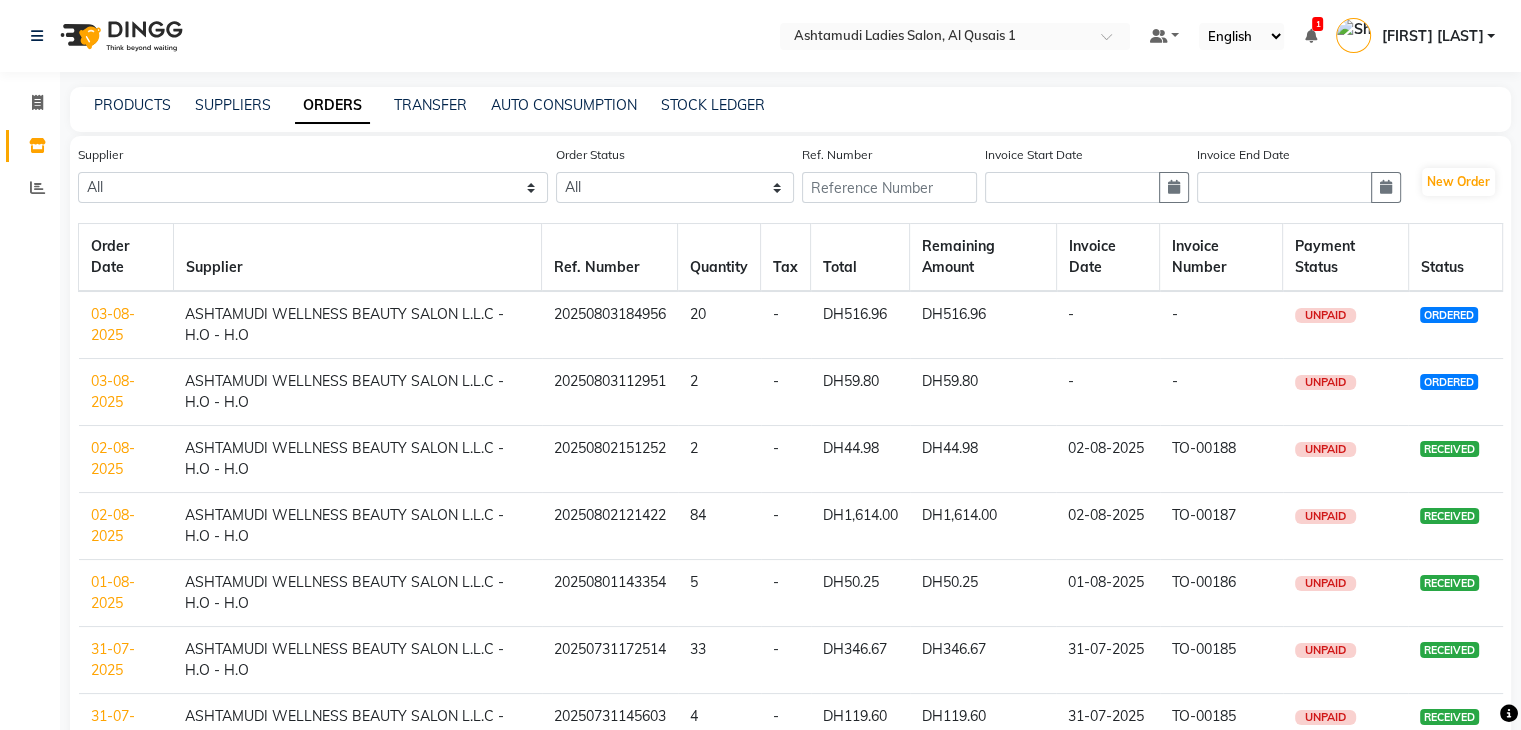 click on "03-08-2025" 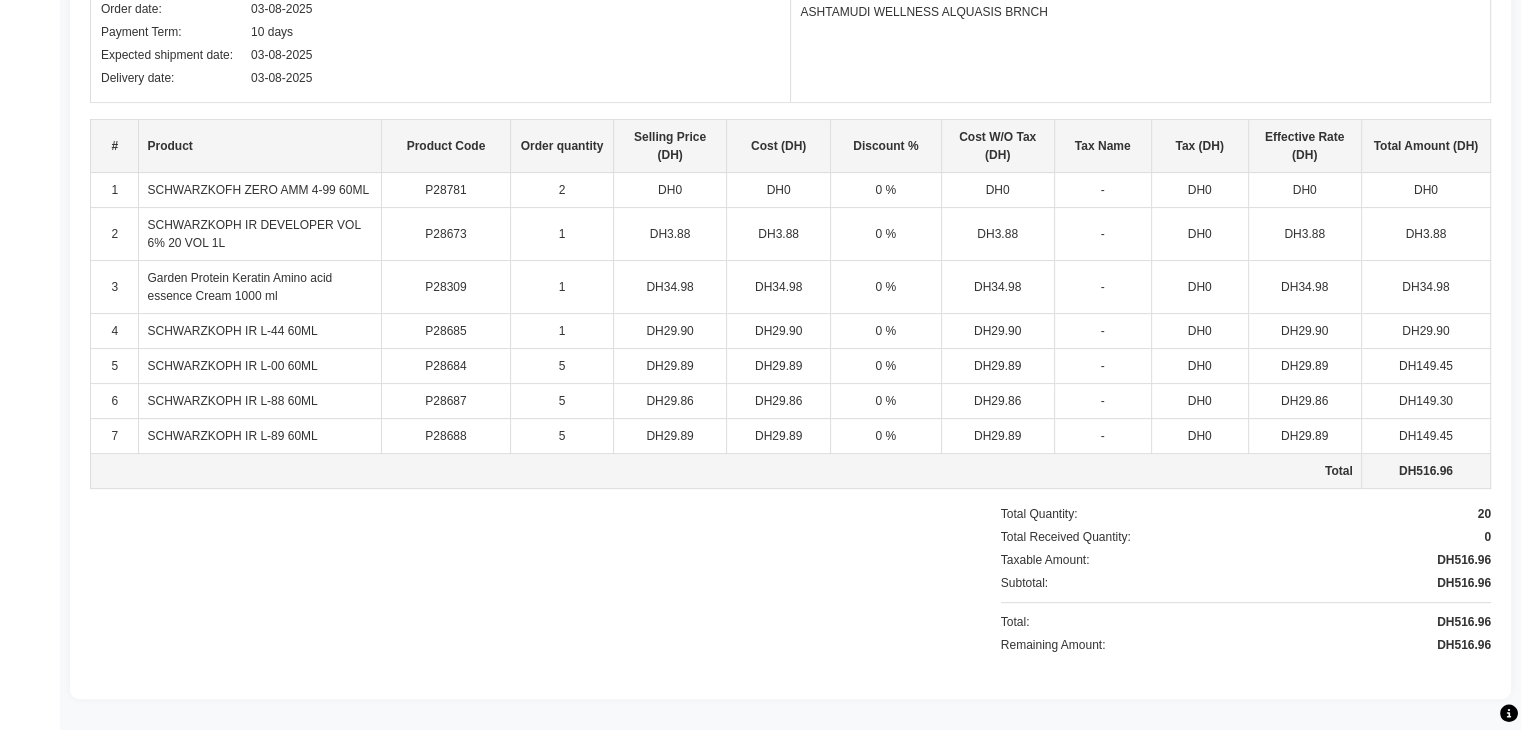 scroll, scrollTop: 0, scrollLeft: 0, axis: both 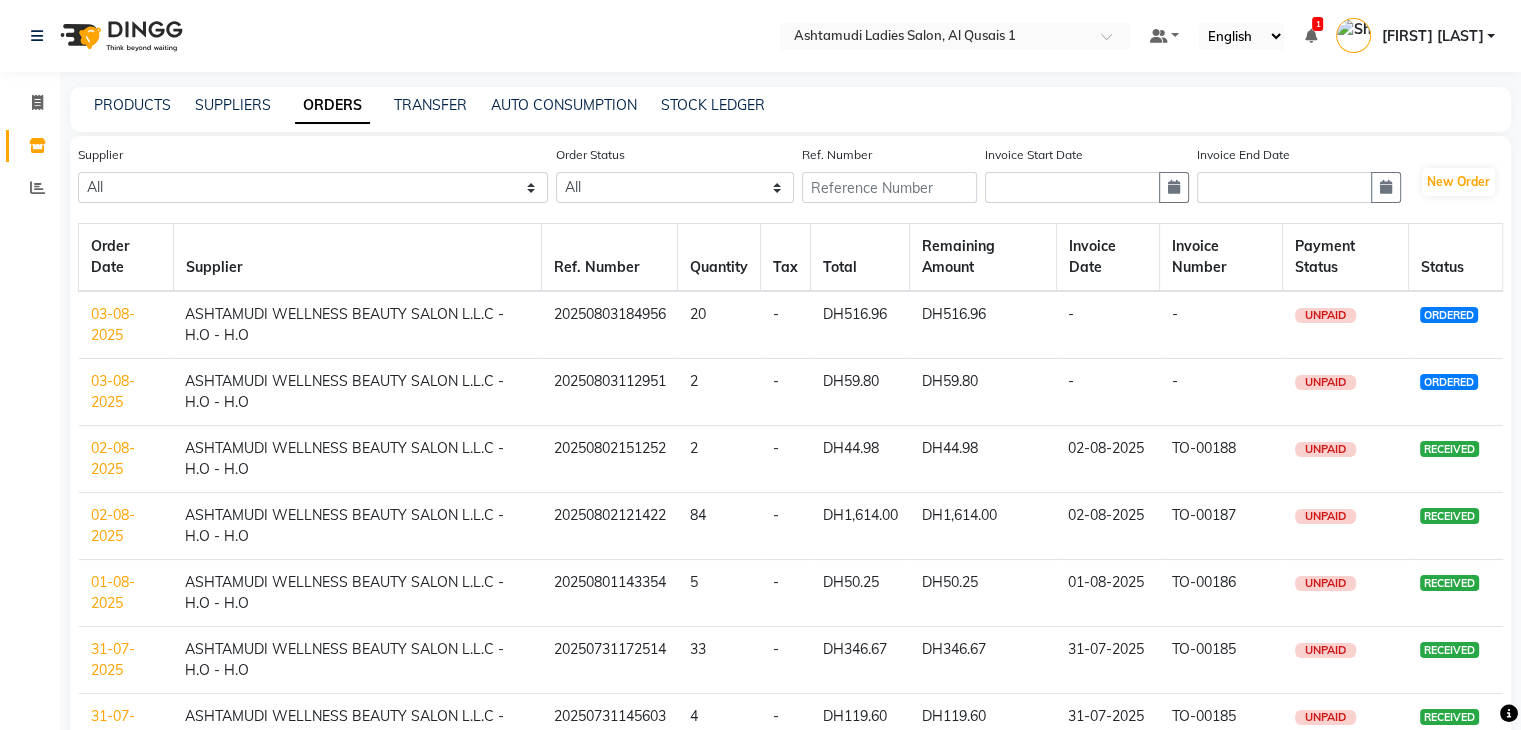click on "03-08-2025" 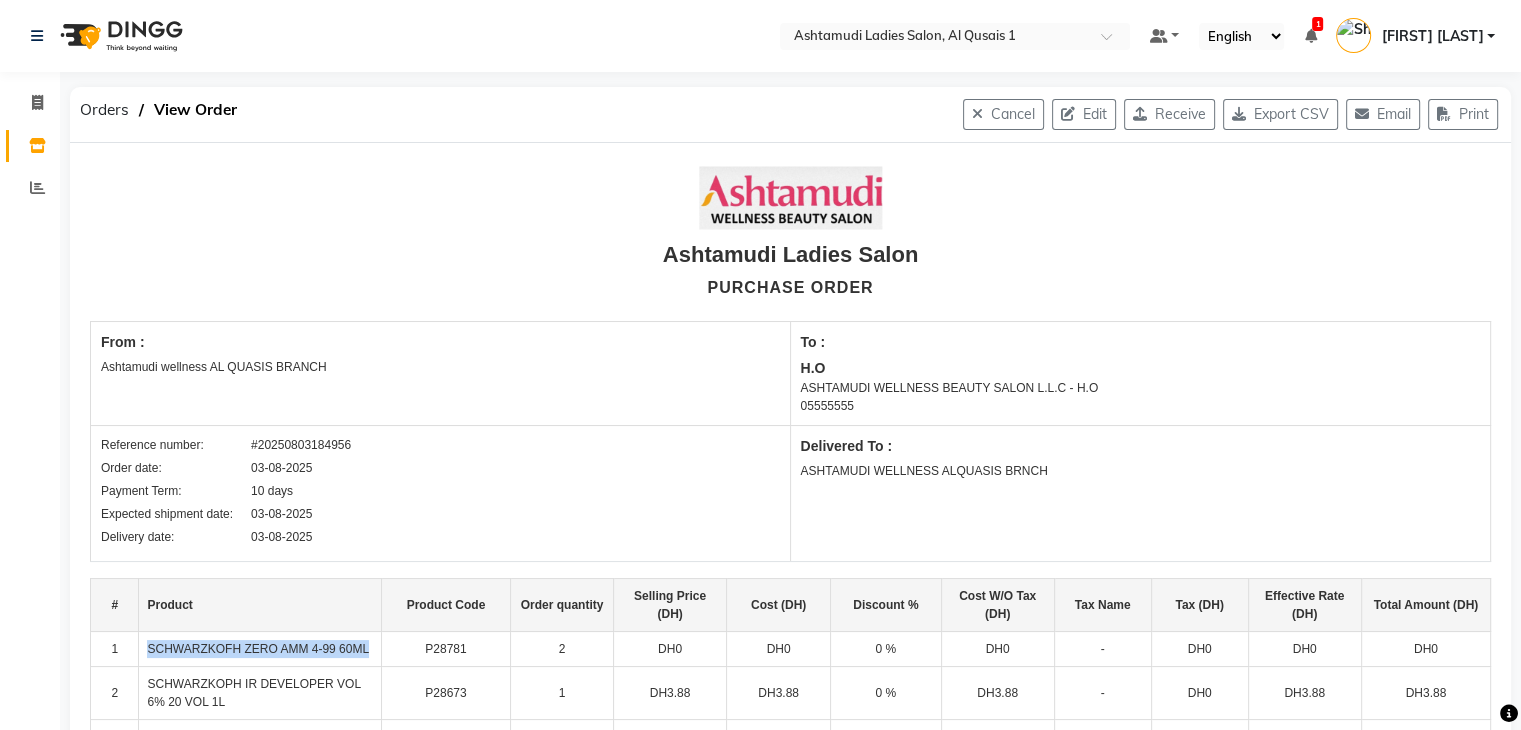 drag, startPoint x: 148, startPoint y: 651, endPoint x: 365, endPoint y: 637, distance: 217.45114 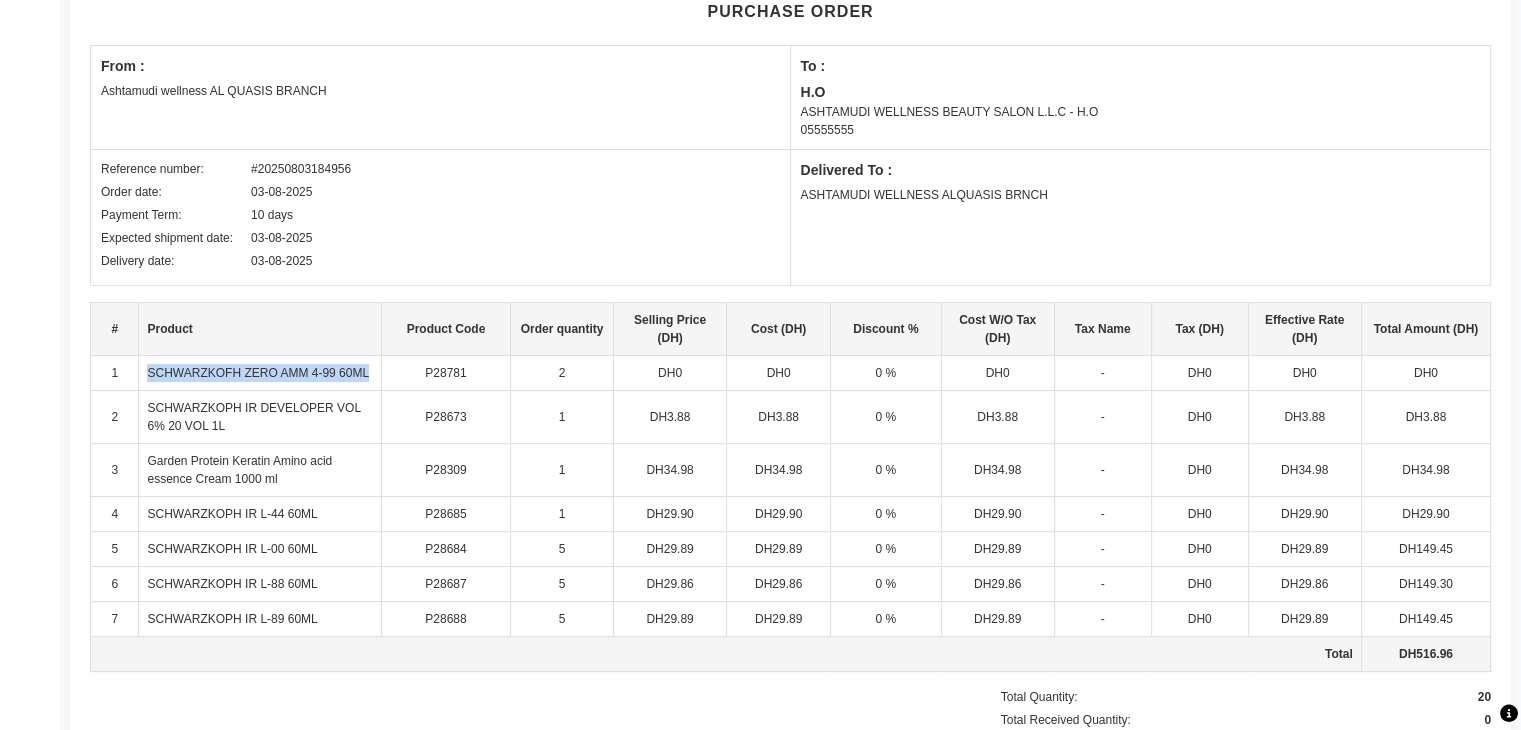 scroll, scrollTop: 290, scrollLeft: 0, axis: vertical 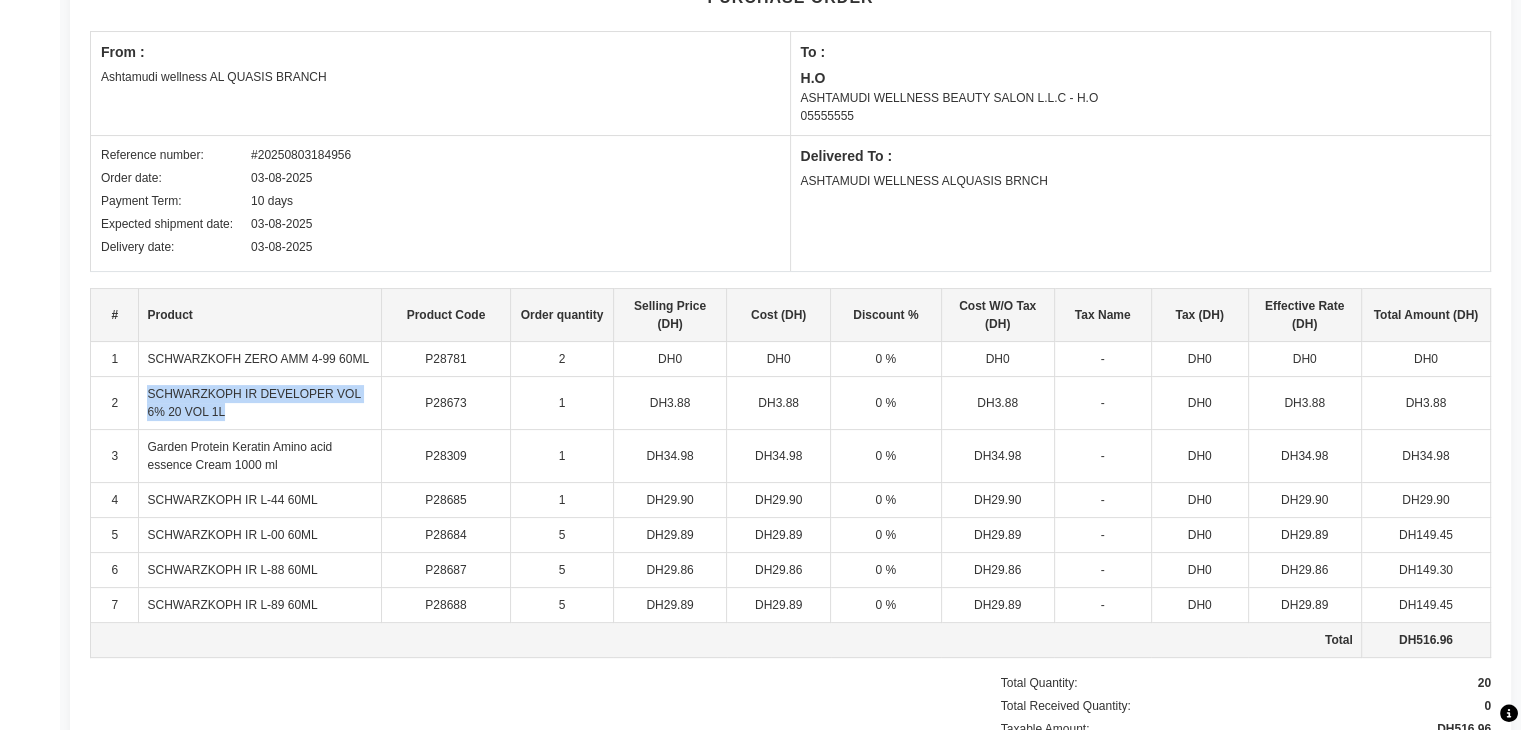 drag, startPoint x: 144, startPoint y: 385, endPoint x: 241, endPoint y: 403, distance: 98.65597 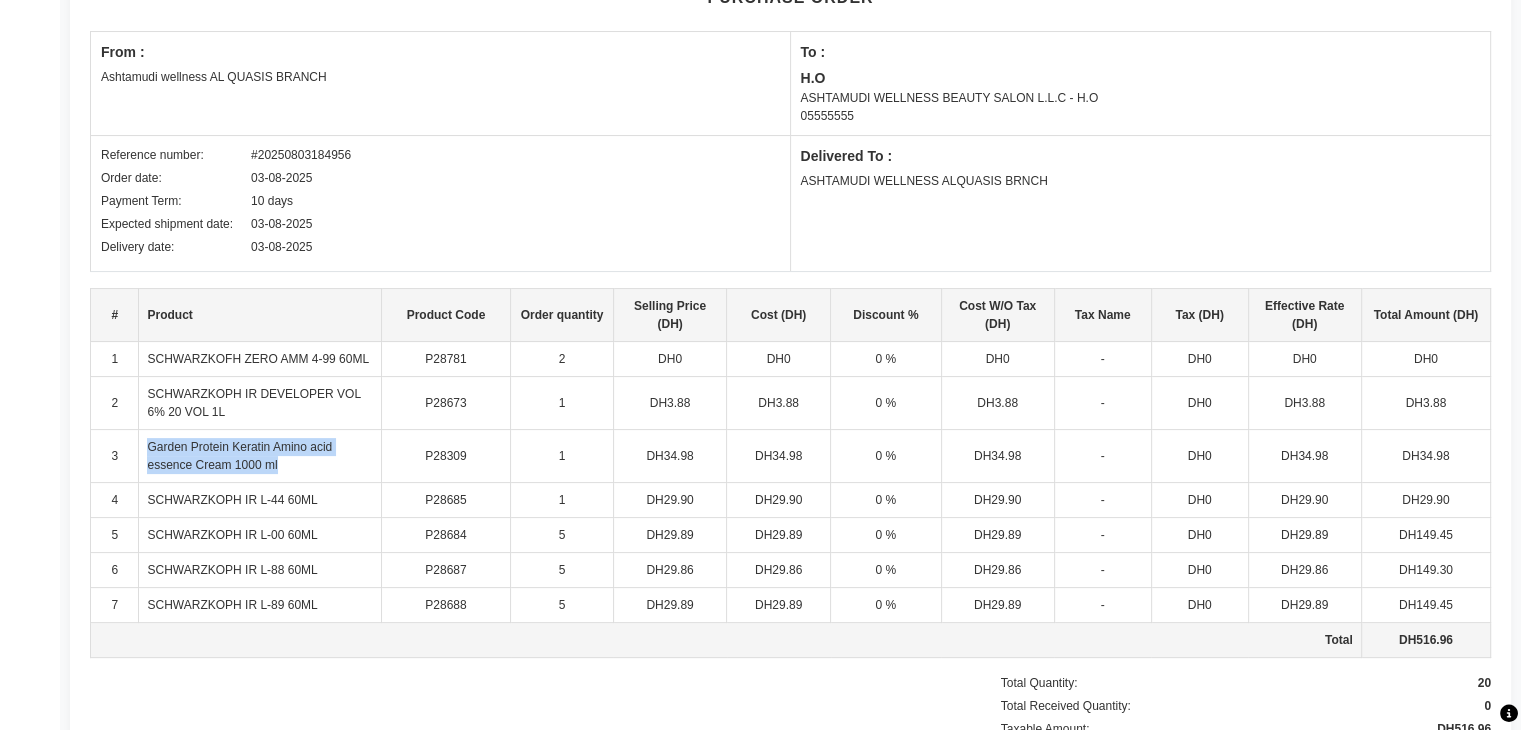 drag, startPoint x: 148, startPoint y: 446, endPoint x: 292, endPoint y: 460, distance: 144.67896 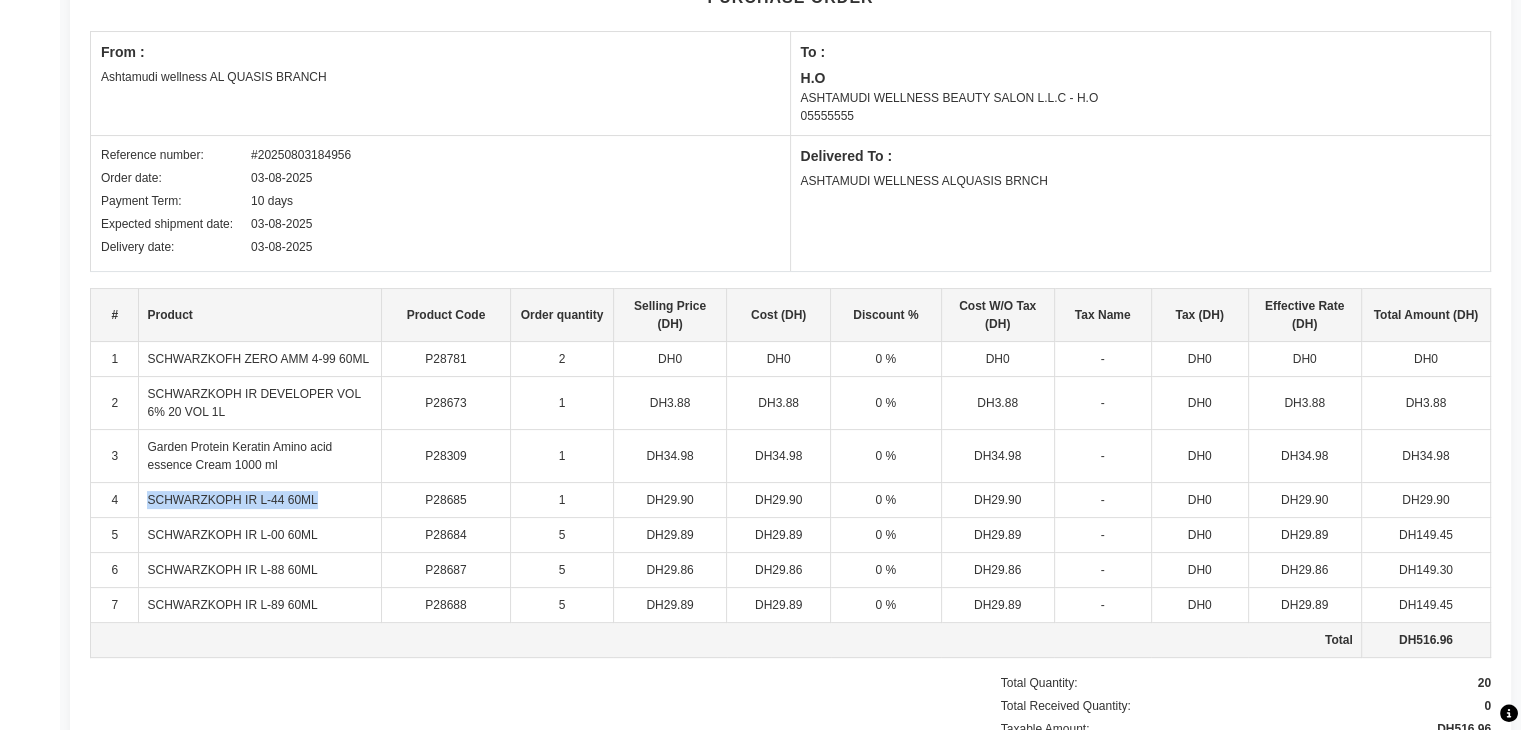 drag, startPoint x: 140, startPoint y: 500, endPoint x: 341, endPoint y: 491, distance: 201.20139 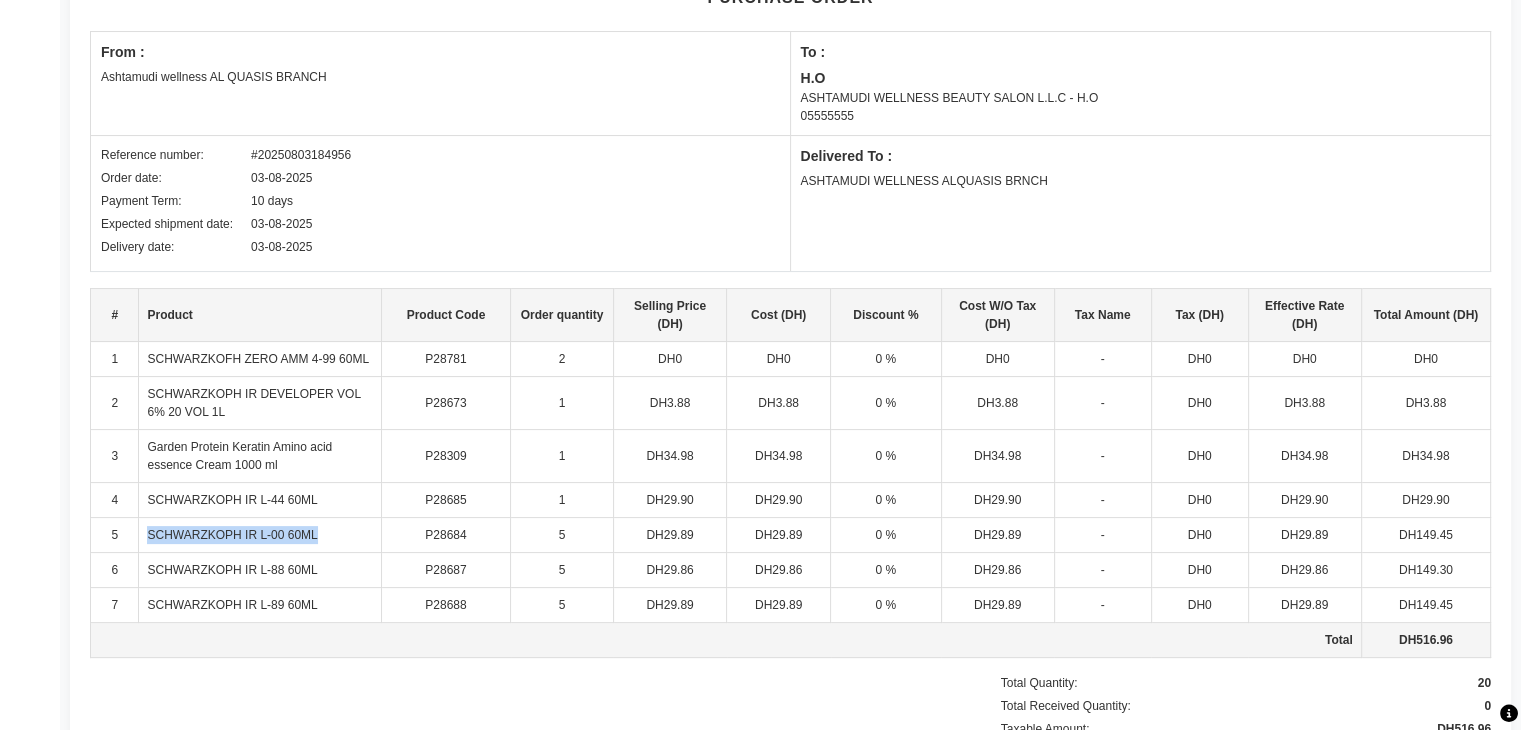 drag, startPoint x: 150, startPoint y: 534, endPoint x: 358, endPoint y: 529, distance: 208.06009 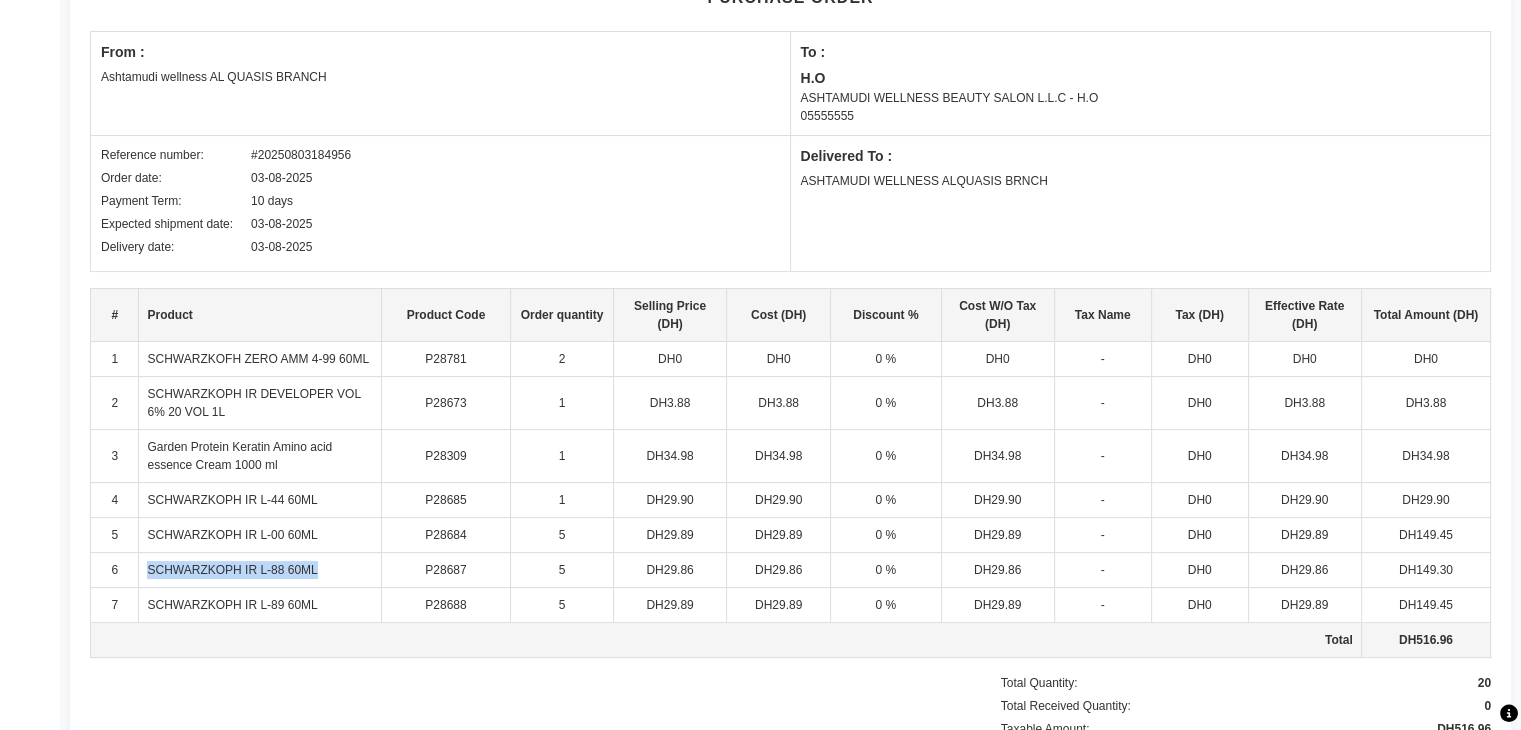 drag, startPoint x: 148, startPoint y: 568, endPoint x: 340, endPoint y: 564, distance: 192.04166 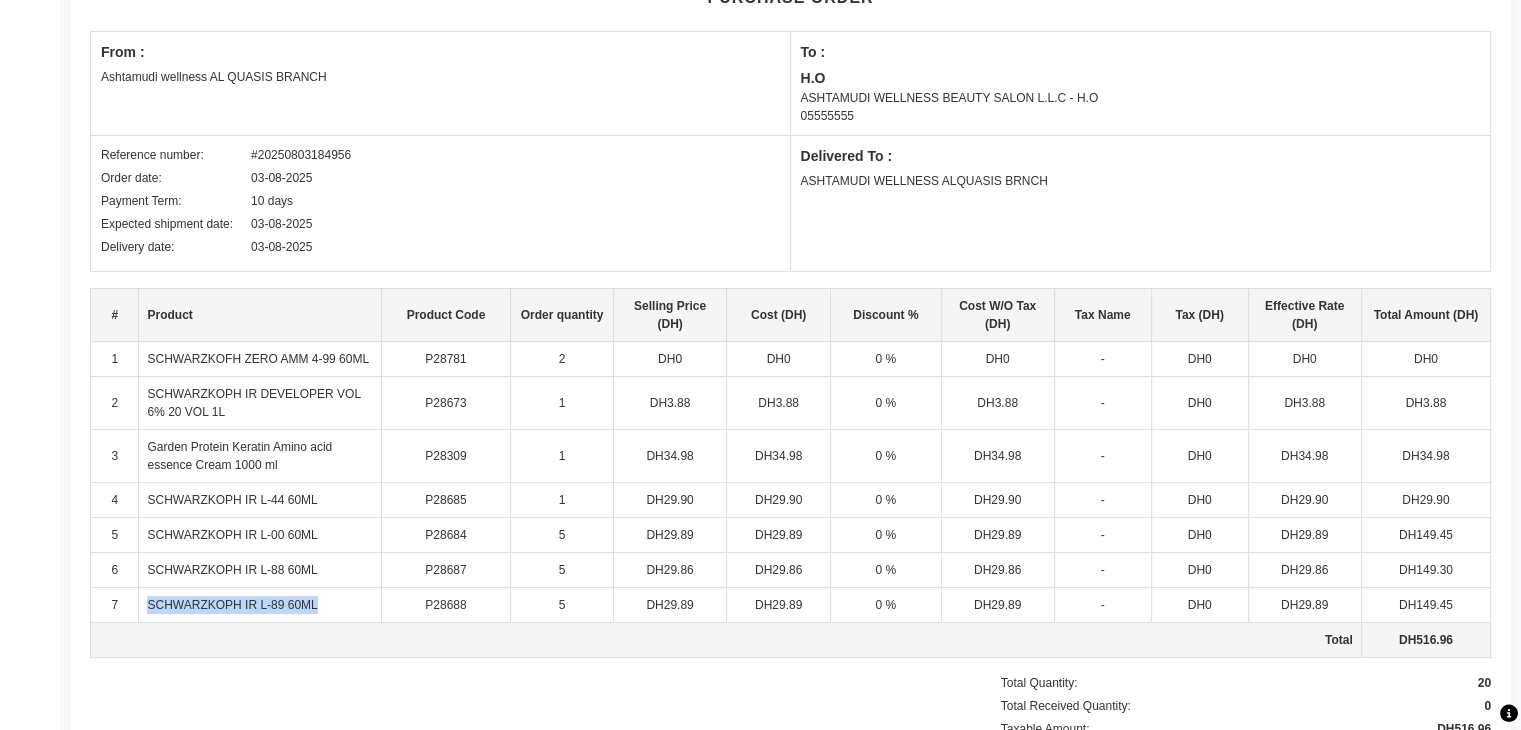 drag, startPoint x: 144, startPoint y: 601, endPoint x: 345, endPoint y: 593, distance: 201.15913 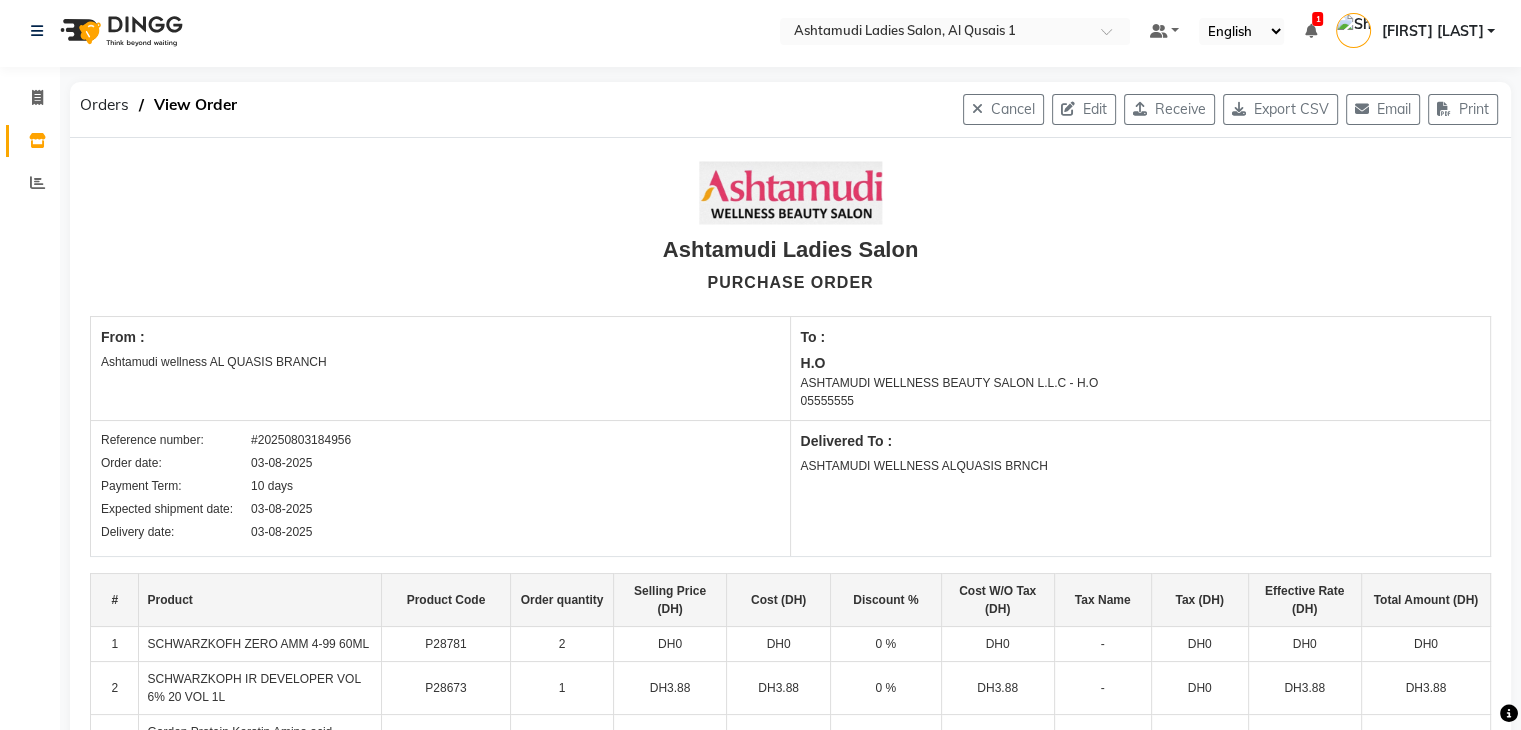 scroll, scrollTop: 0, scrollLeft: 0, axis: both 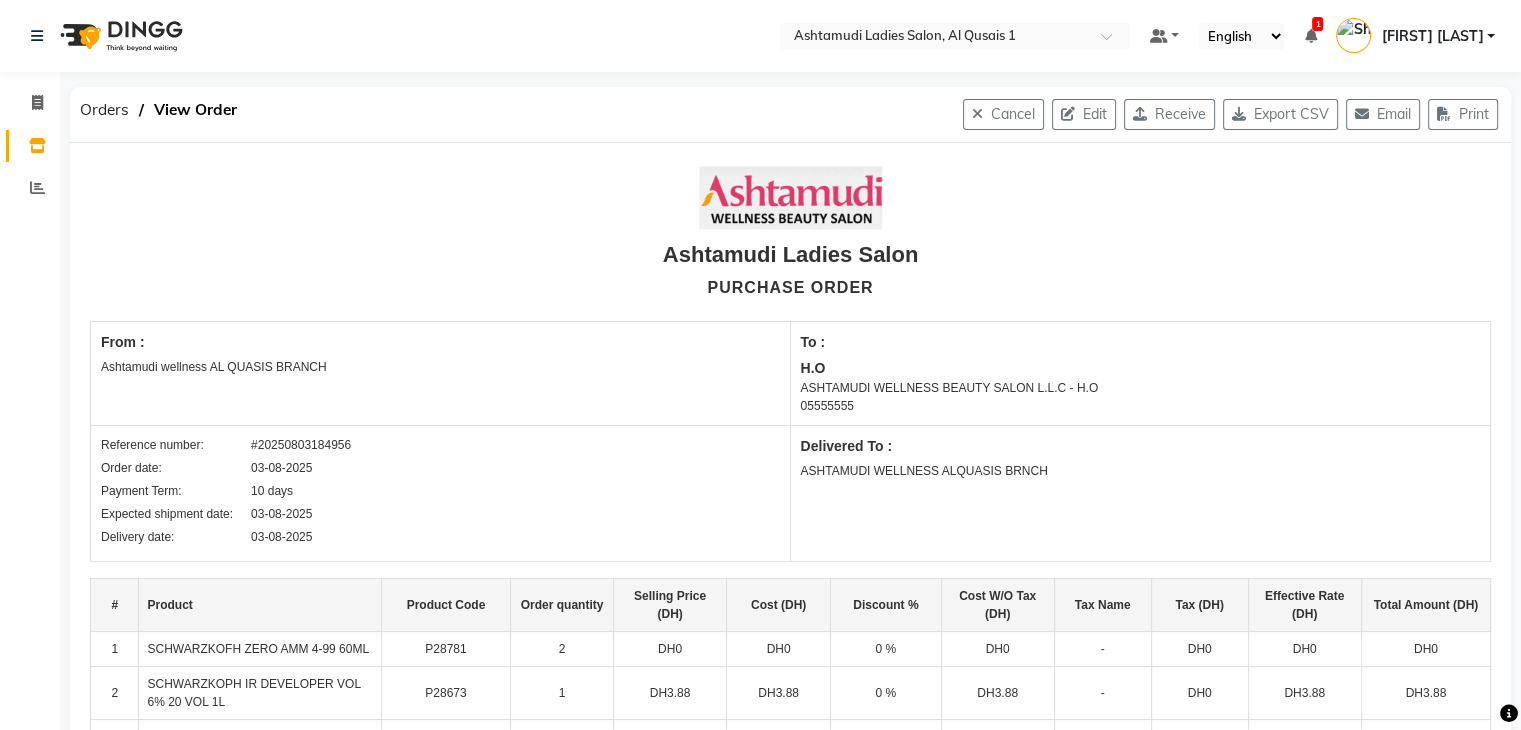 click on "Ashtamudi Ladies Salon   PURCHASE ORDER" 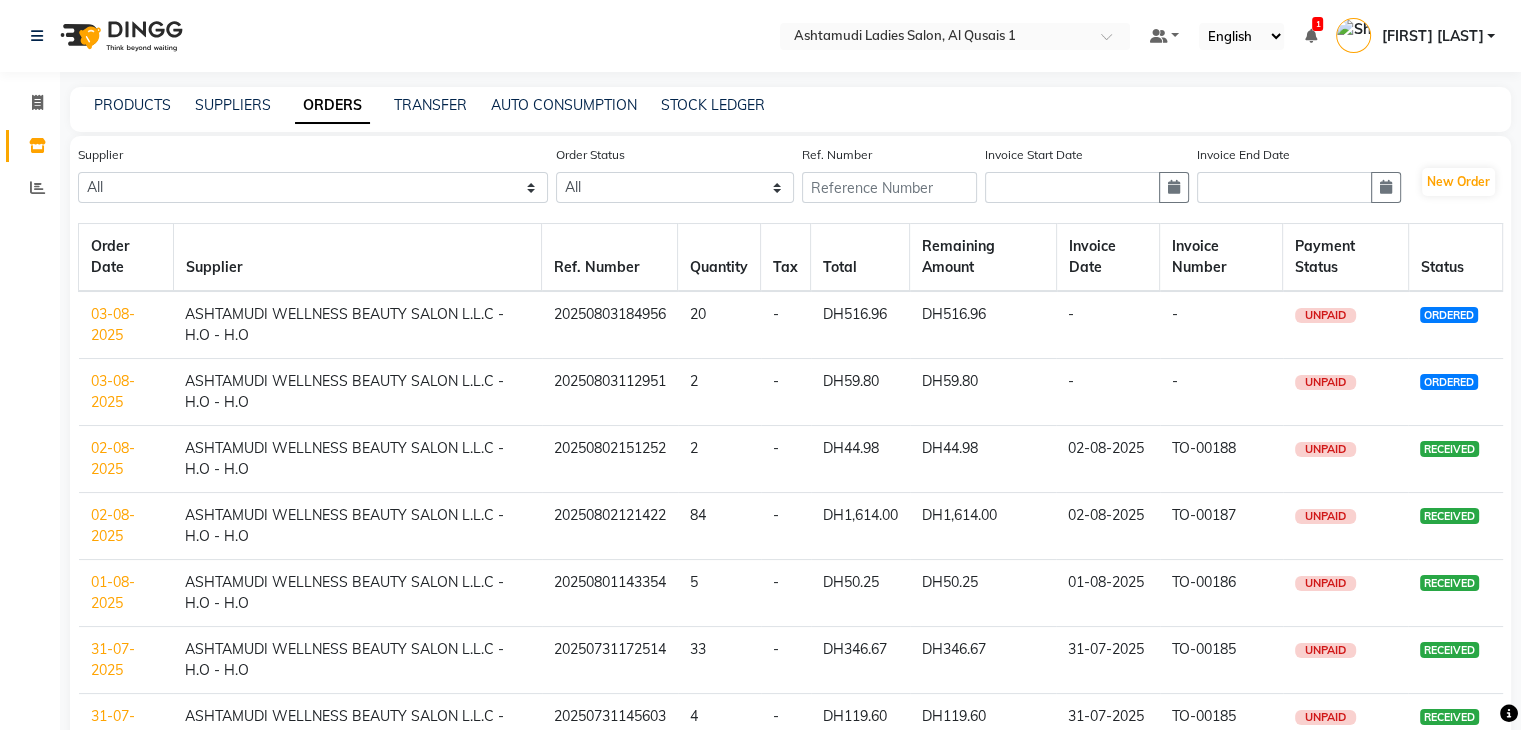 click on "03-08-2025" 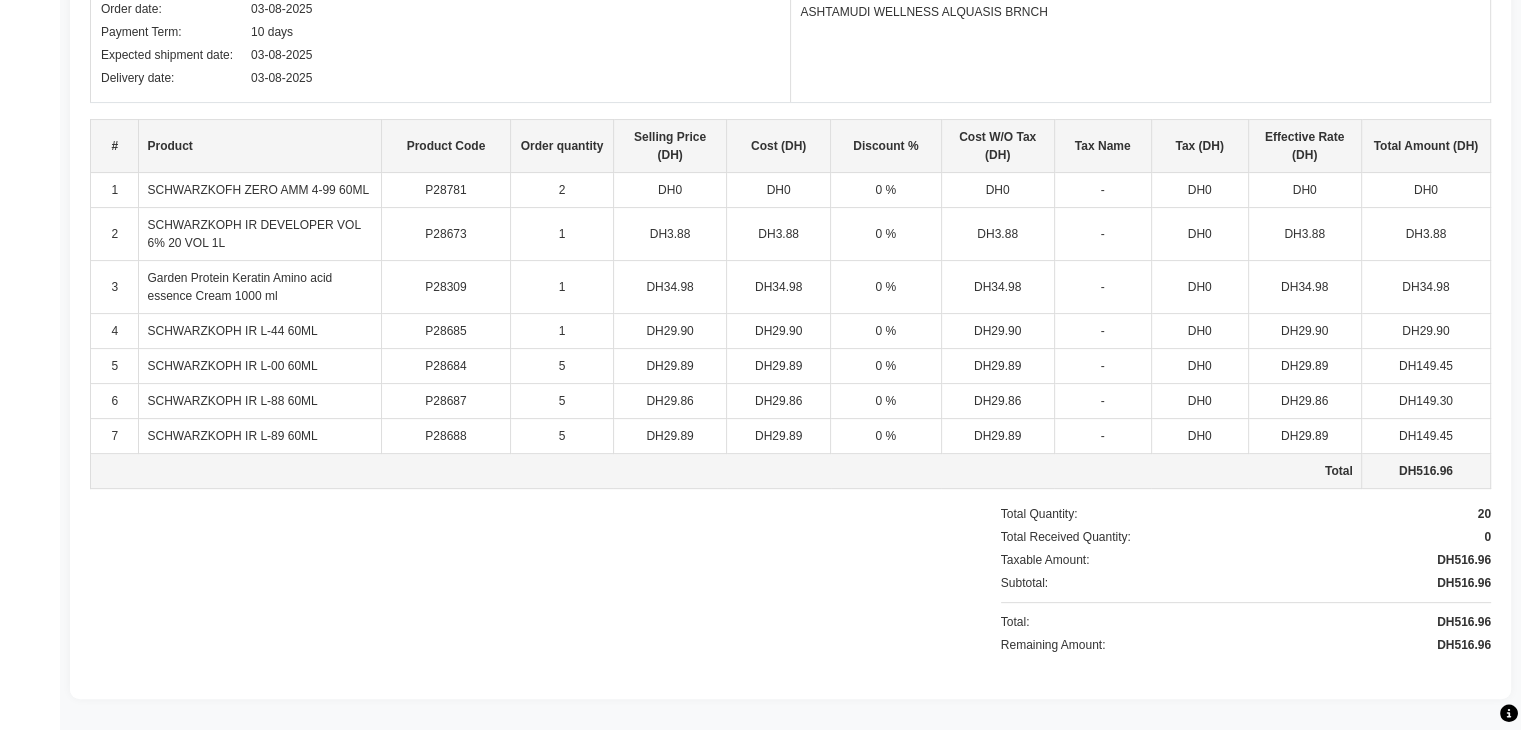 scroll, scrollTop: 0, scrollLeft: 0, axis: both 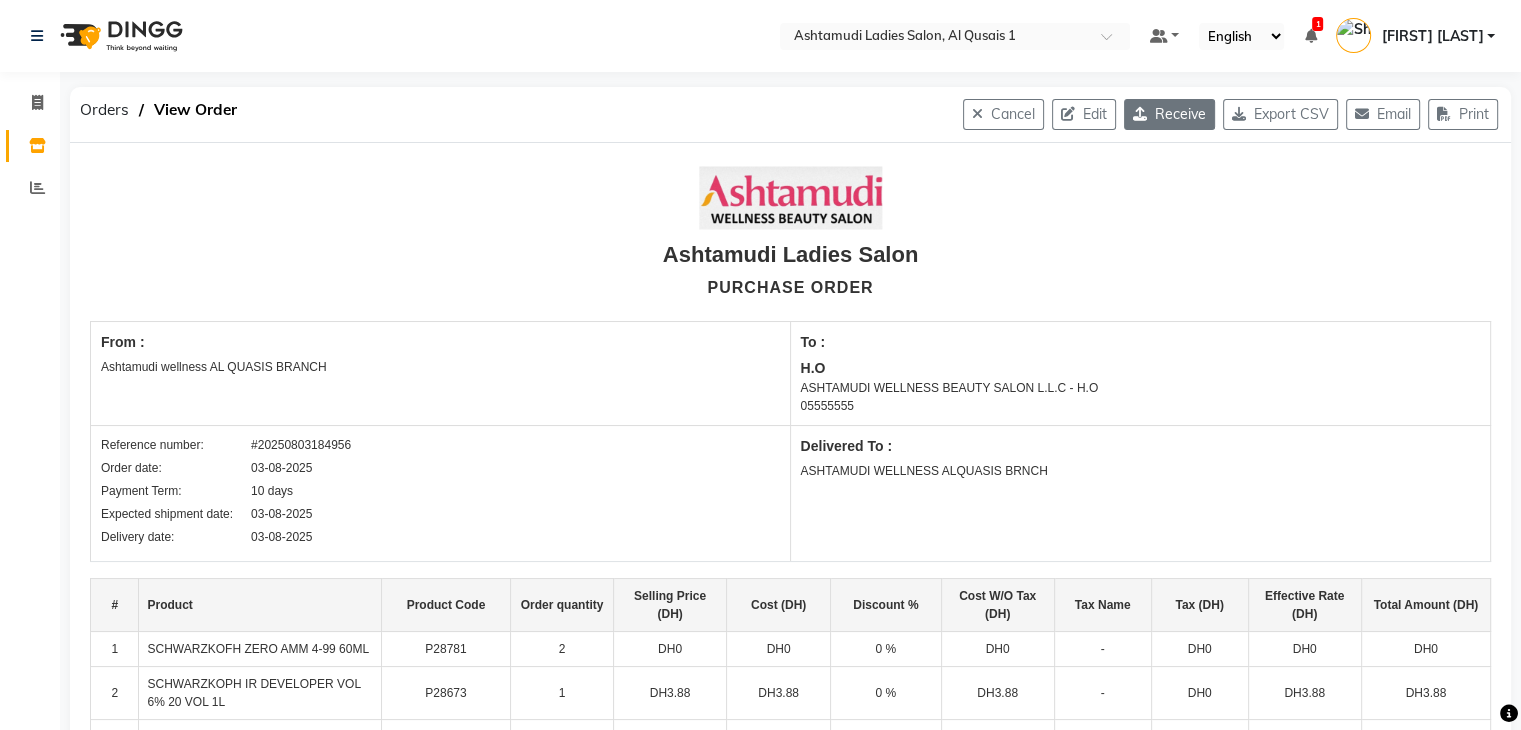 click on "Receive" 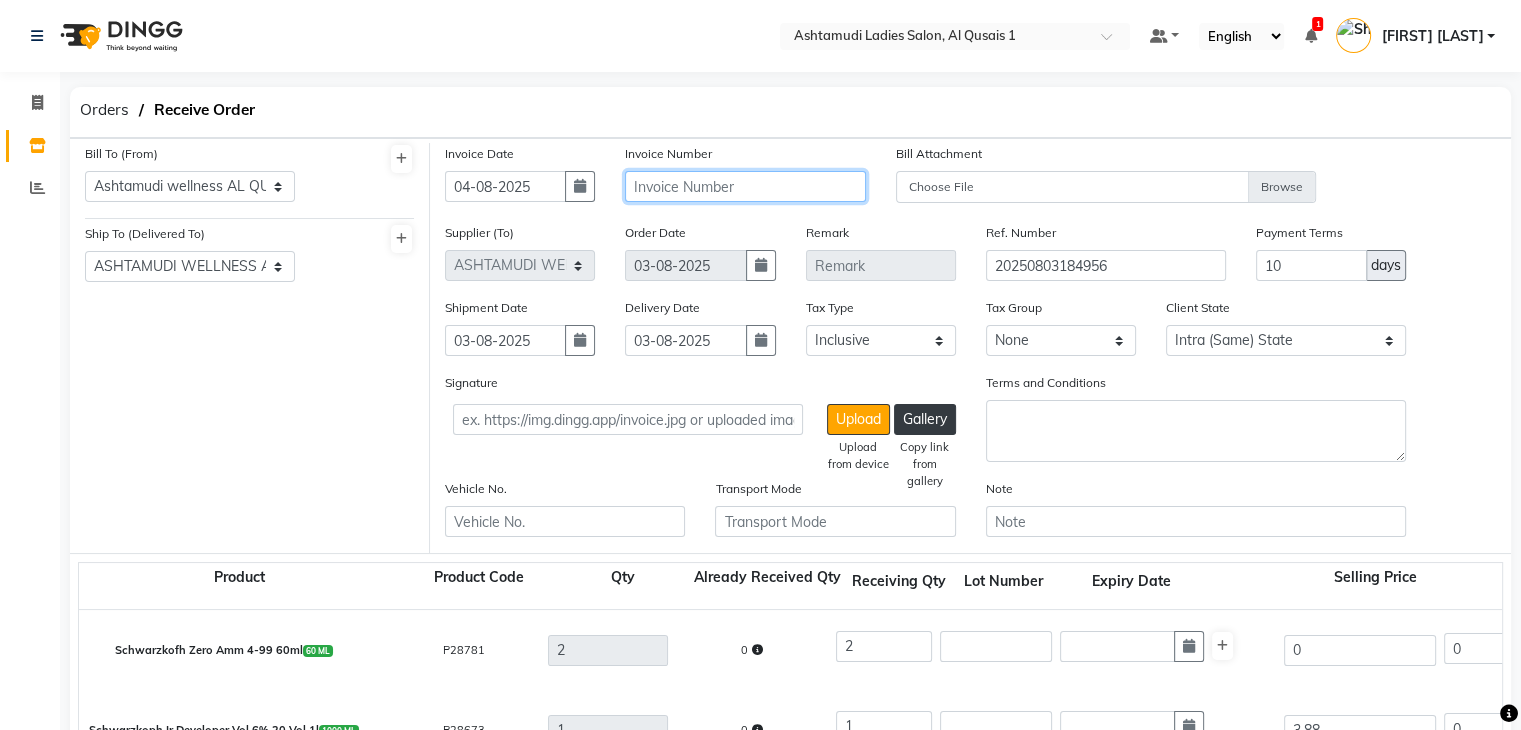 click 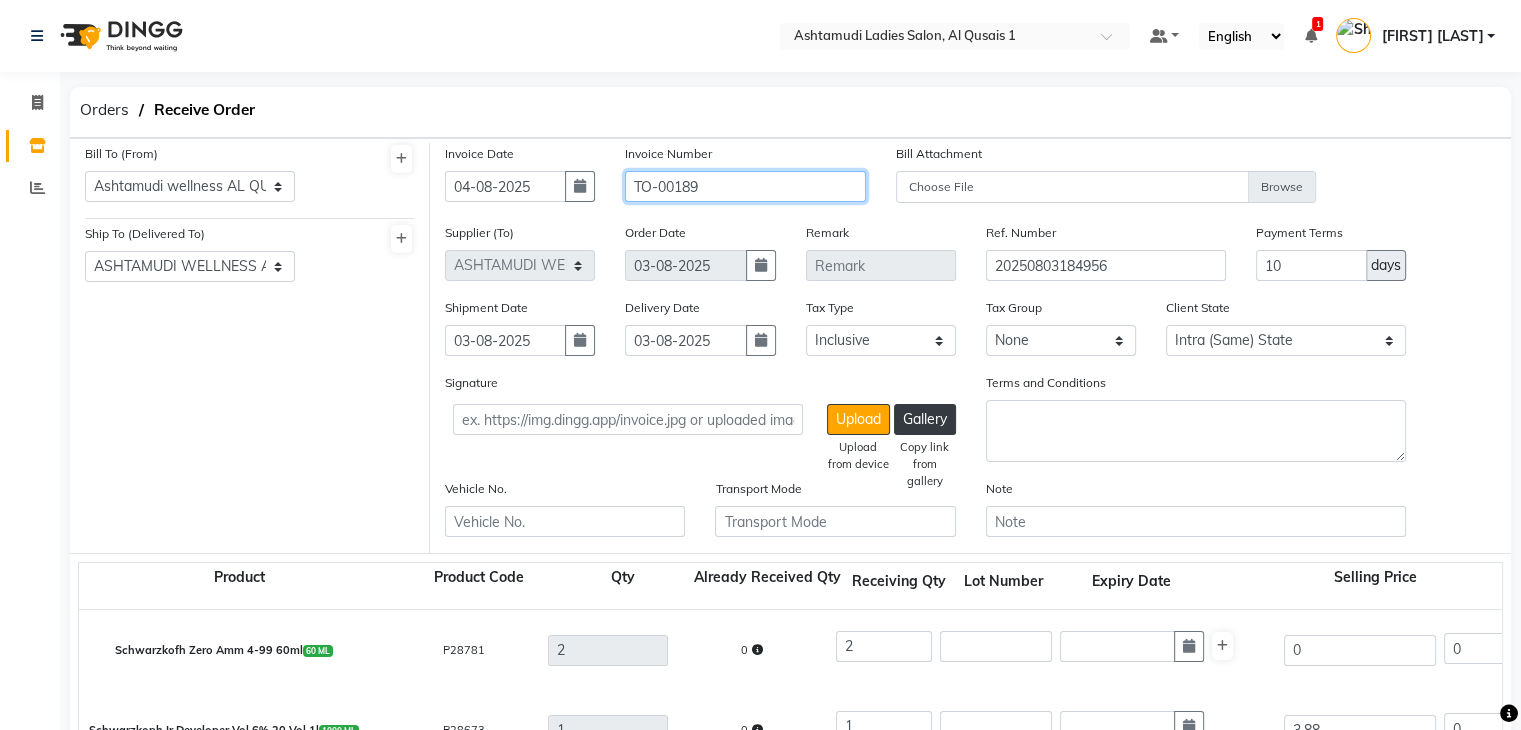 type on "TO-00189" 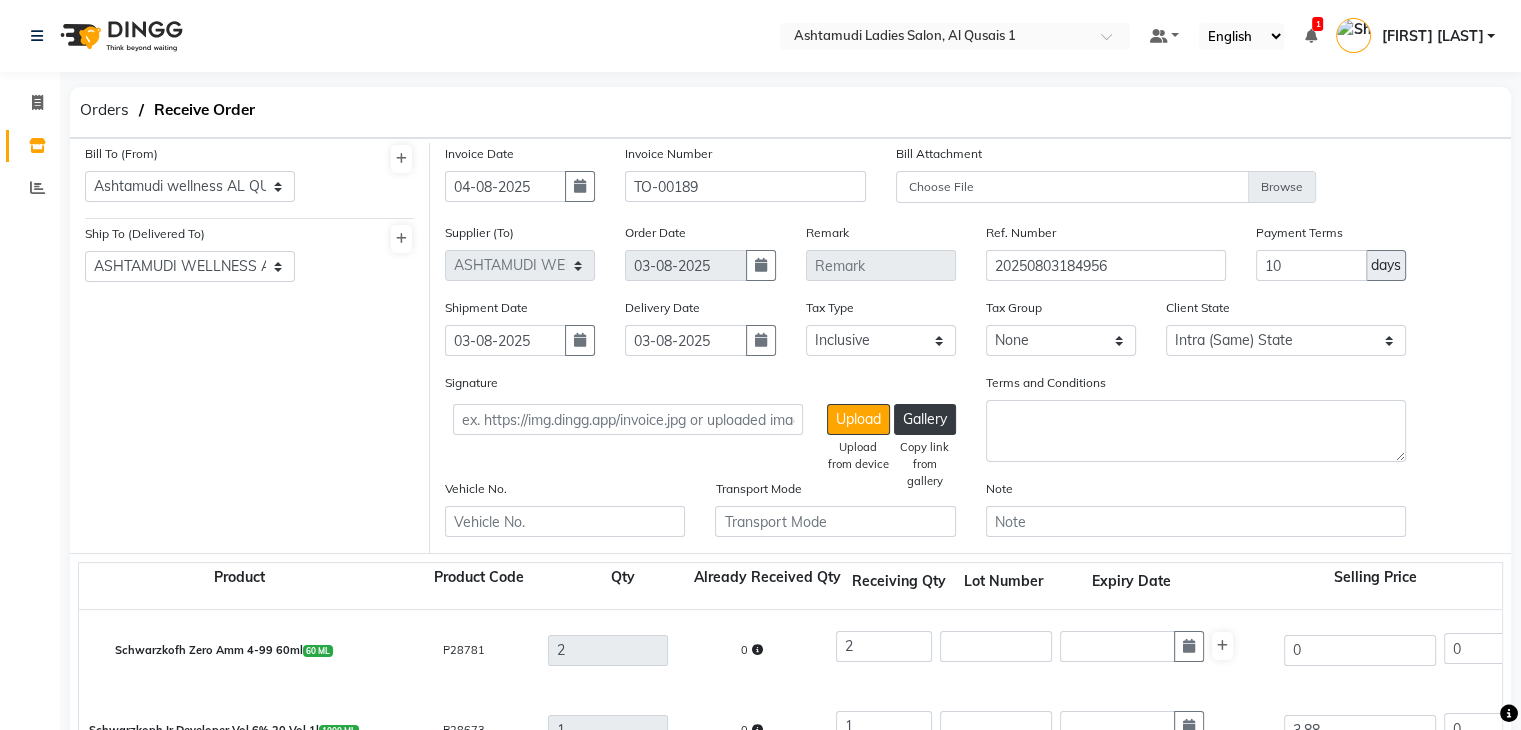 click on "Invoice Number TO-00189" 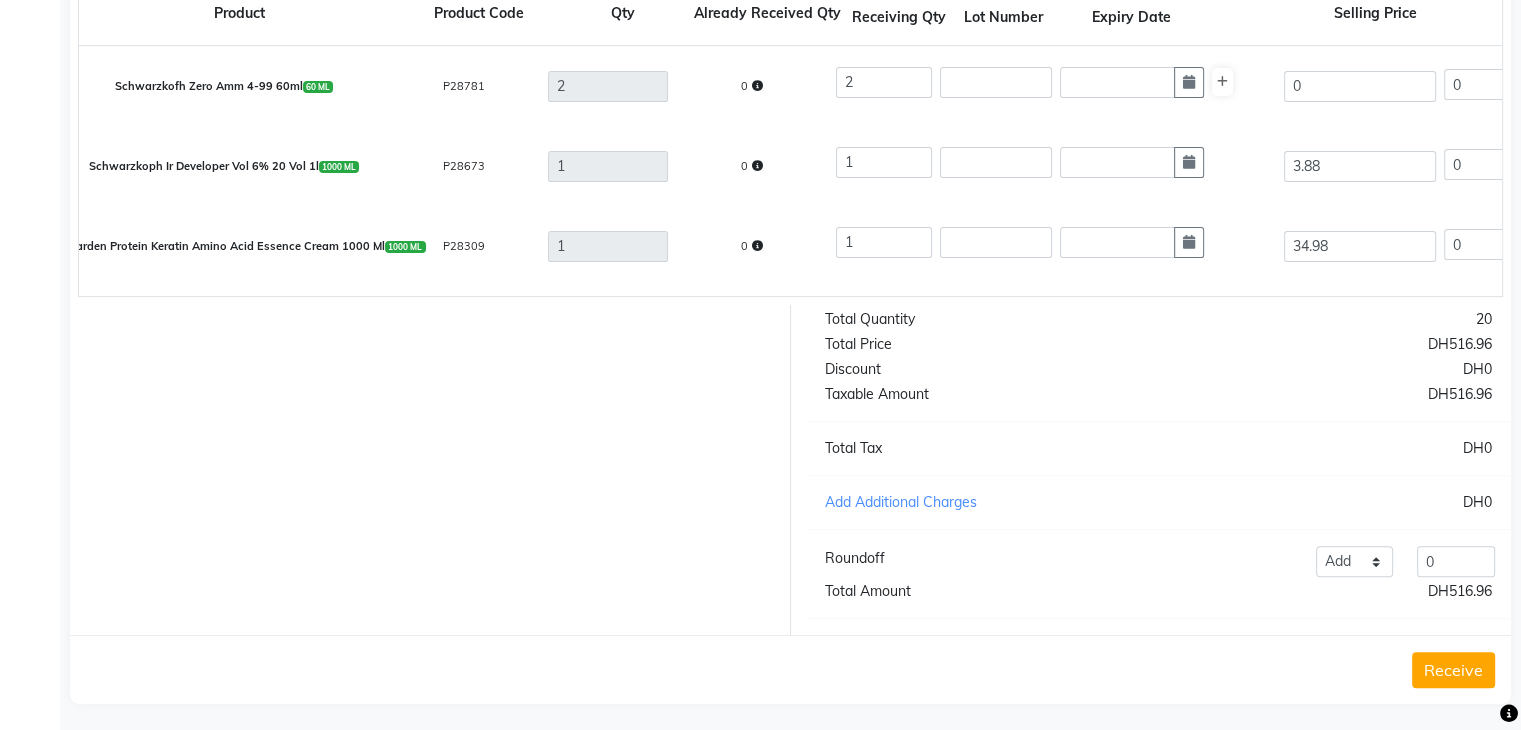 scroll, scrollTop: 591, scrollLeft: 0, axis: vertical 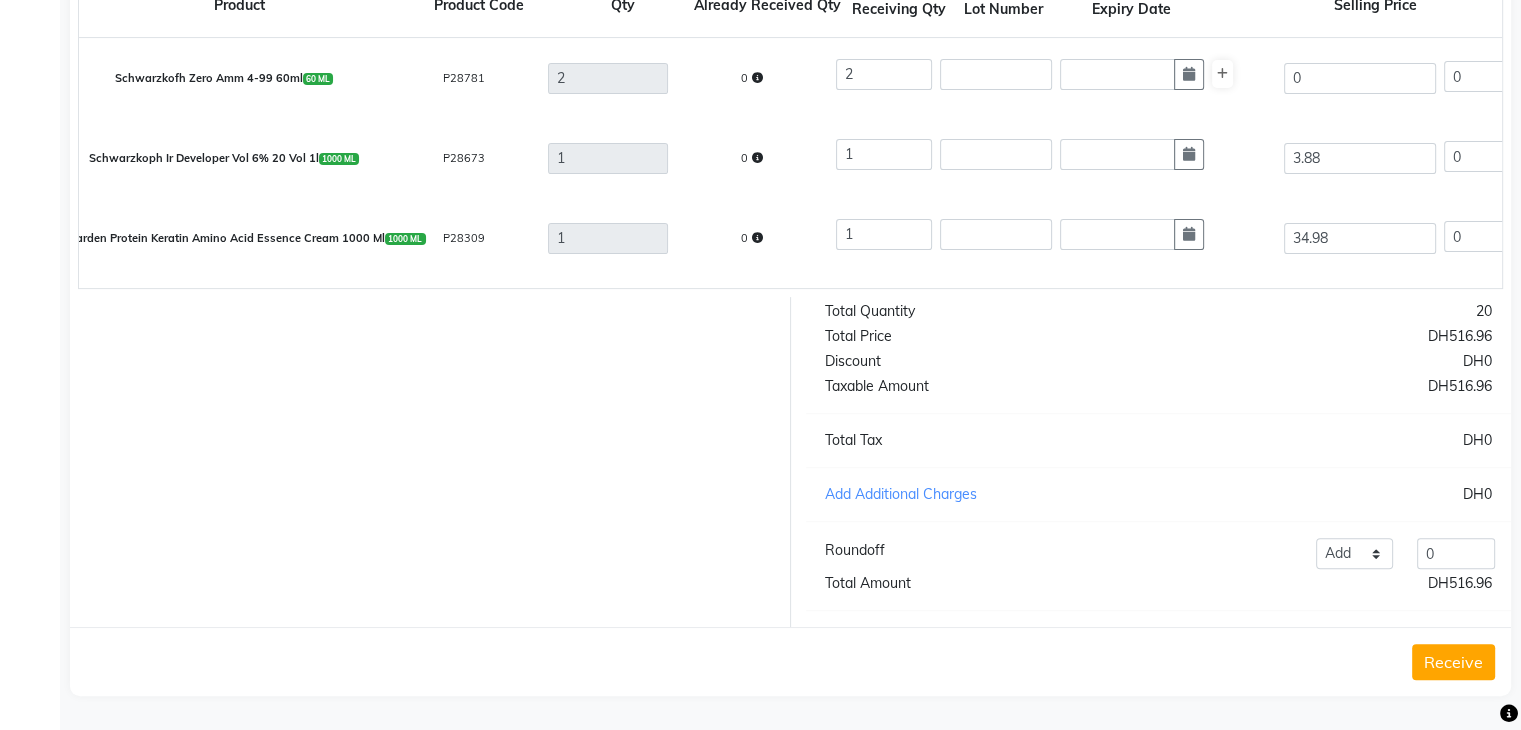 click on "Receive" 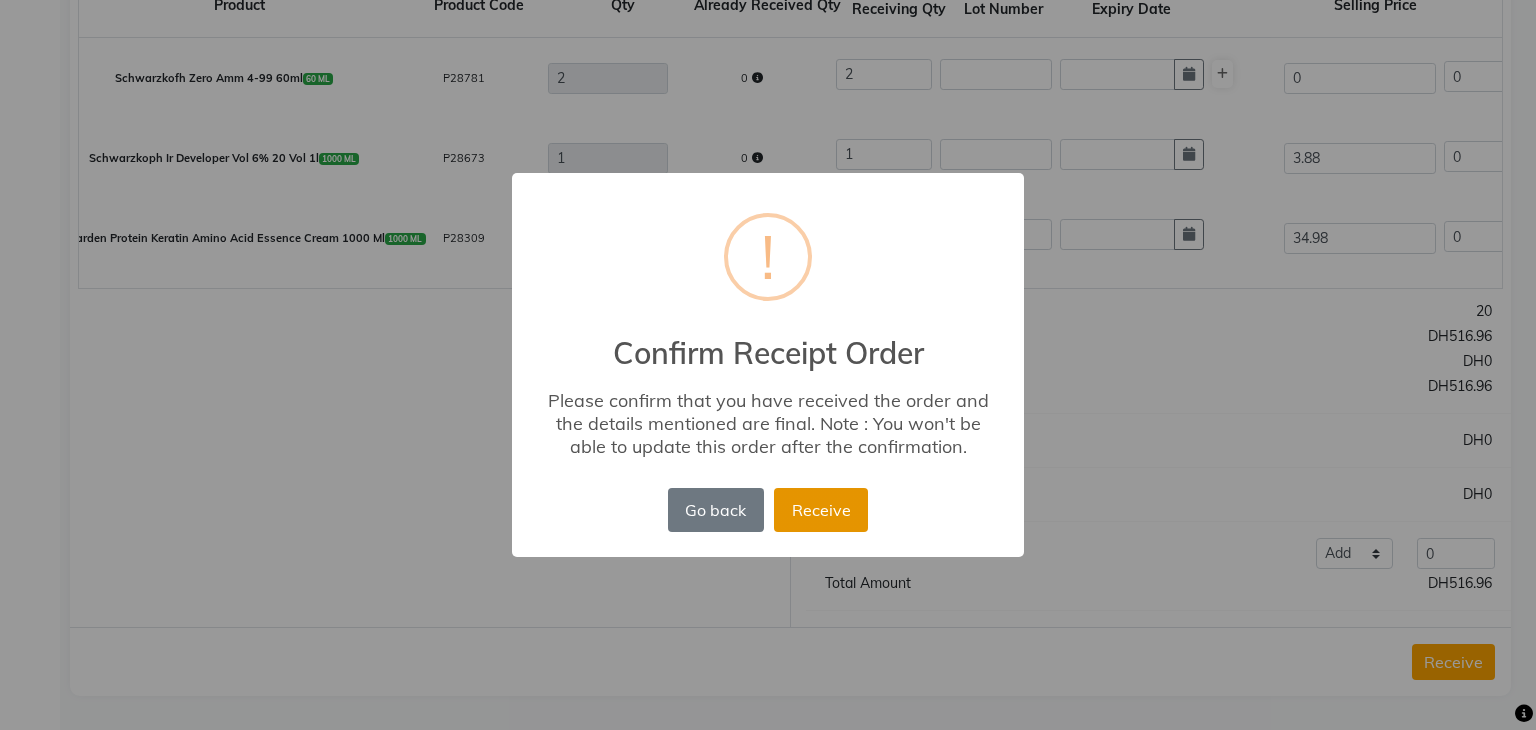 click on "Receive" at bounding box center [821, 510] 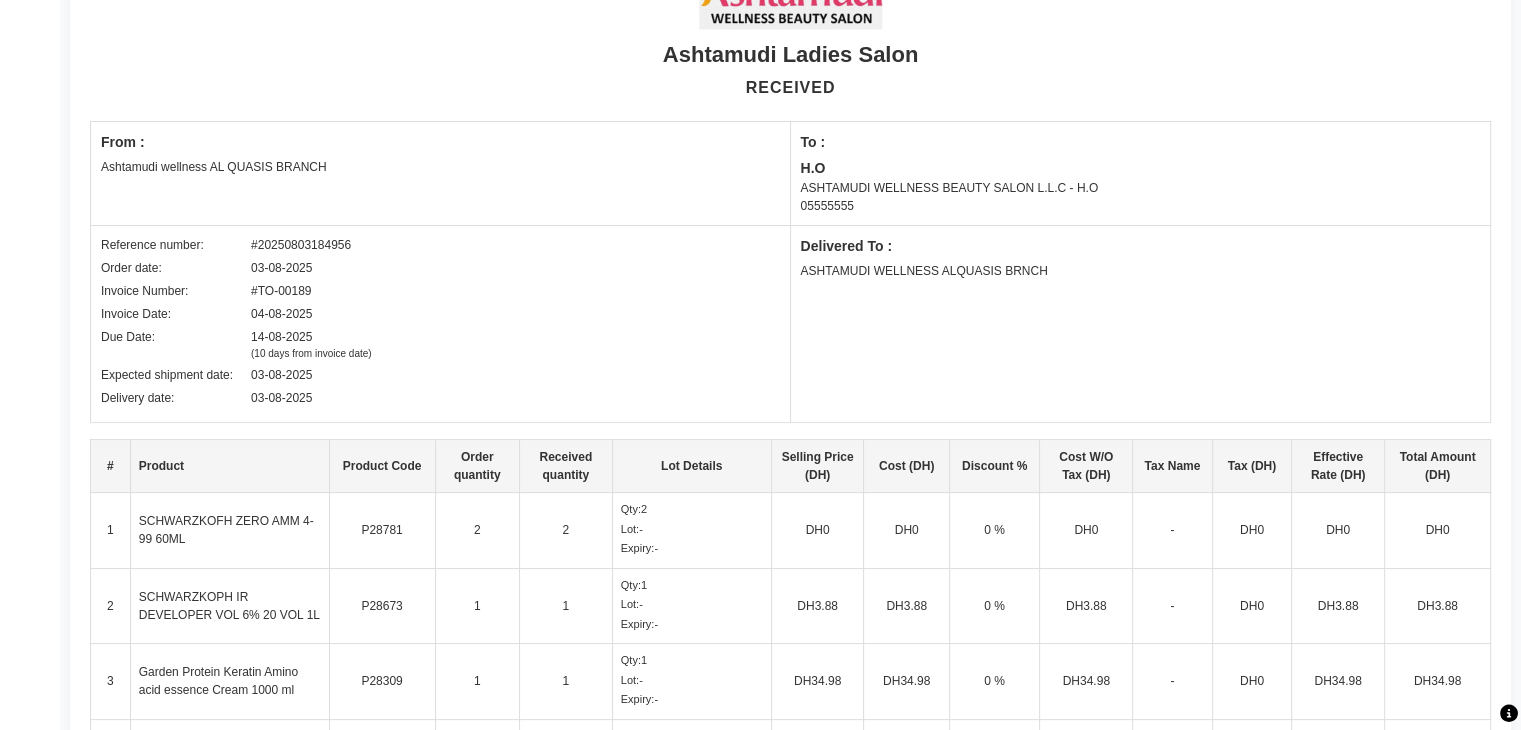 scroll, scrollTop: 0, scrollLeft: 0, axis: both 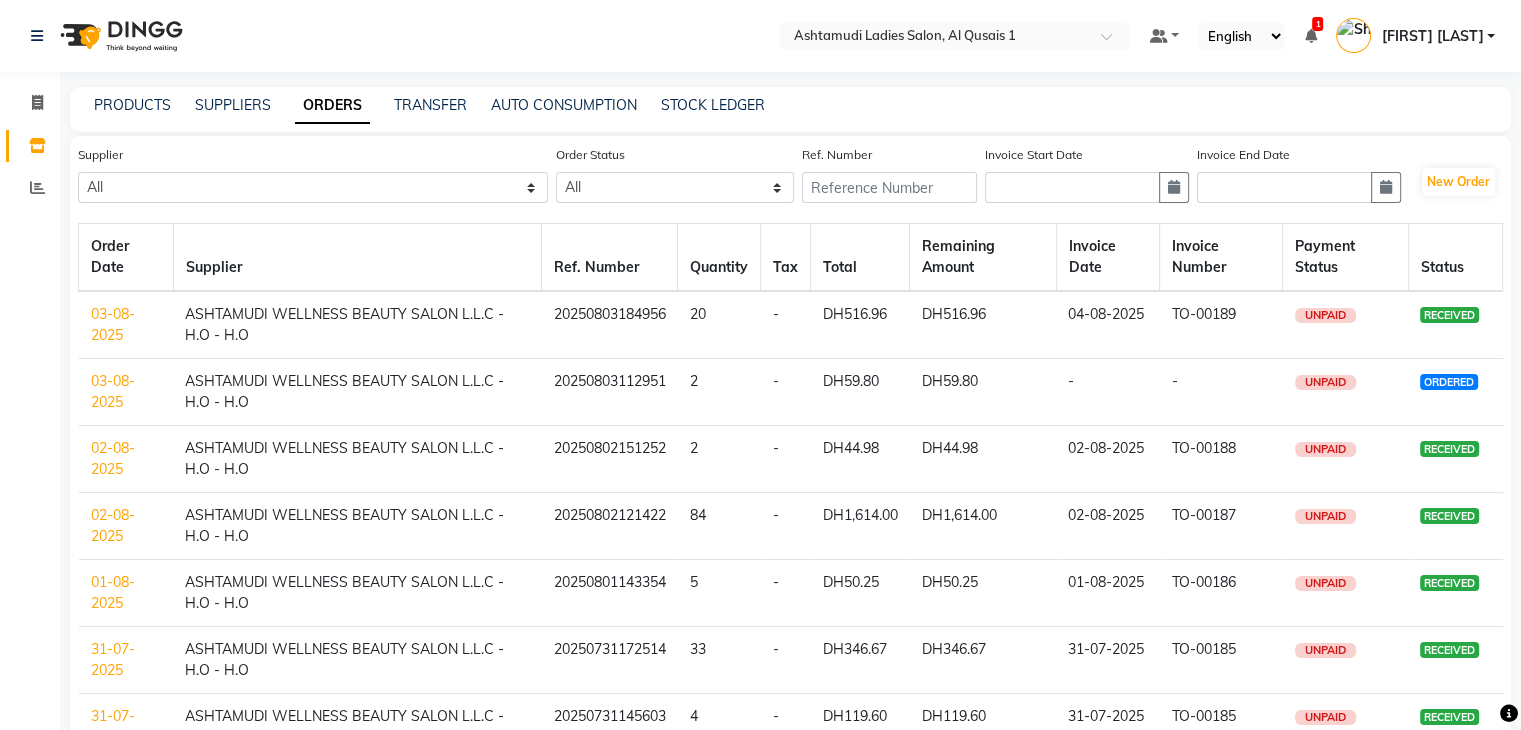 click on "03-08-2025" 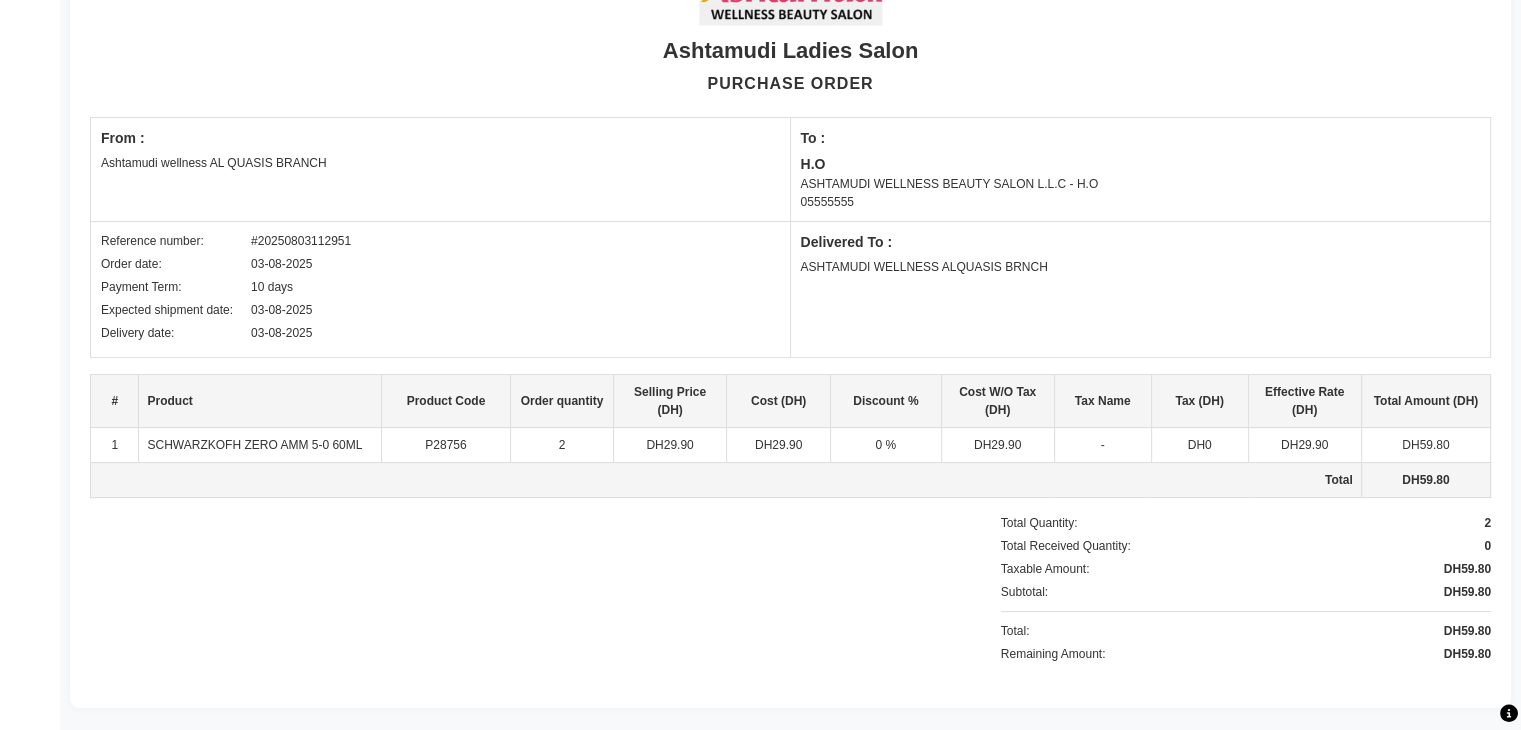 scroll, scrollTop: 214, scrollLeft: 0, axis: vertical 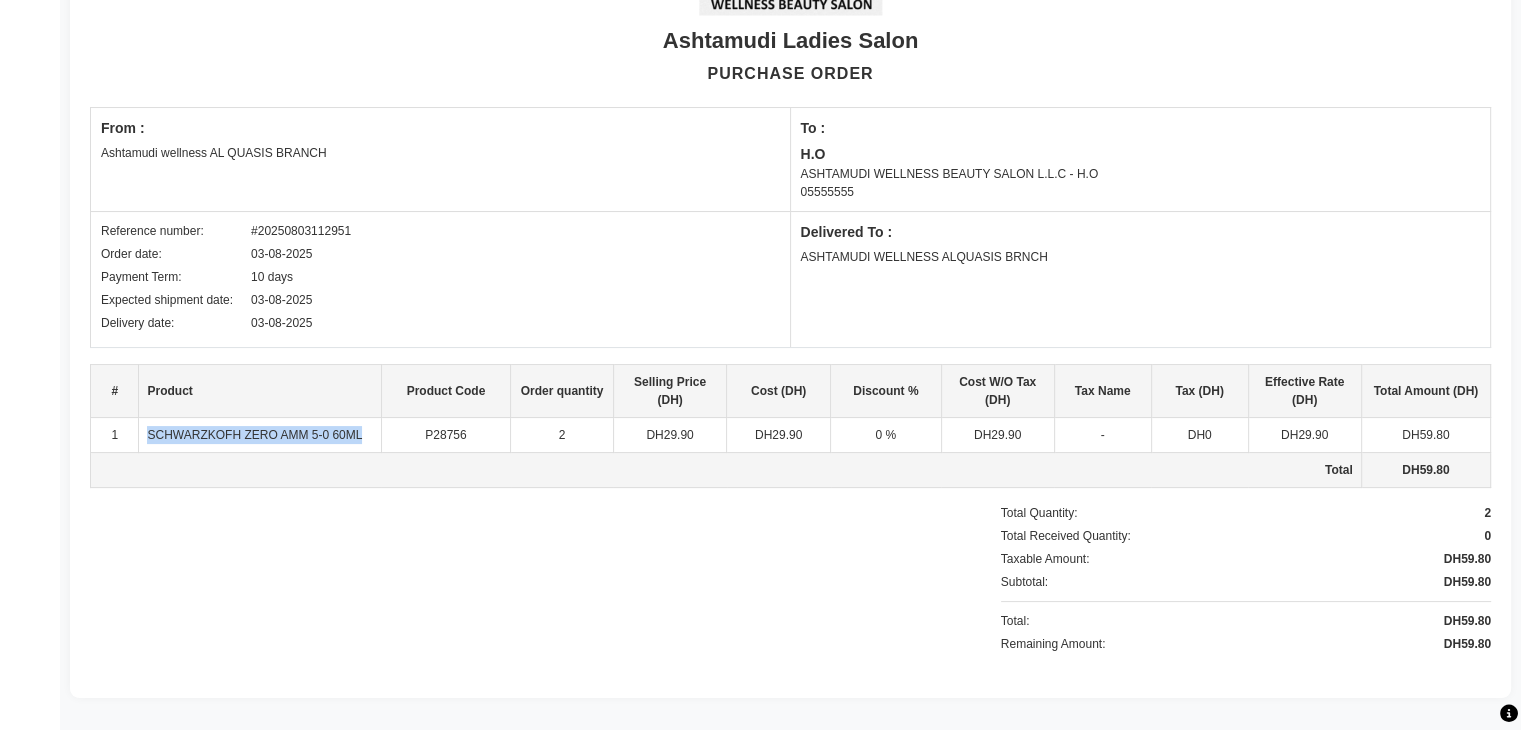 drag, startPoint x: 142, startPoint y: 433, endPoint x: 393, endPoint y: 439, distance: 251.0717 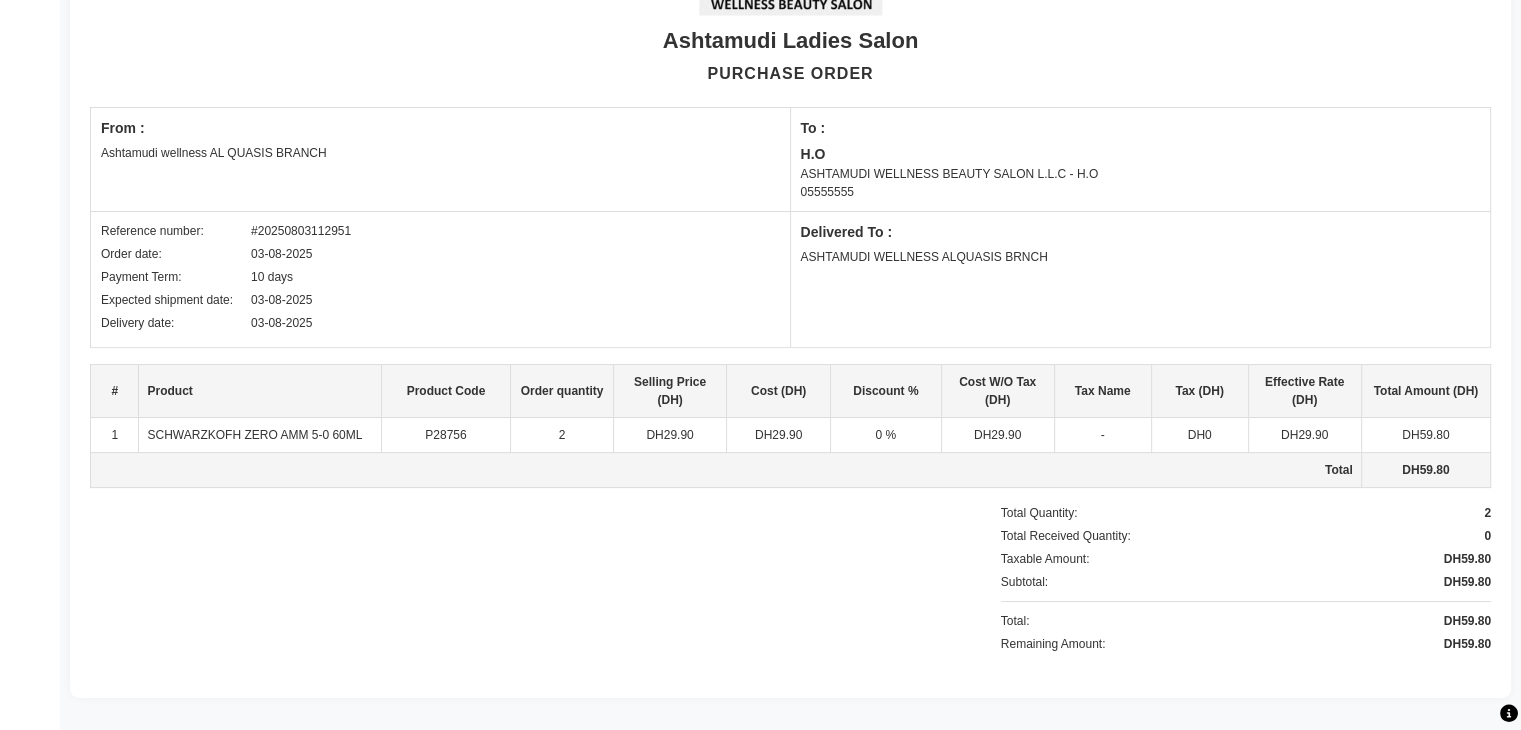 click on "ASHTAMUDI WELLNESS ALQUASIS BRNCH" 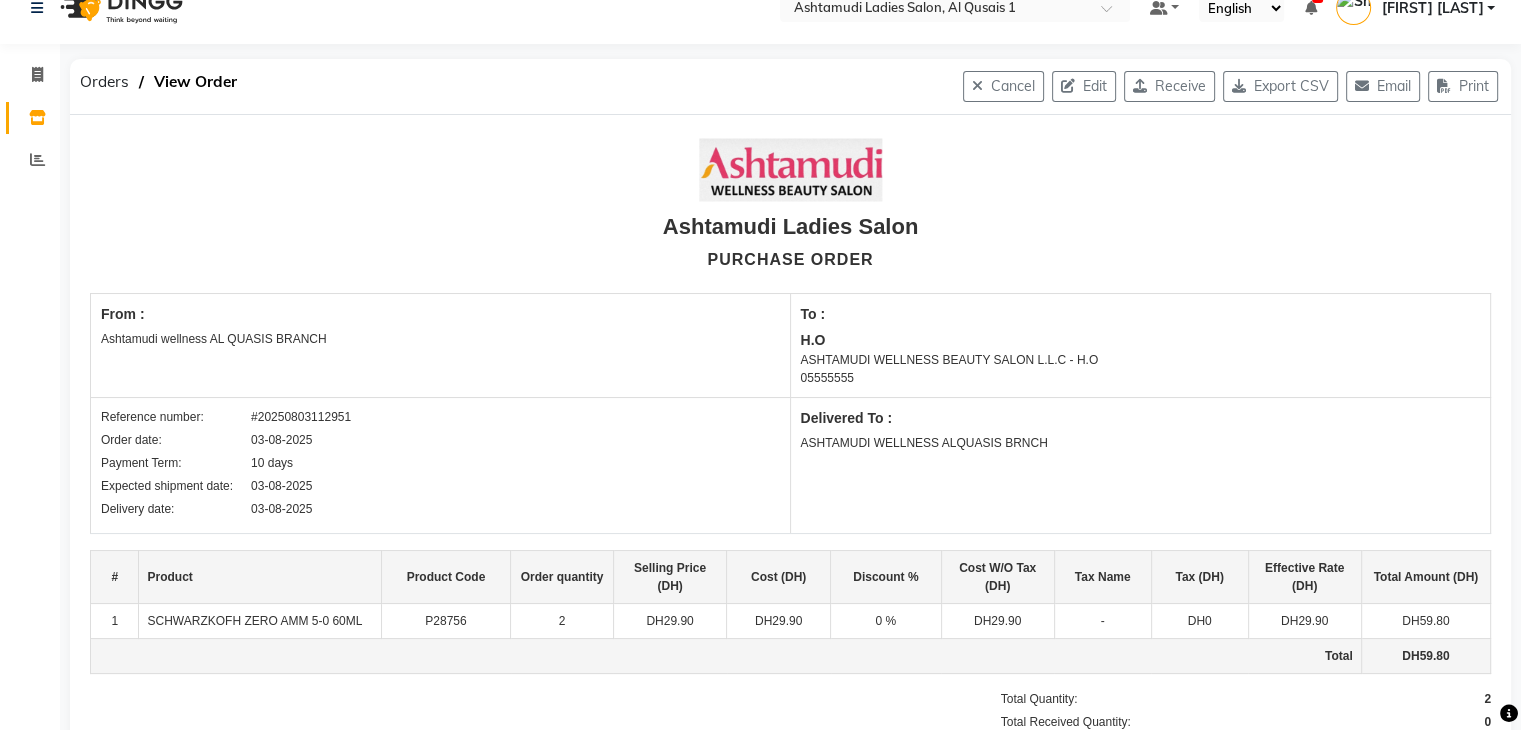 scroll, scrollTop: 0, scrollLeft: 0, axis: both 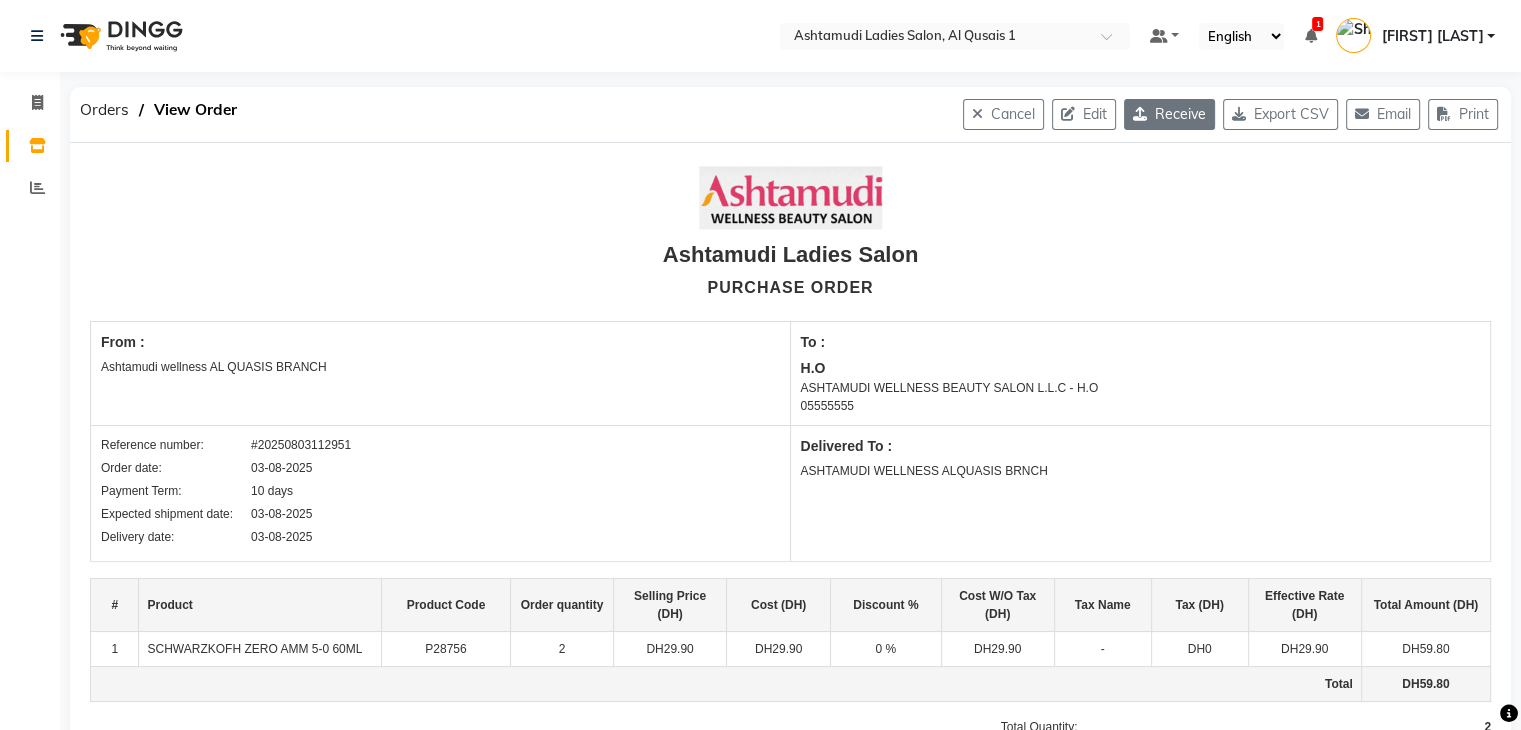 click on "Receive" 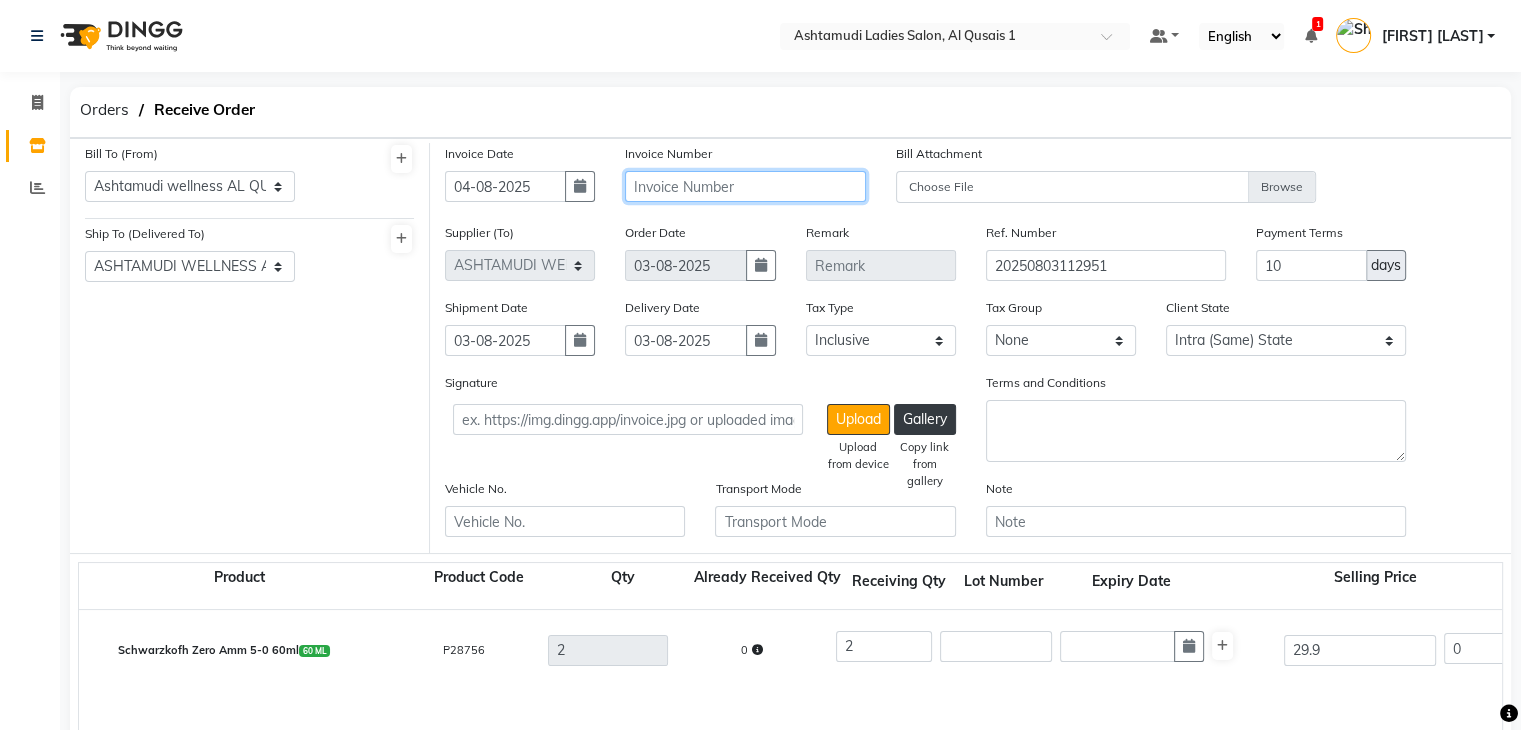 click 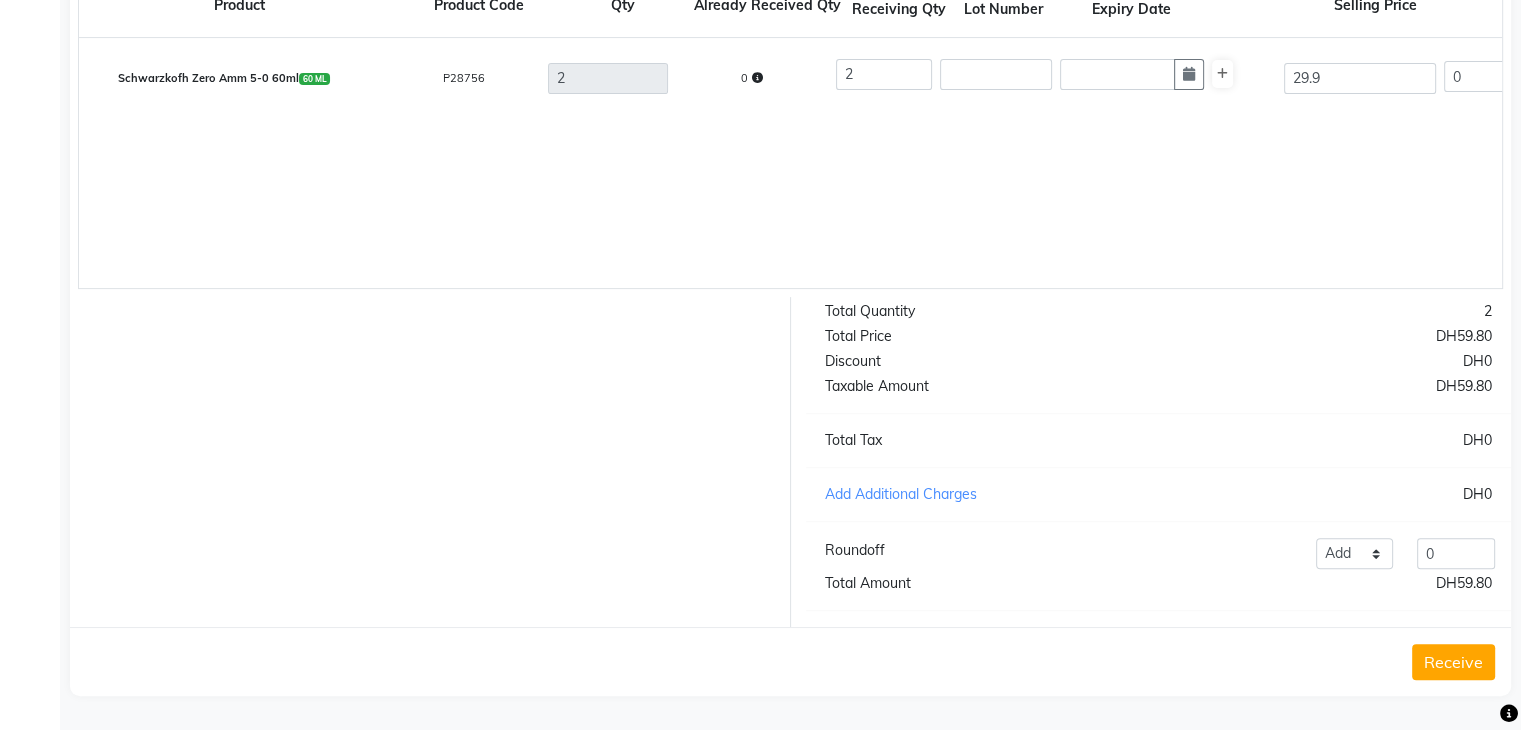 scroll, scrollTop: 591, scrollLeft: 0, axis: vertical 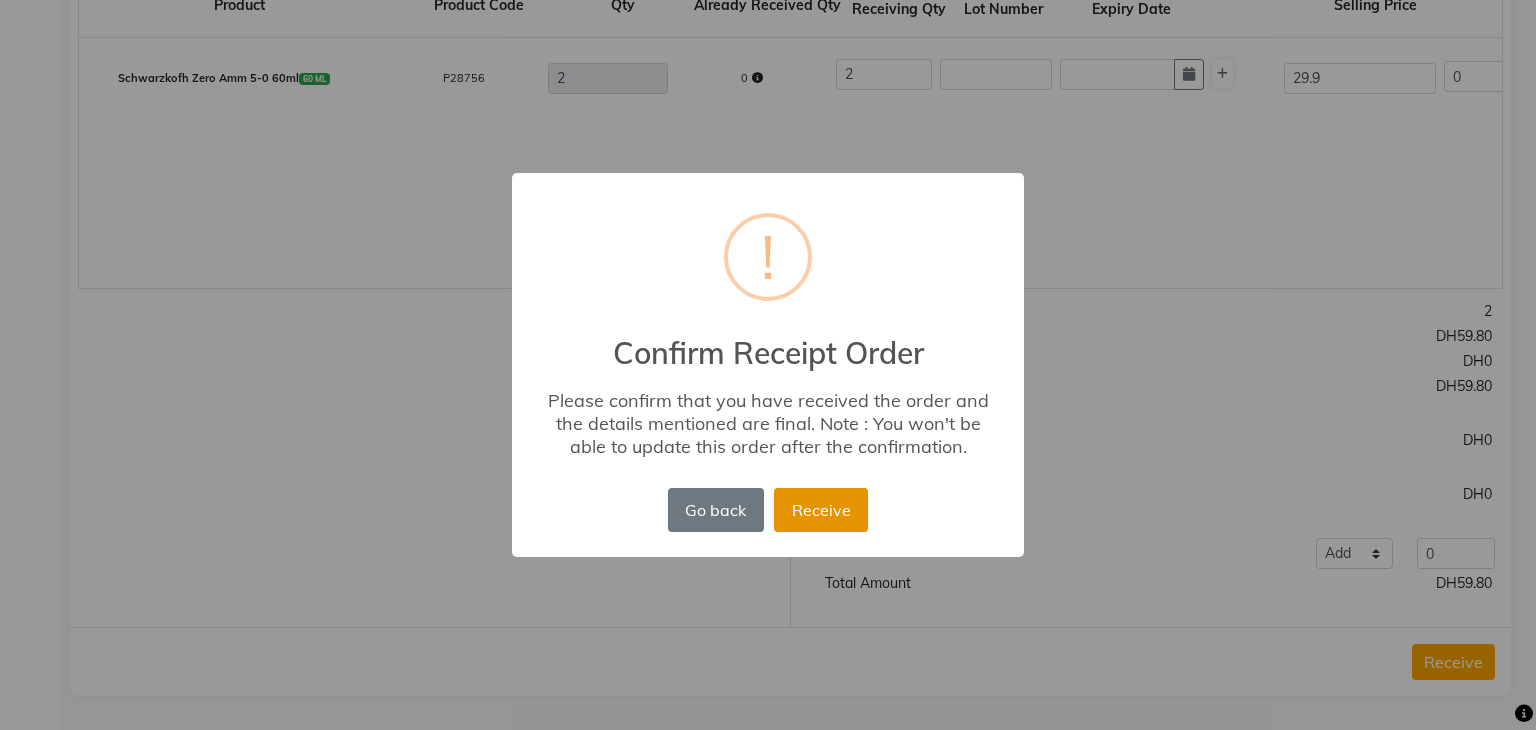 click on "Receive" at bounding box center (821, 510) 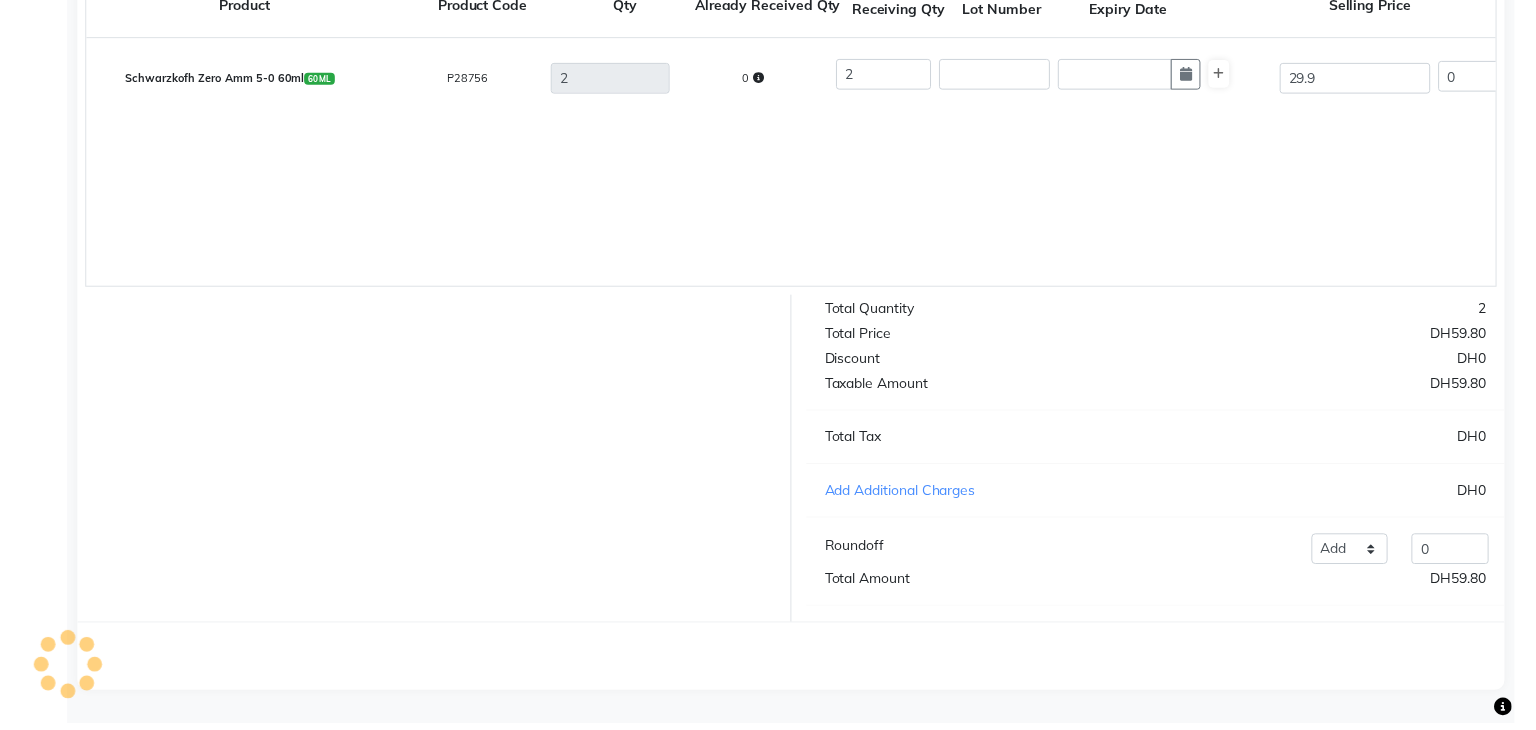 scroll, scrollTop: 0, scrollLeft: 0, axis: both 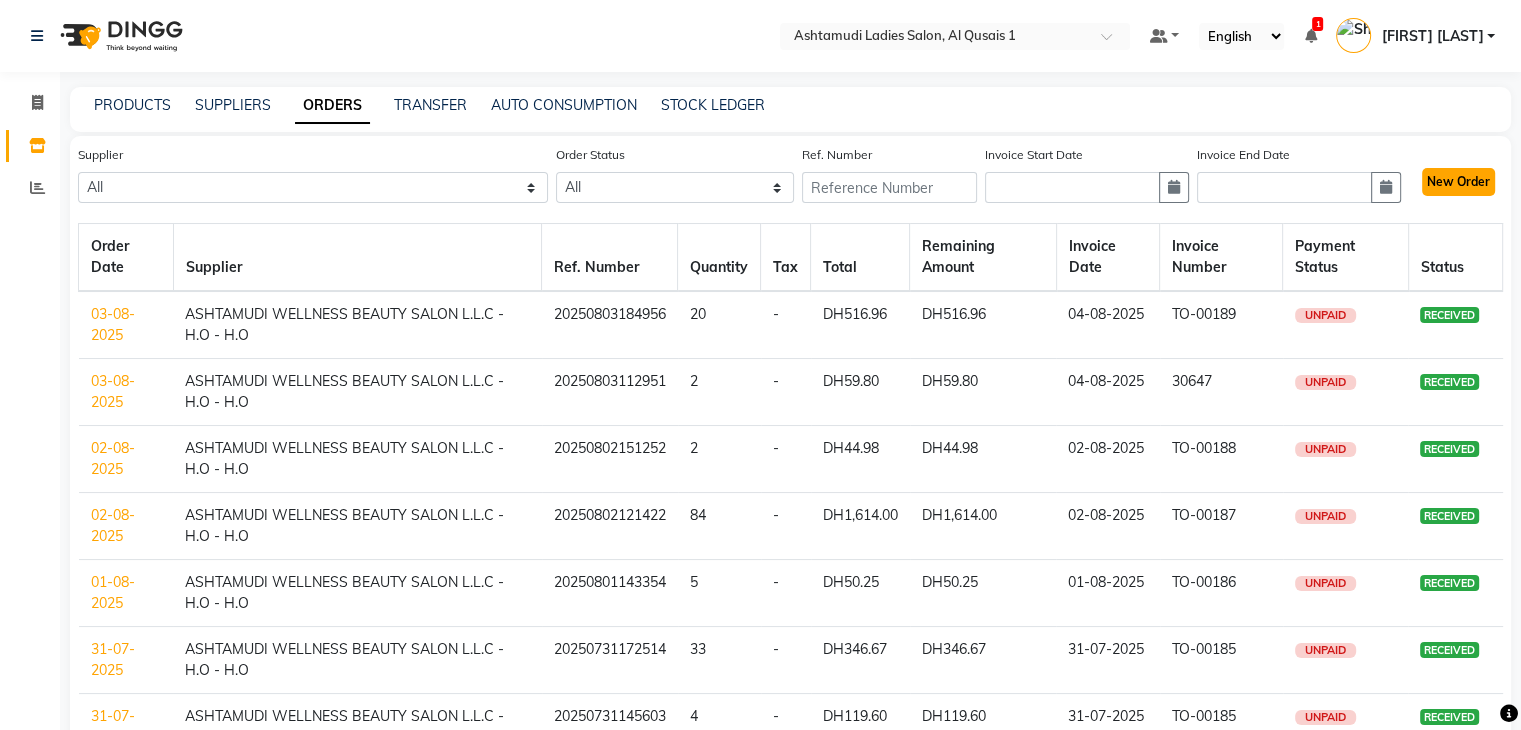 click on "New Order" 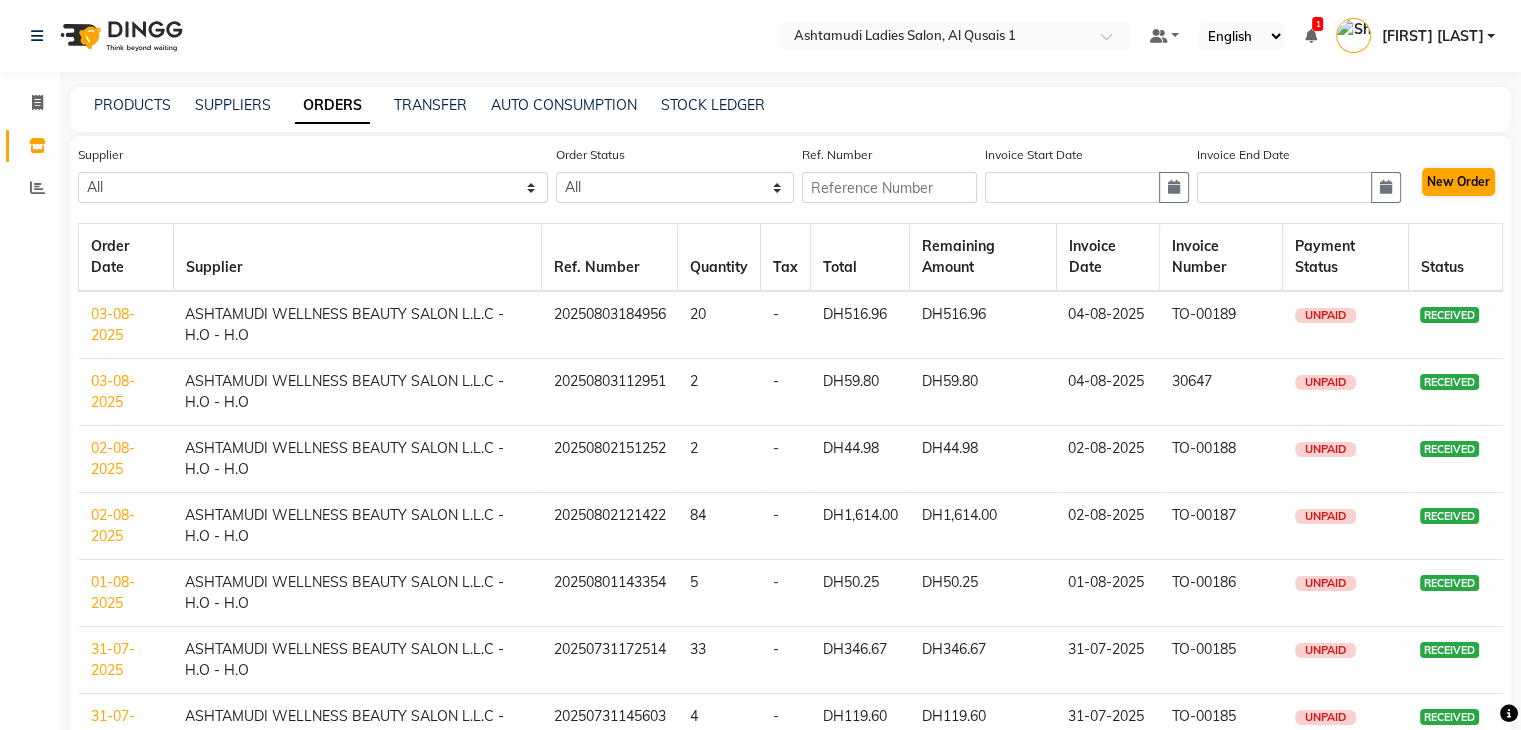 select on "true" 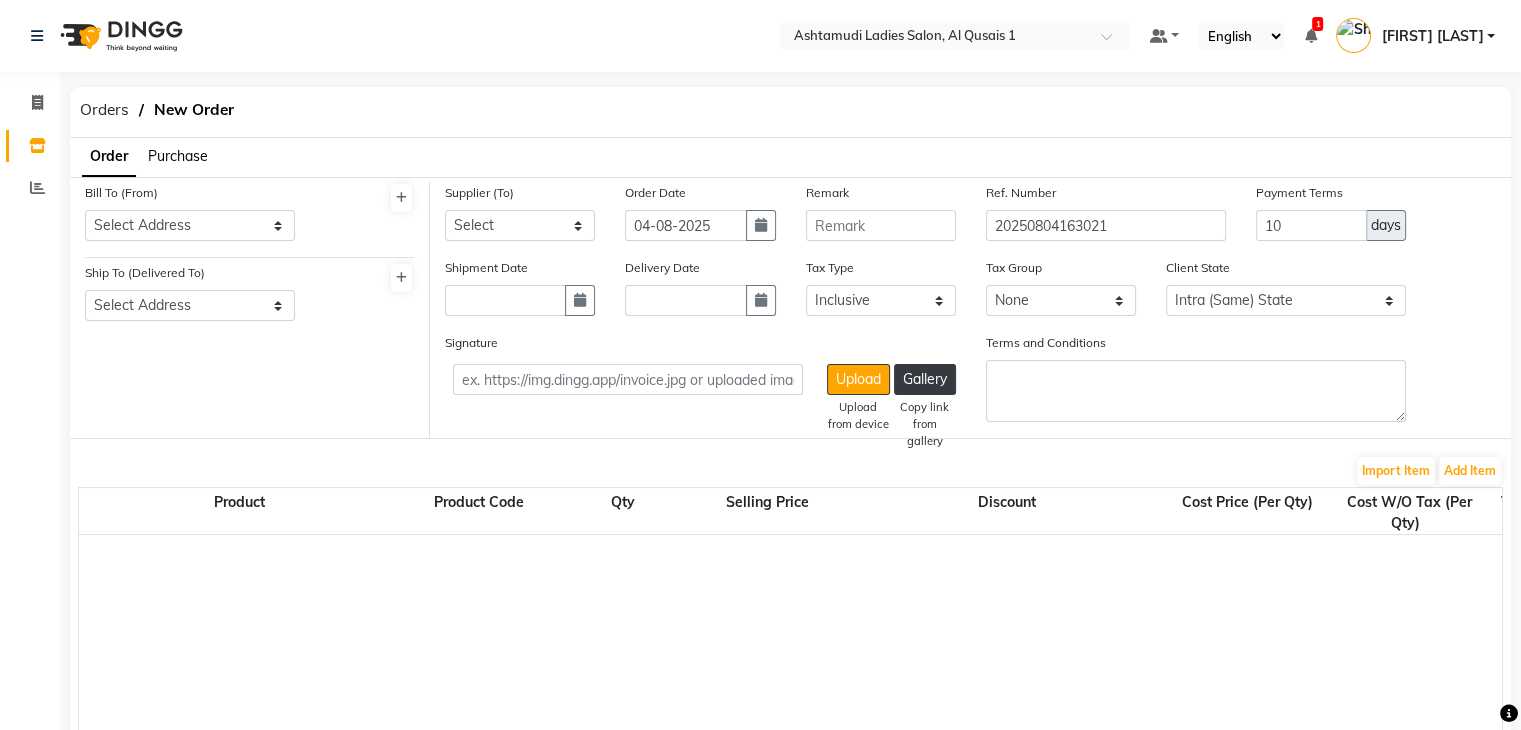 click on "Purchase" 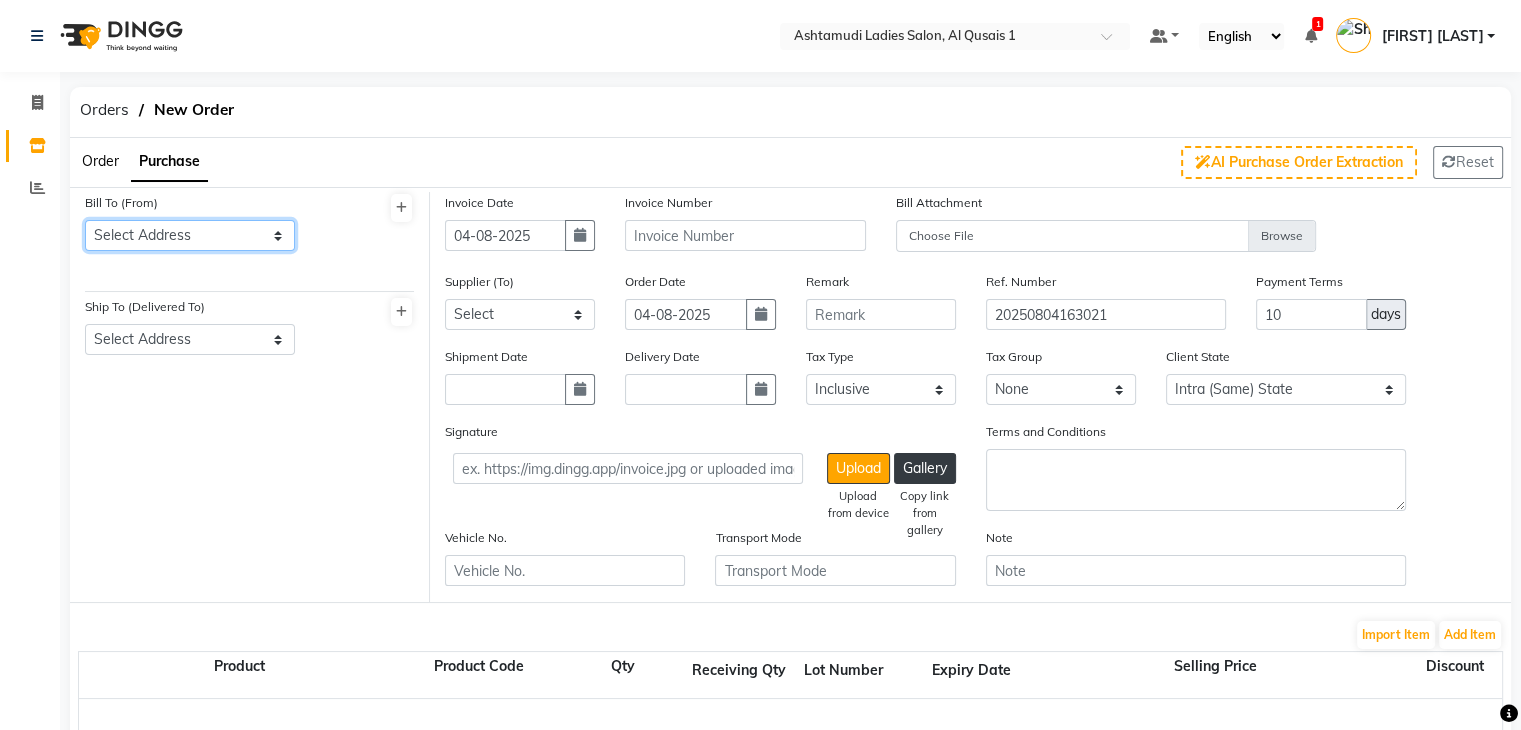 click on "Select Address  Ashtamudi wellness [CITY] BRANCH   --" 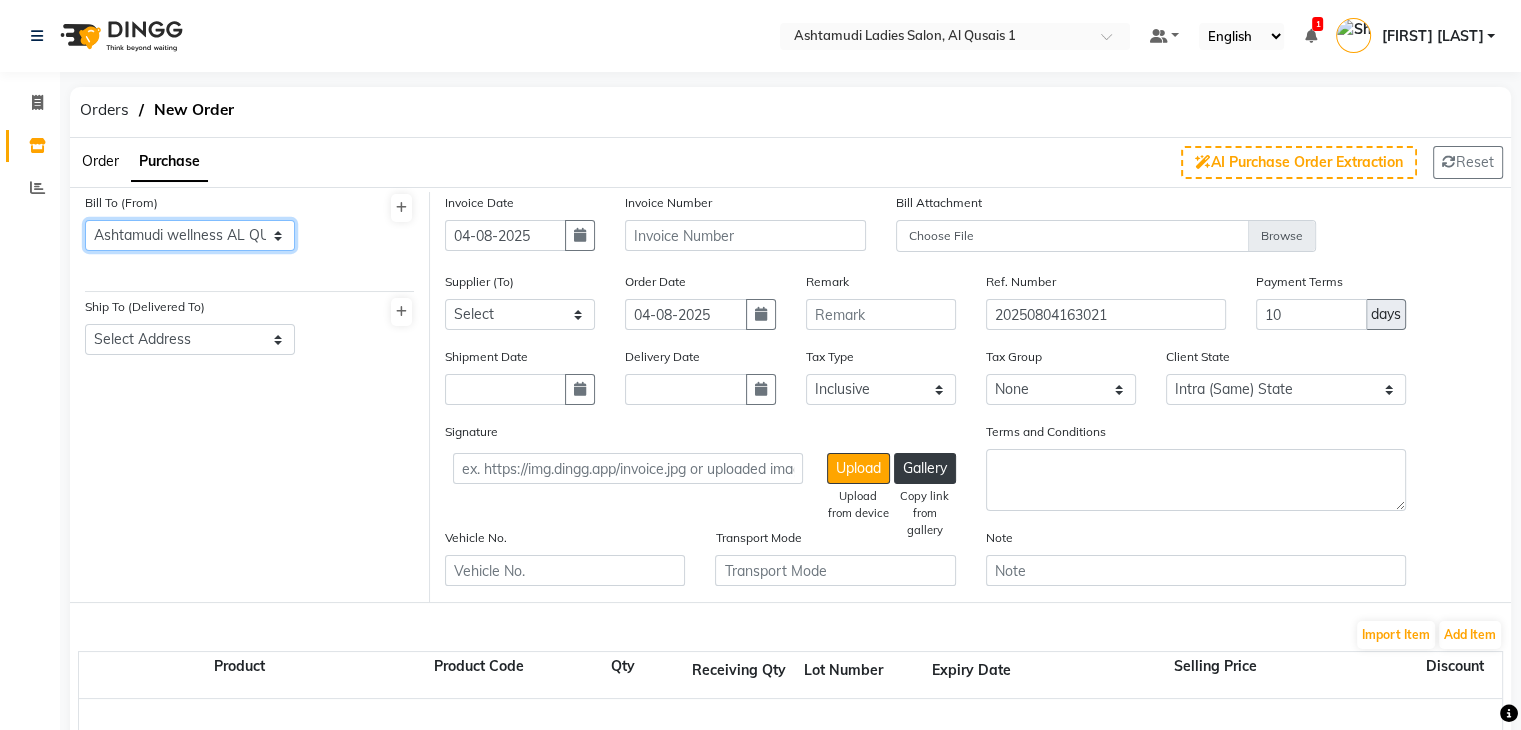 click on "Select Address  Ashtamudi wellness [CITY] BRANCH   --" 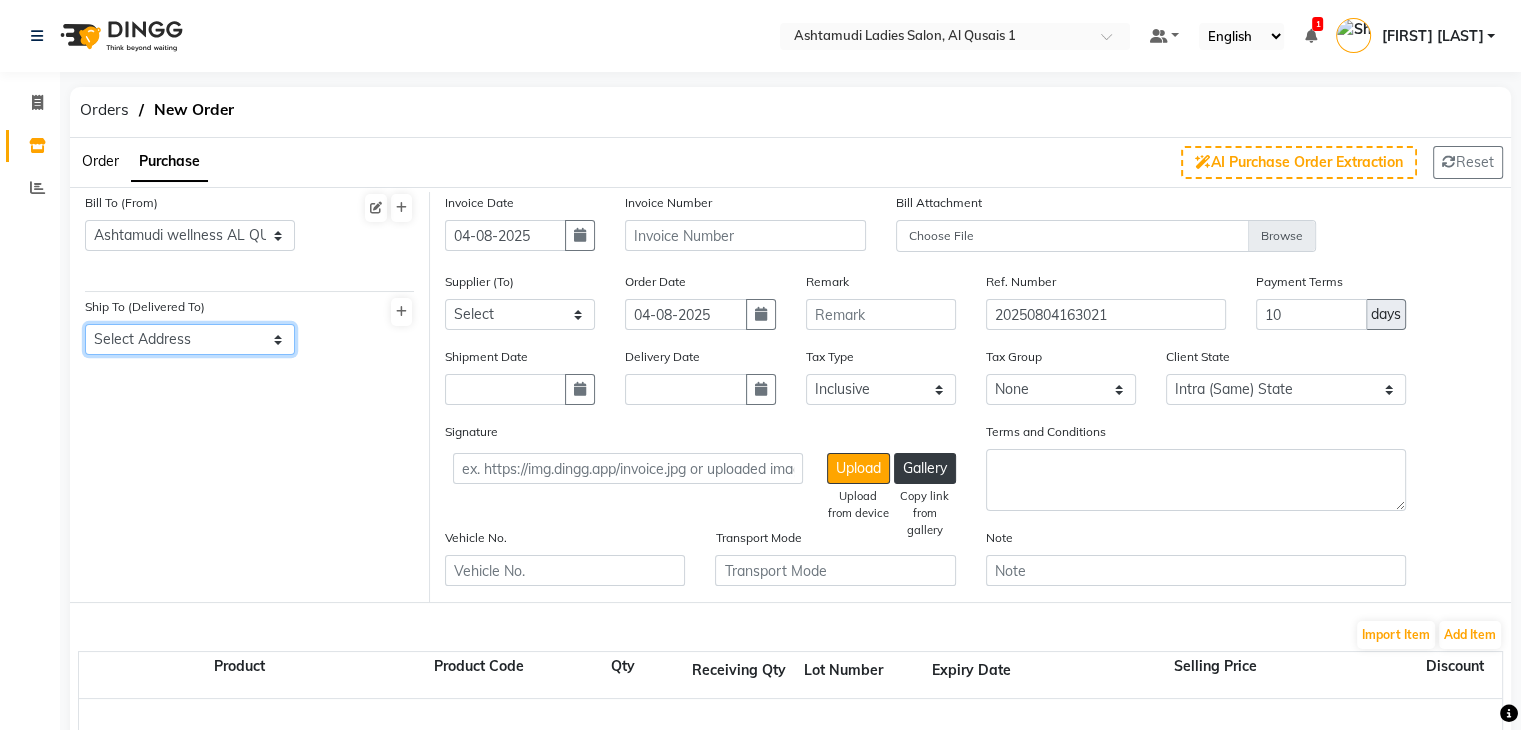 click on "Select Address  ASHTAMUDI WELLNESS [CITY] BRNCH   --" 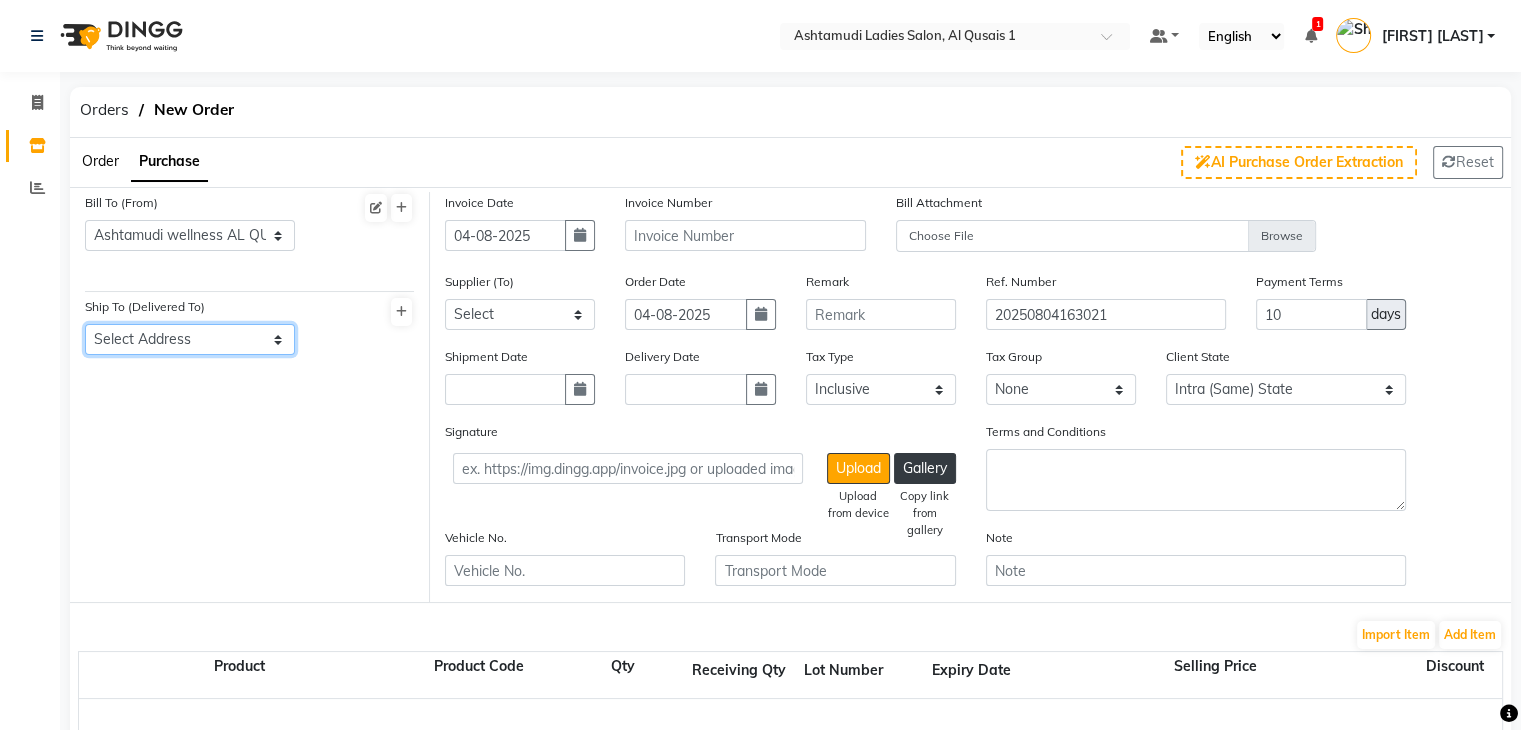 select on "1468" 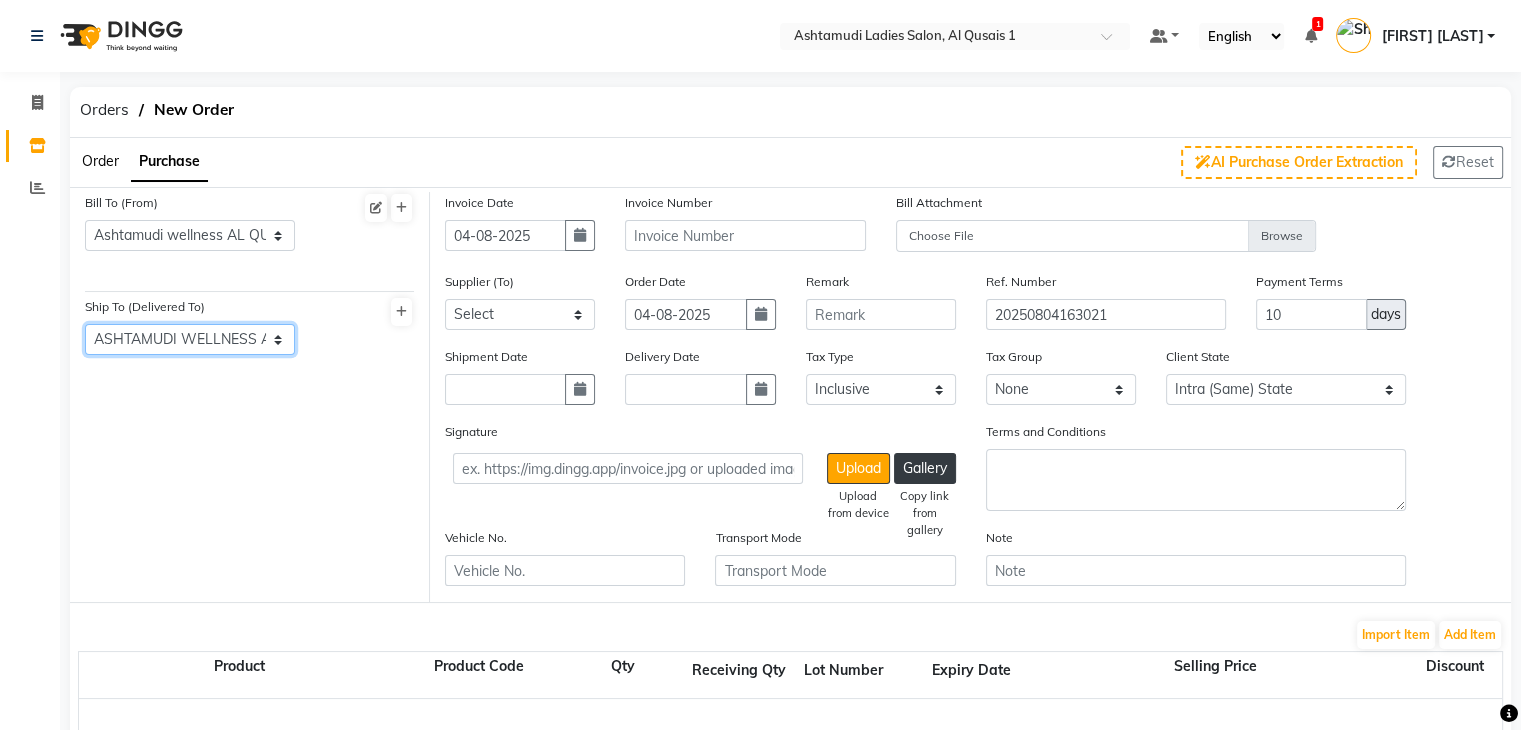 click on "Select Address  ASHTAMUDI WELLNESS [CITY] BRNCH   --" 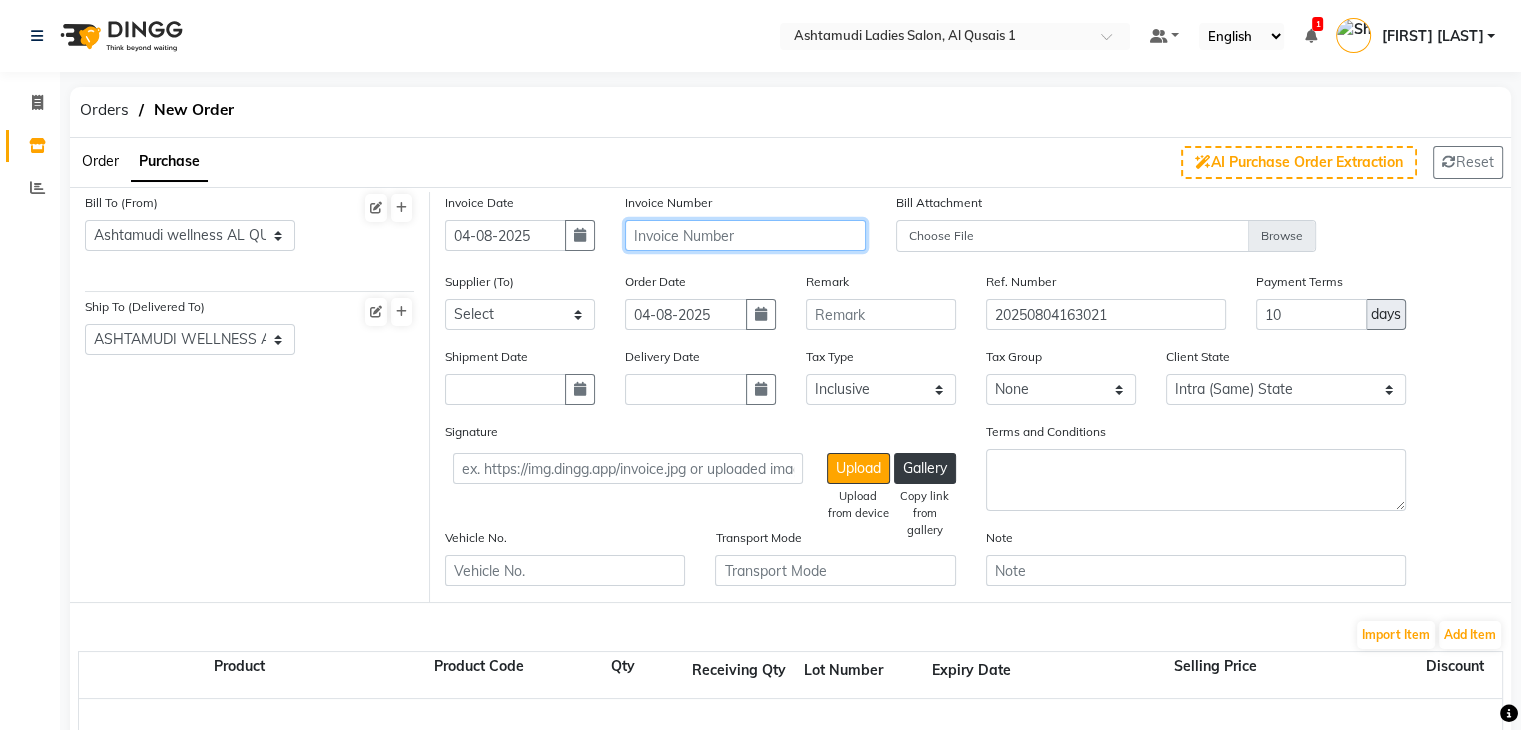 click 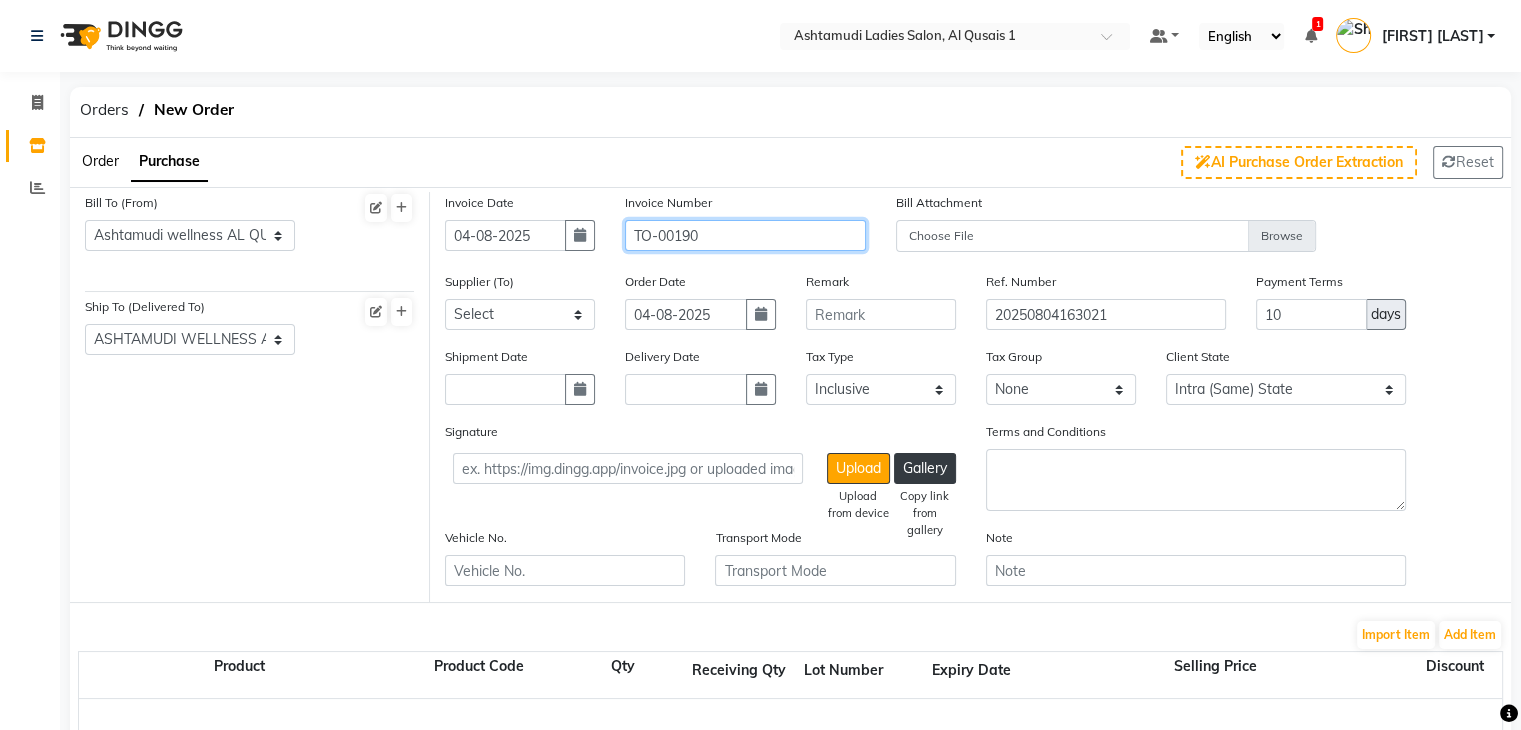 type on "TO-00190" 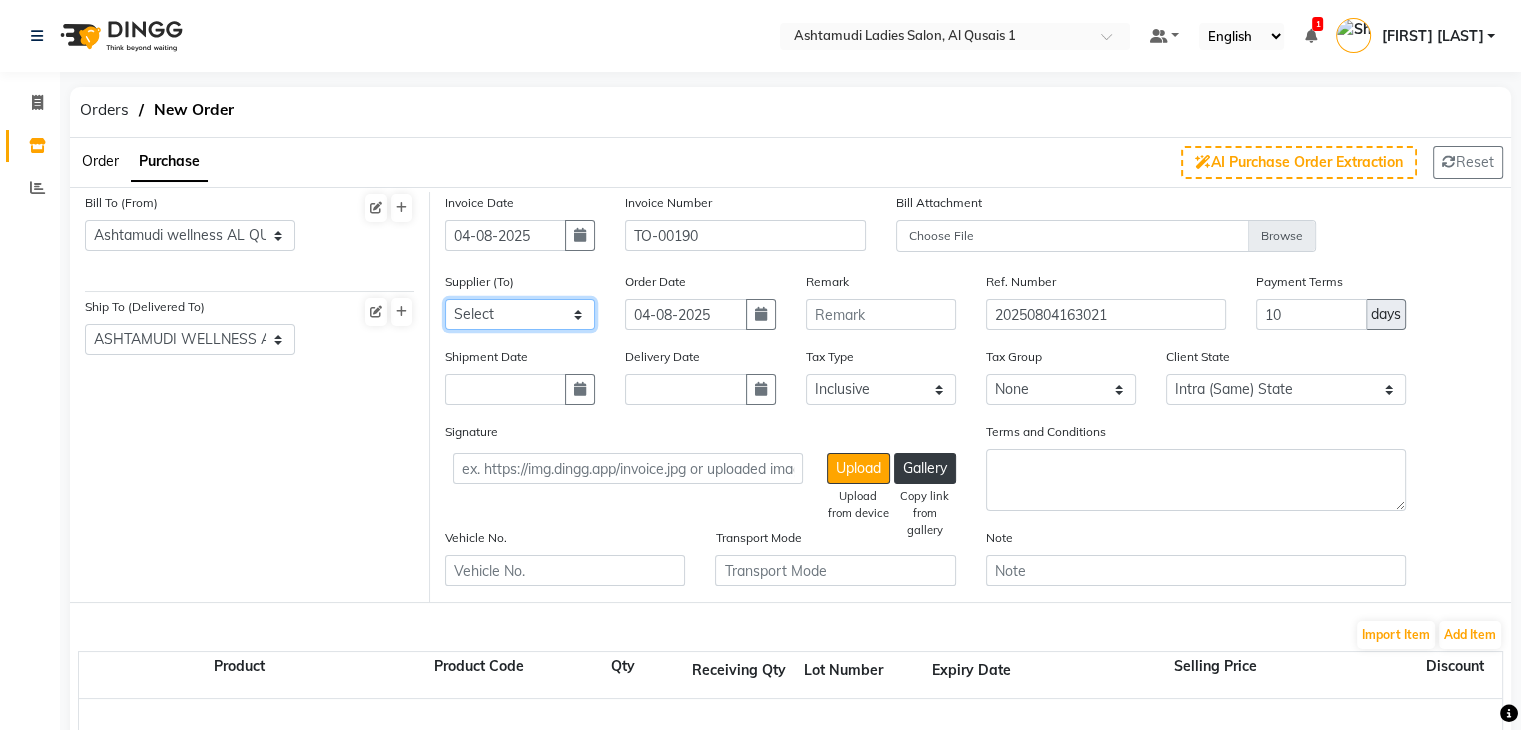 click on "Select ASHTAMUDI WELLNESS BEAUTY SALON L.L.C - H.O - H.O" 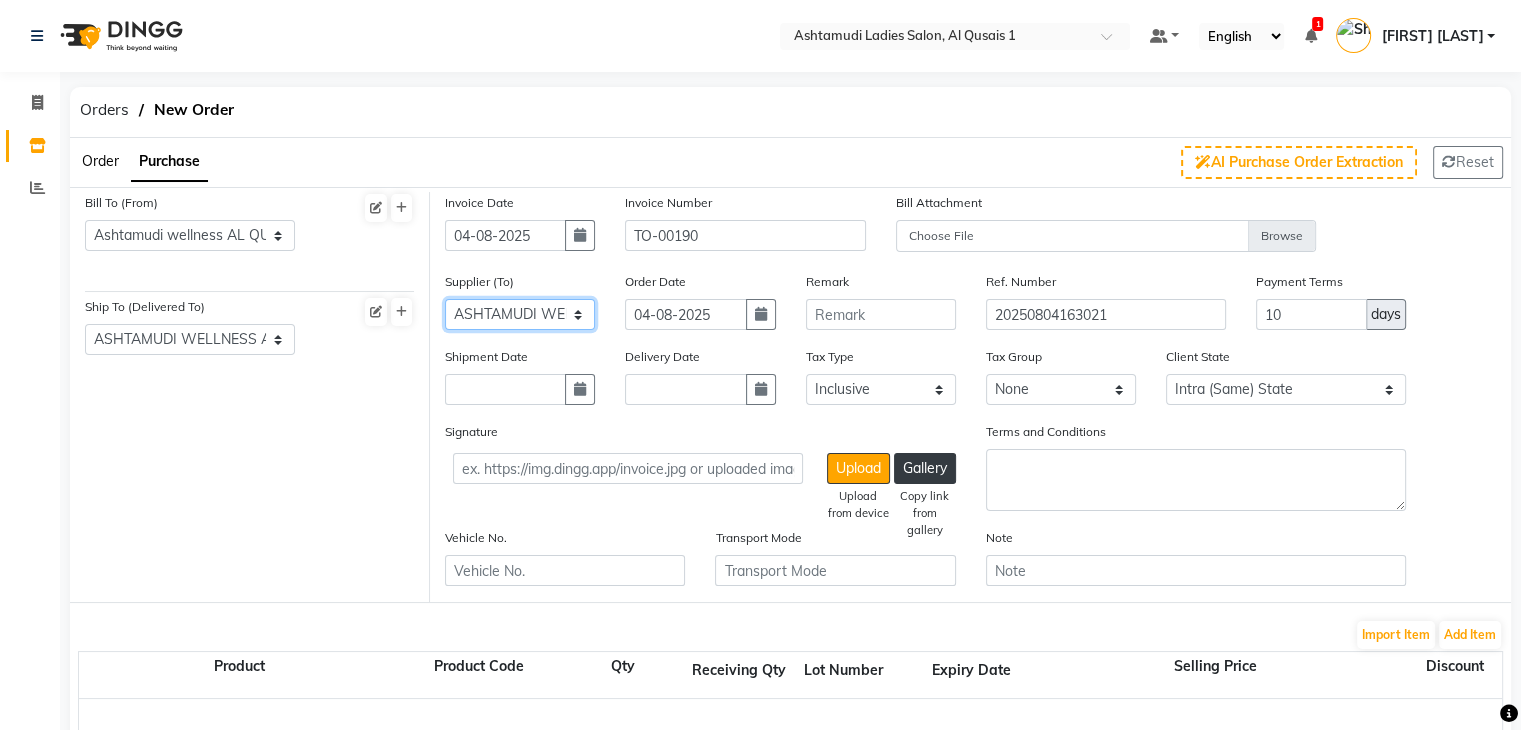 click on "Select ASHTAMUDI WELLNESS BEAUTY SALON L.L.C - H.O - H.O" 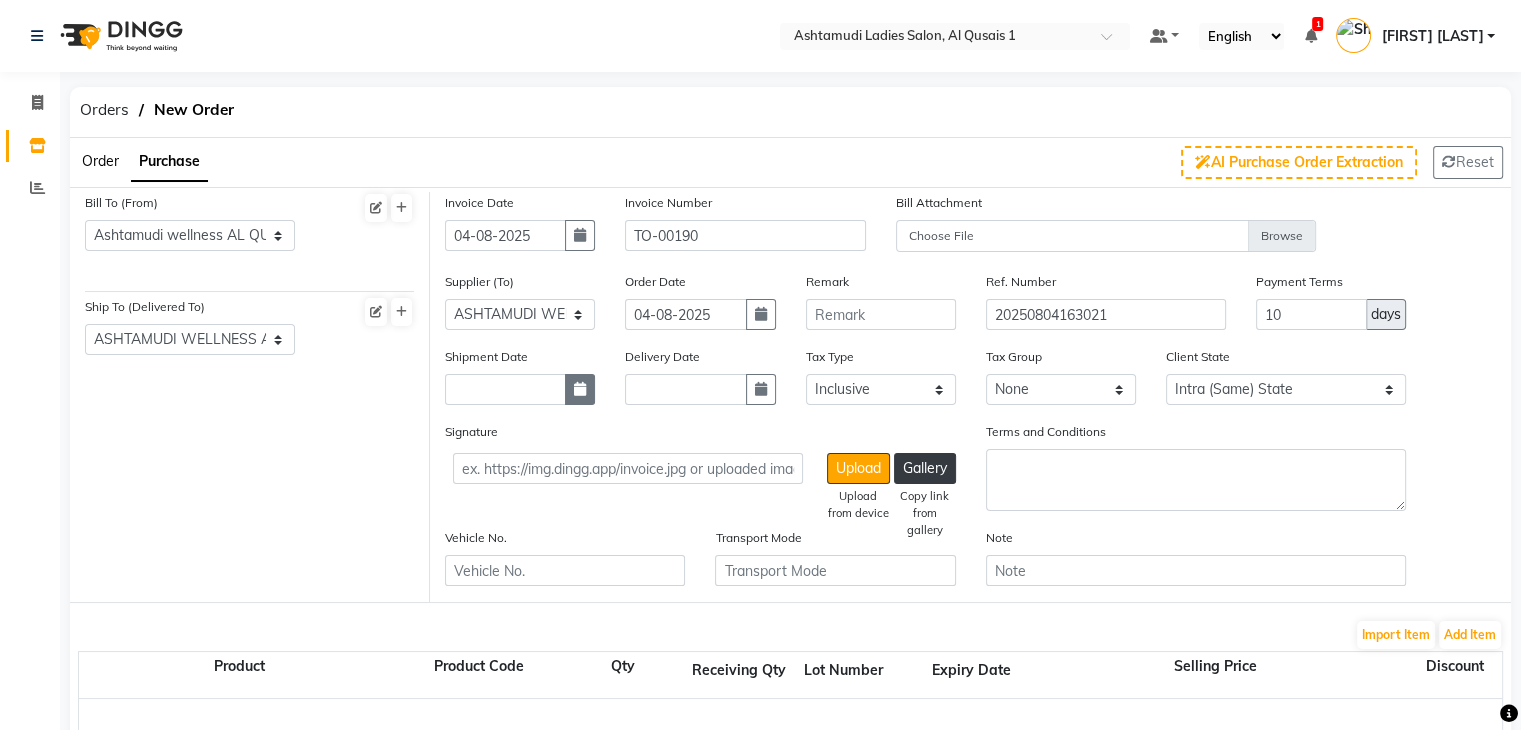 click 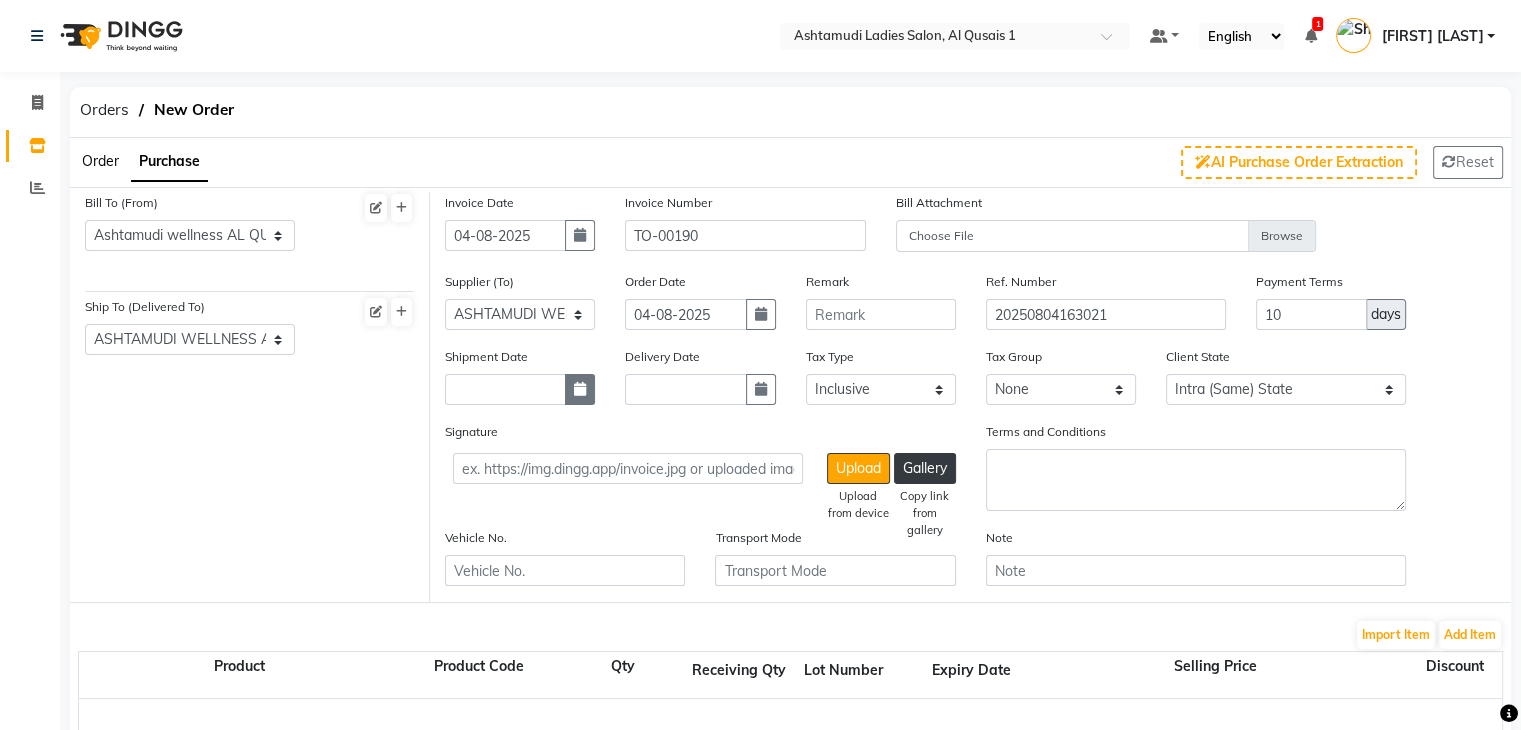 select on "8" 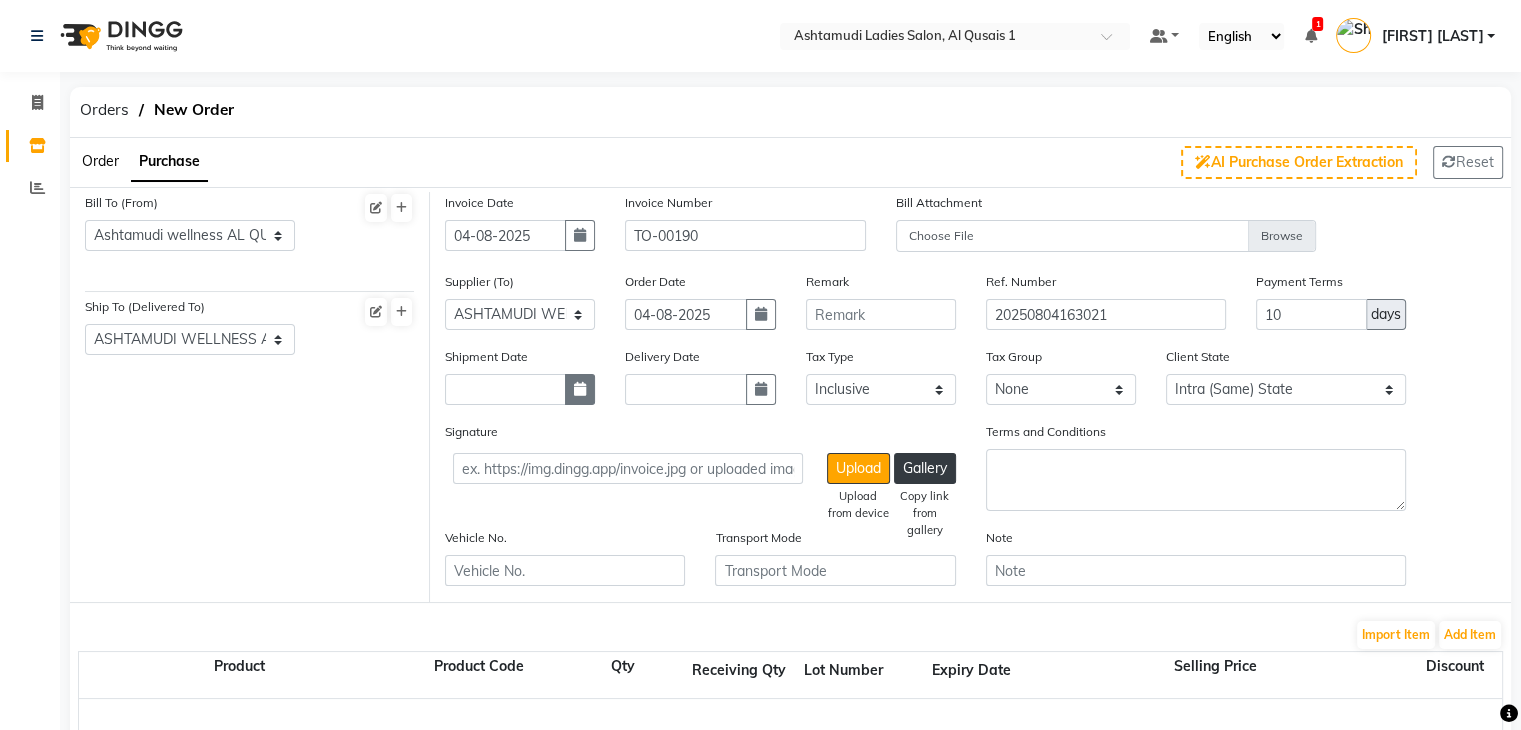 select on "2025" 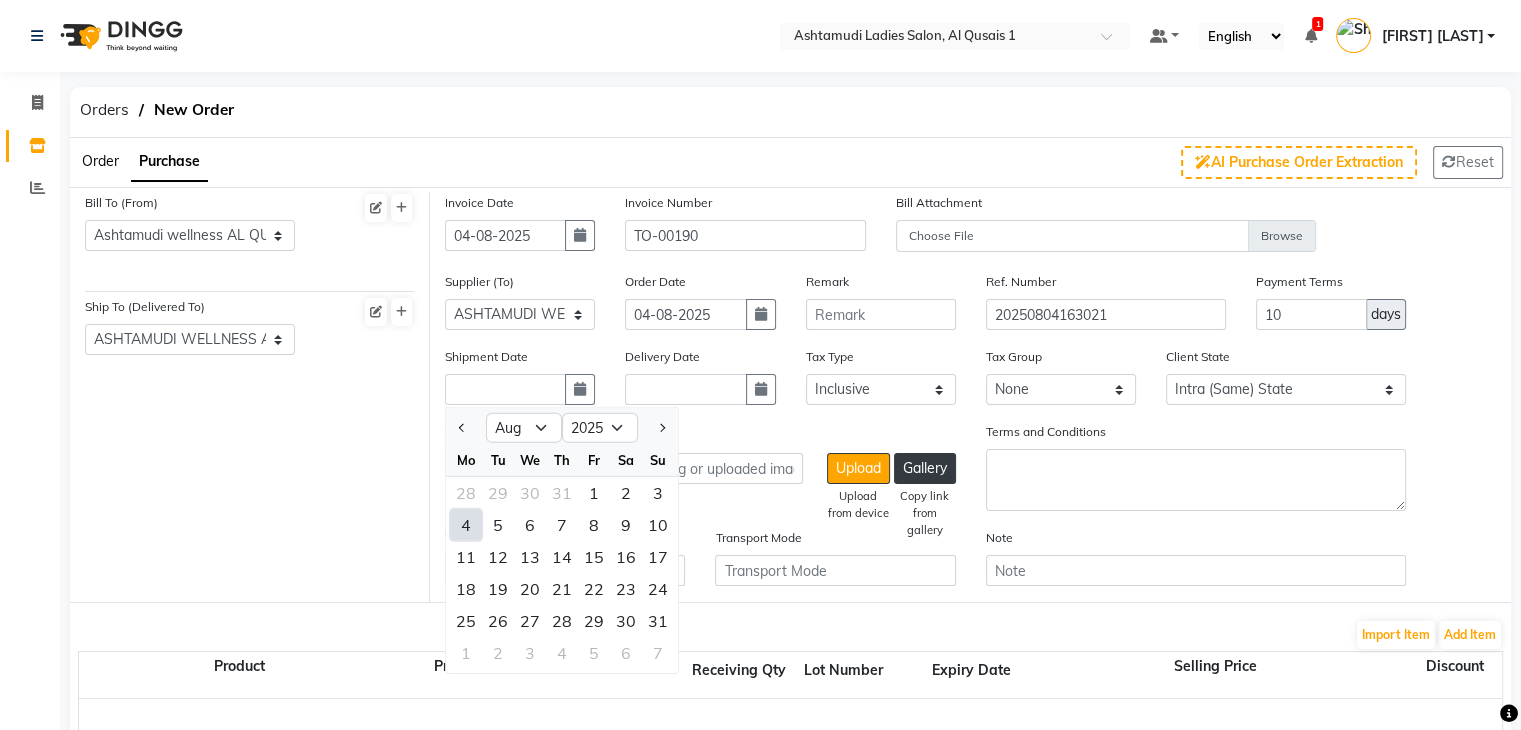 click on "4" 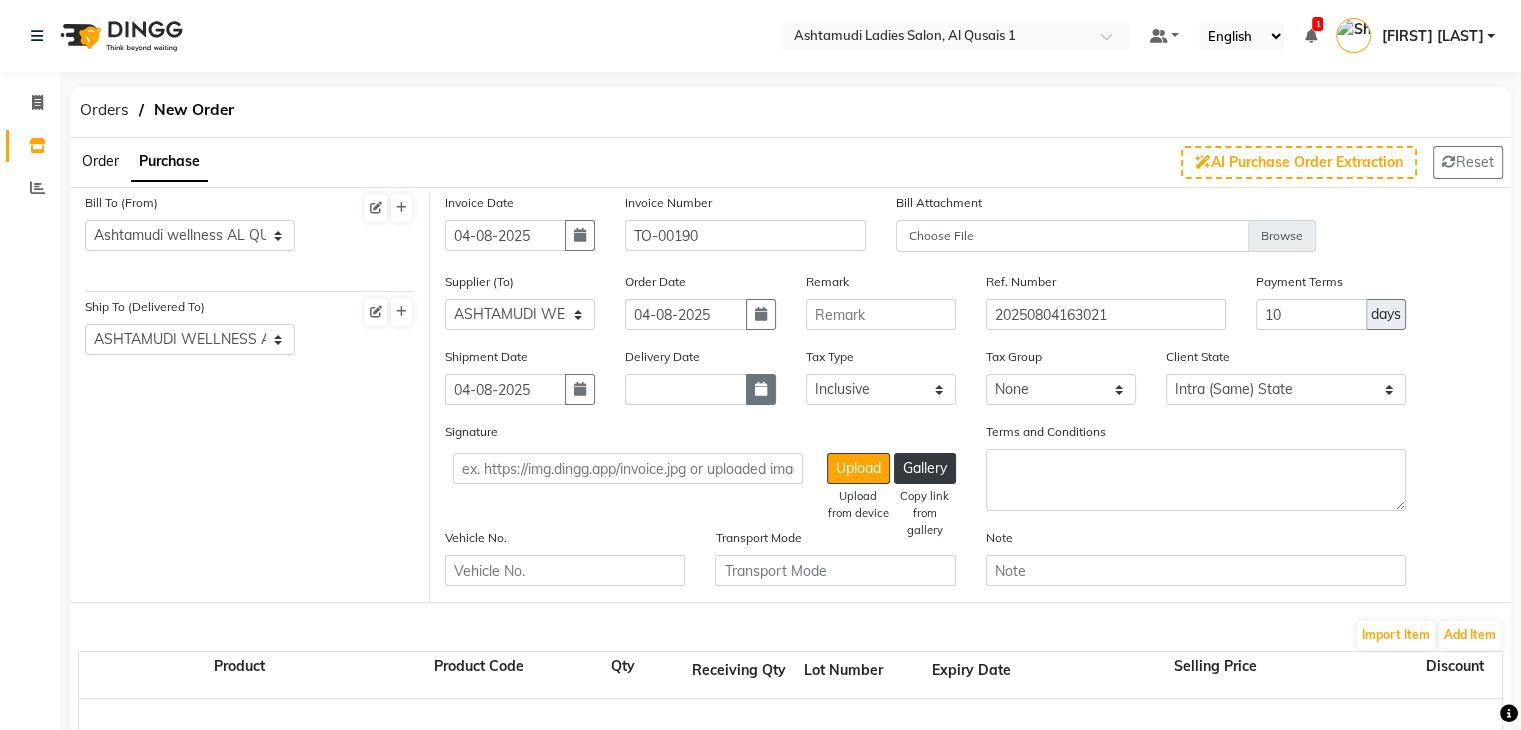 click 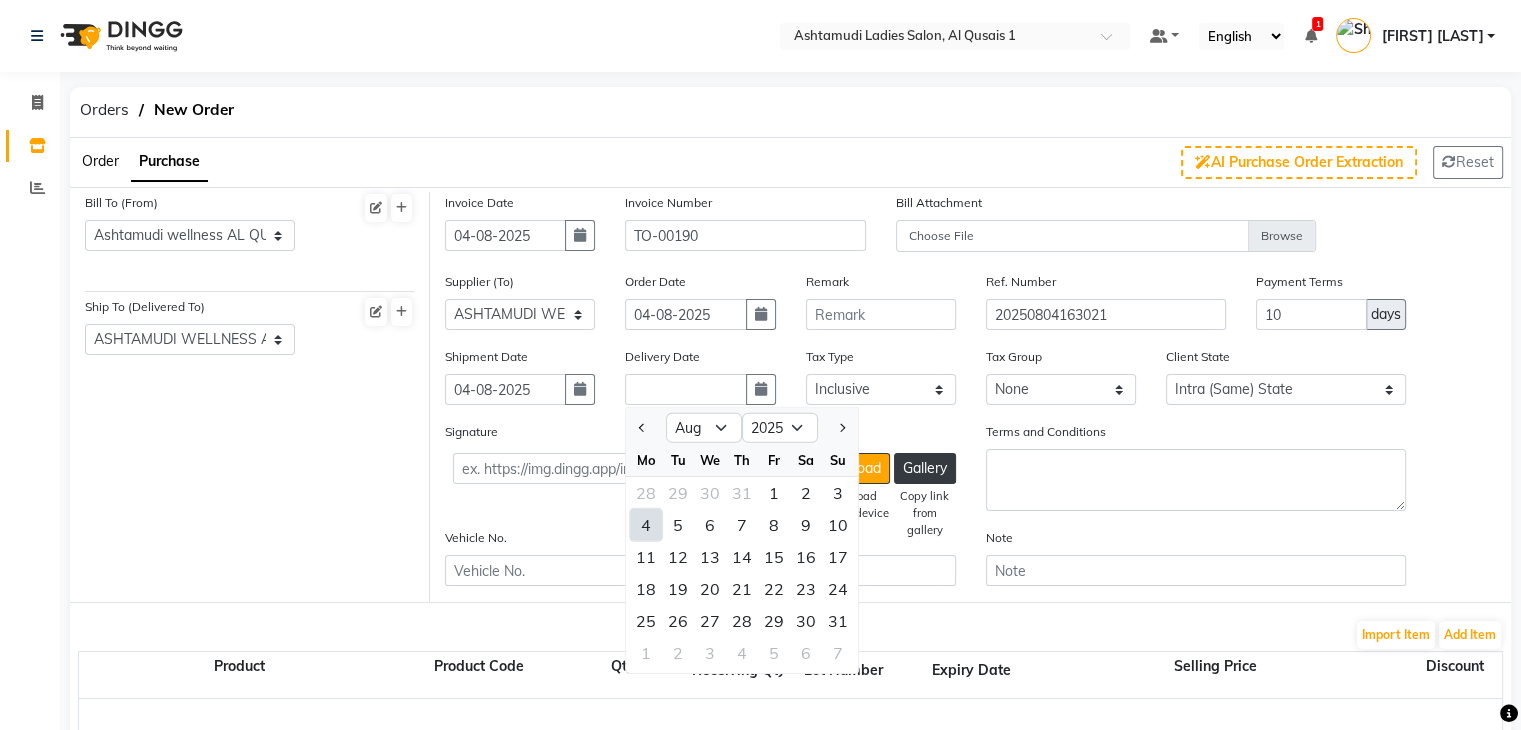 click on "4" 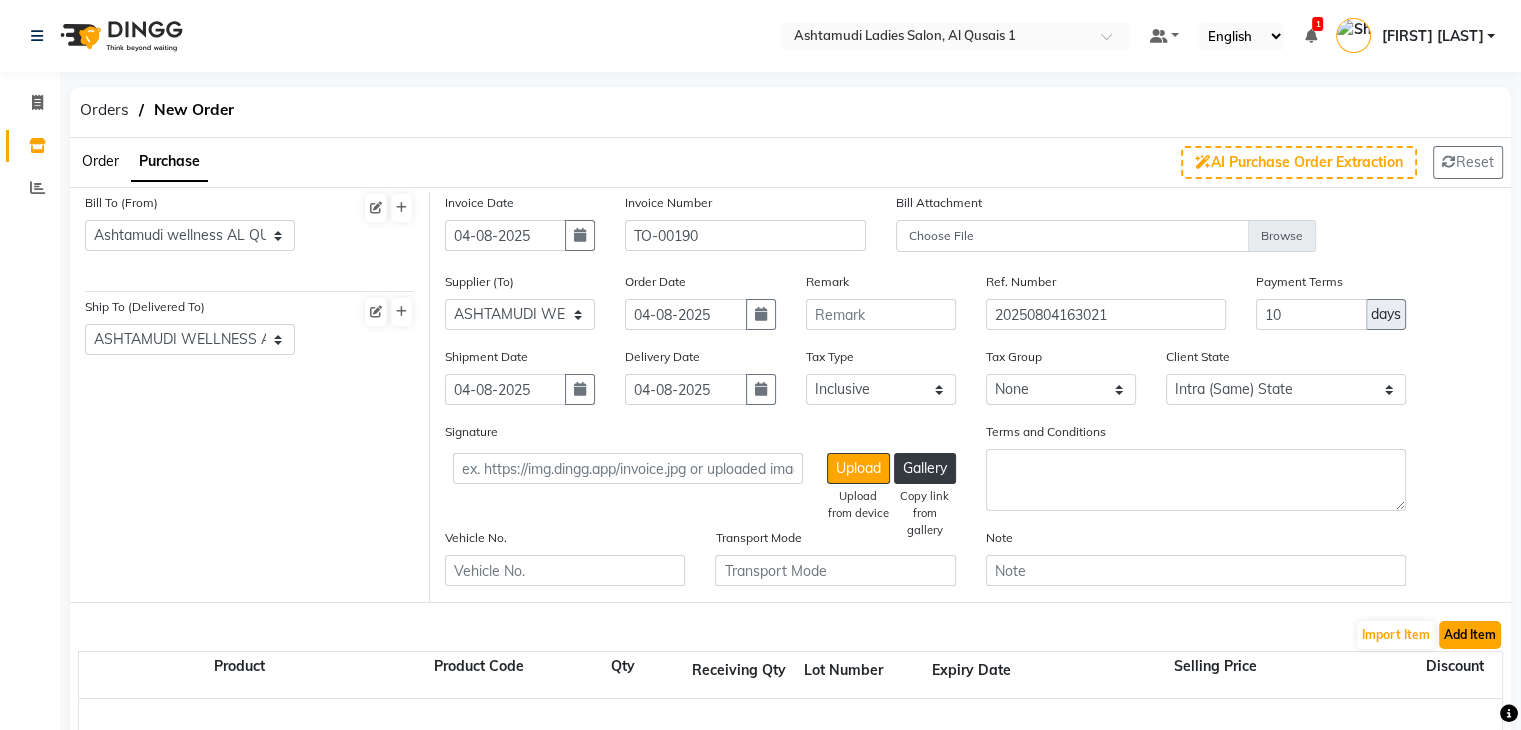 click on "Add Item" 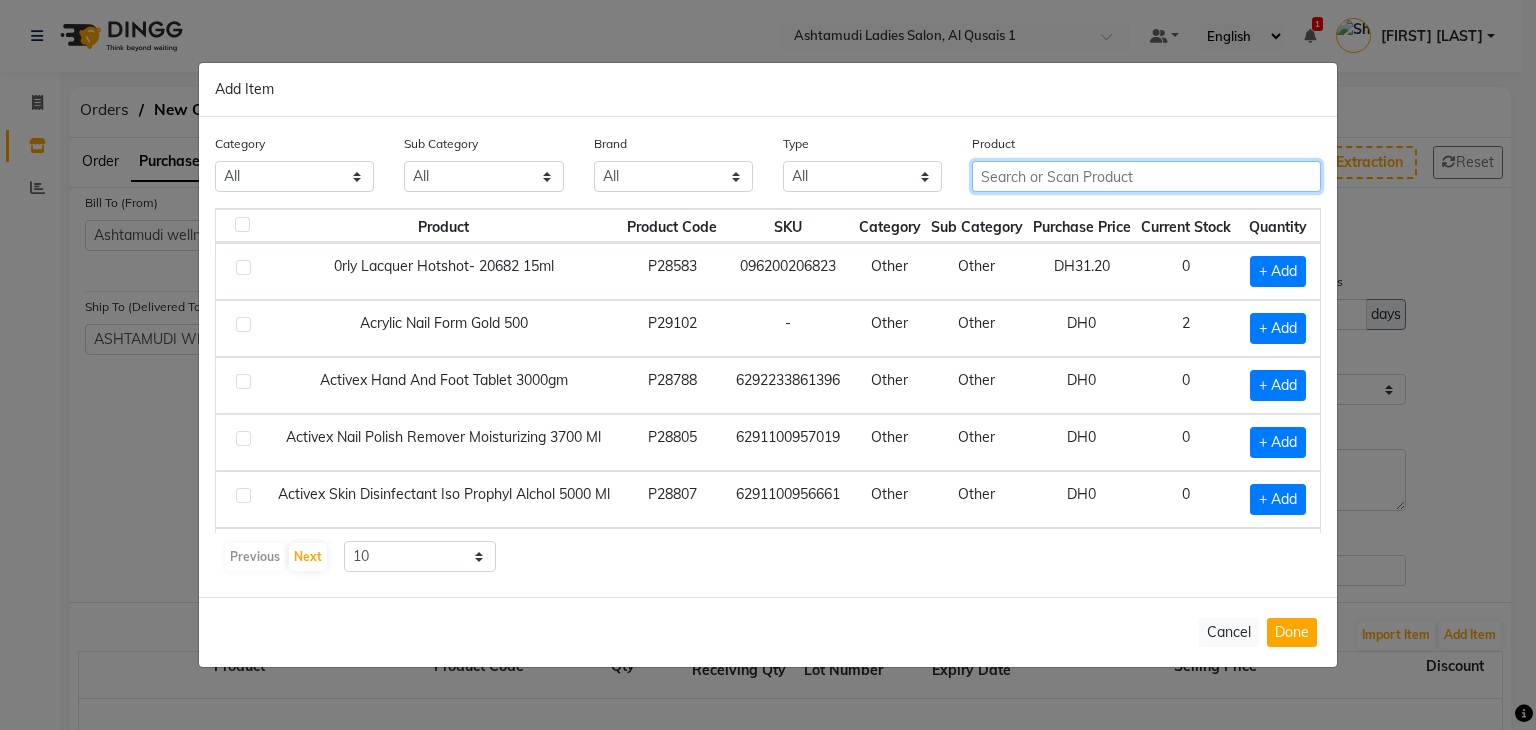 click 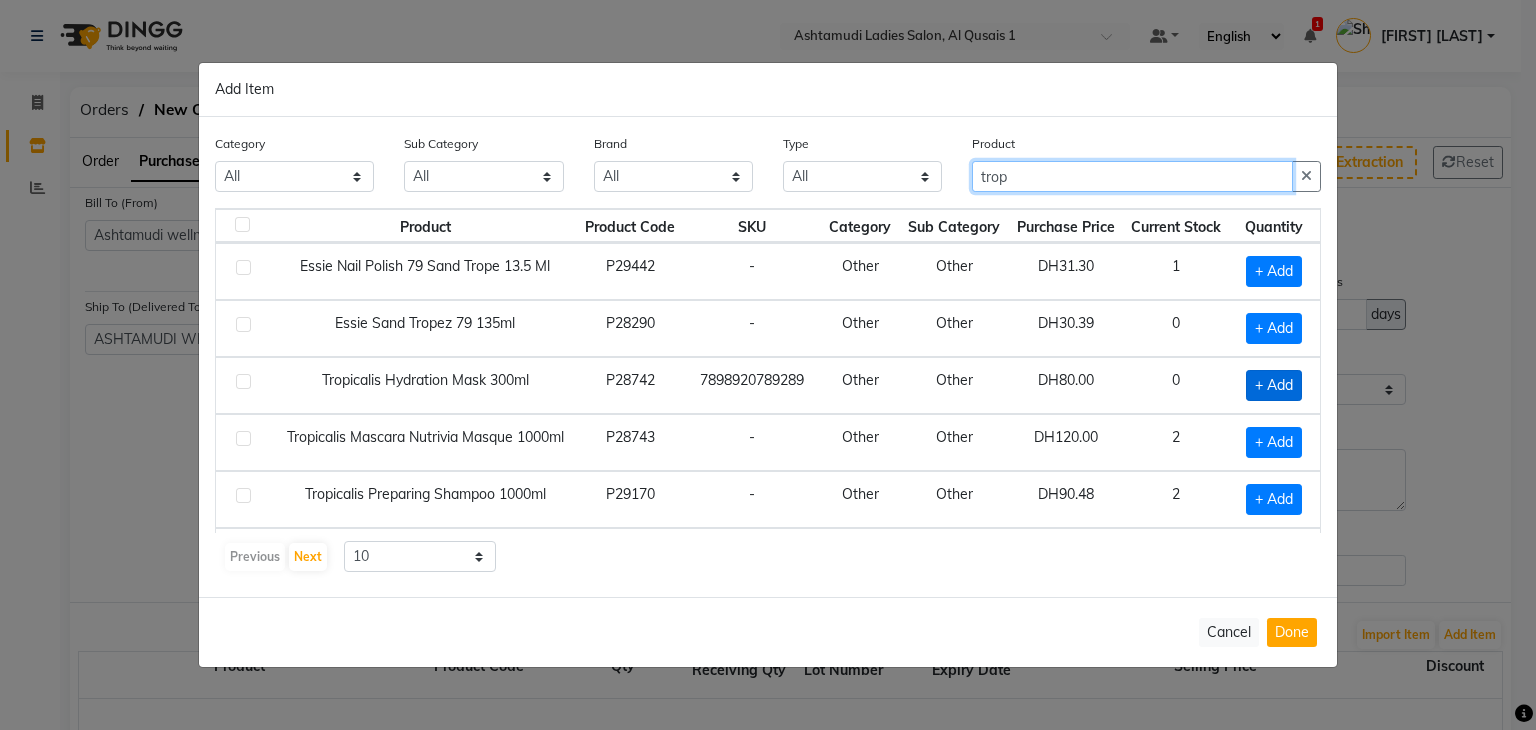 type on "trop" 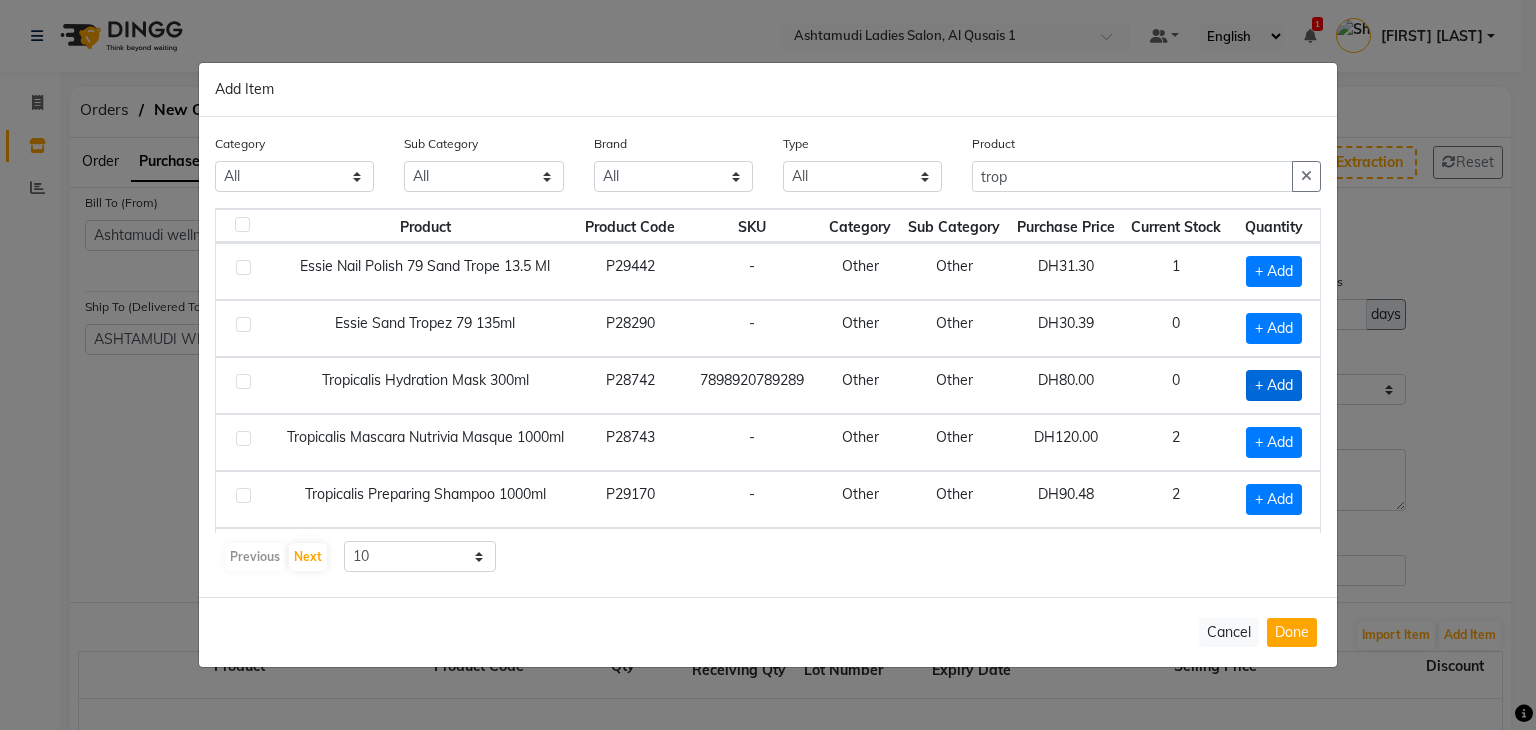 click on "+ Add" 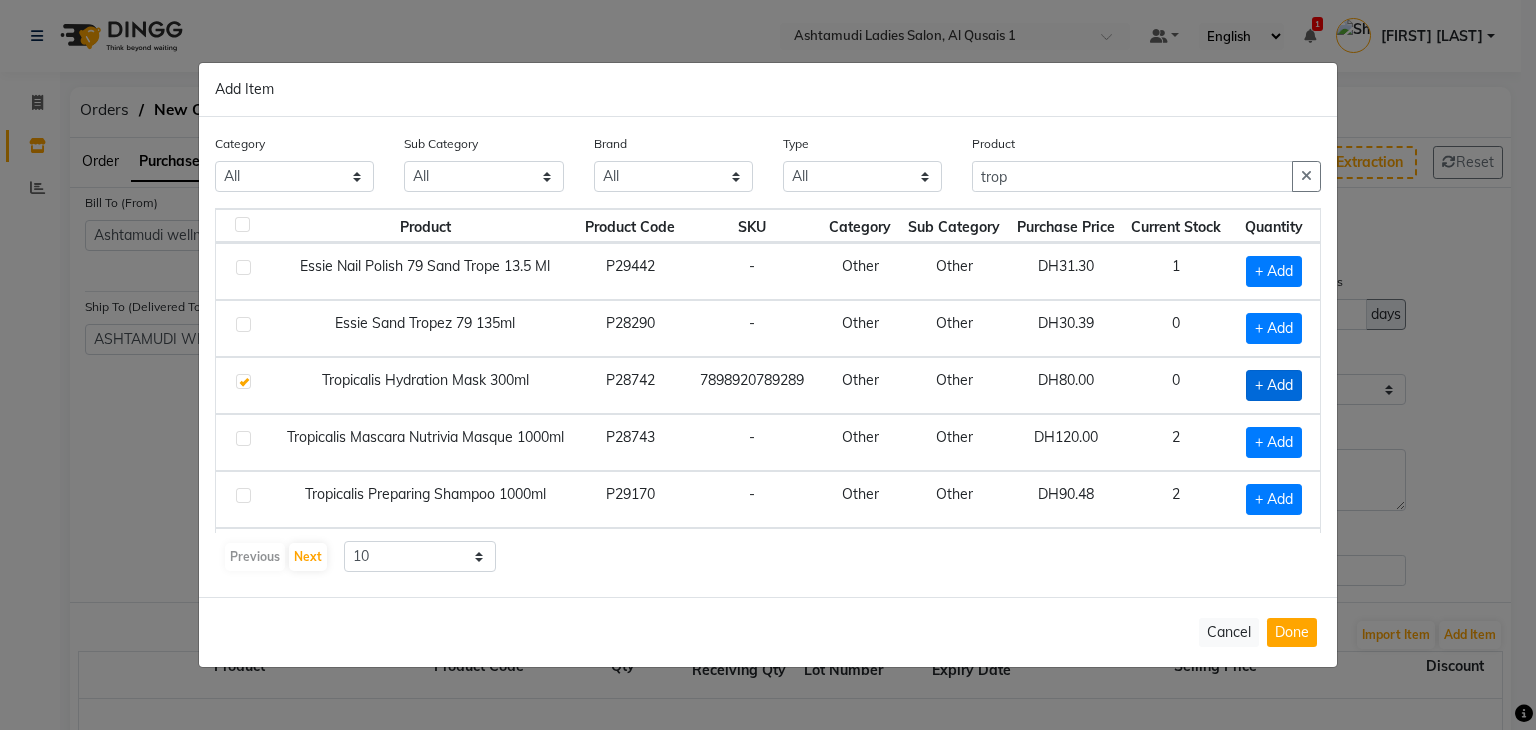 checkbox on "true" 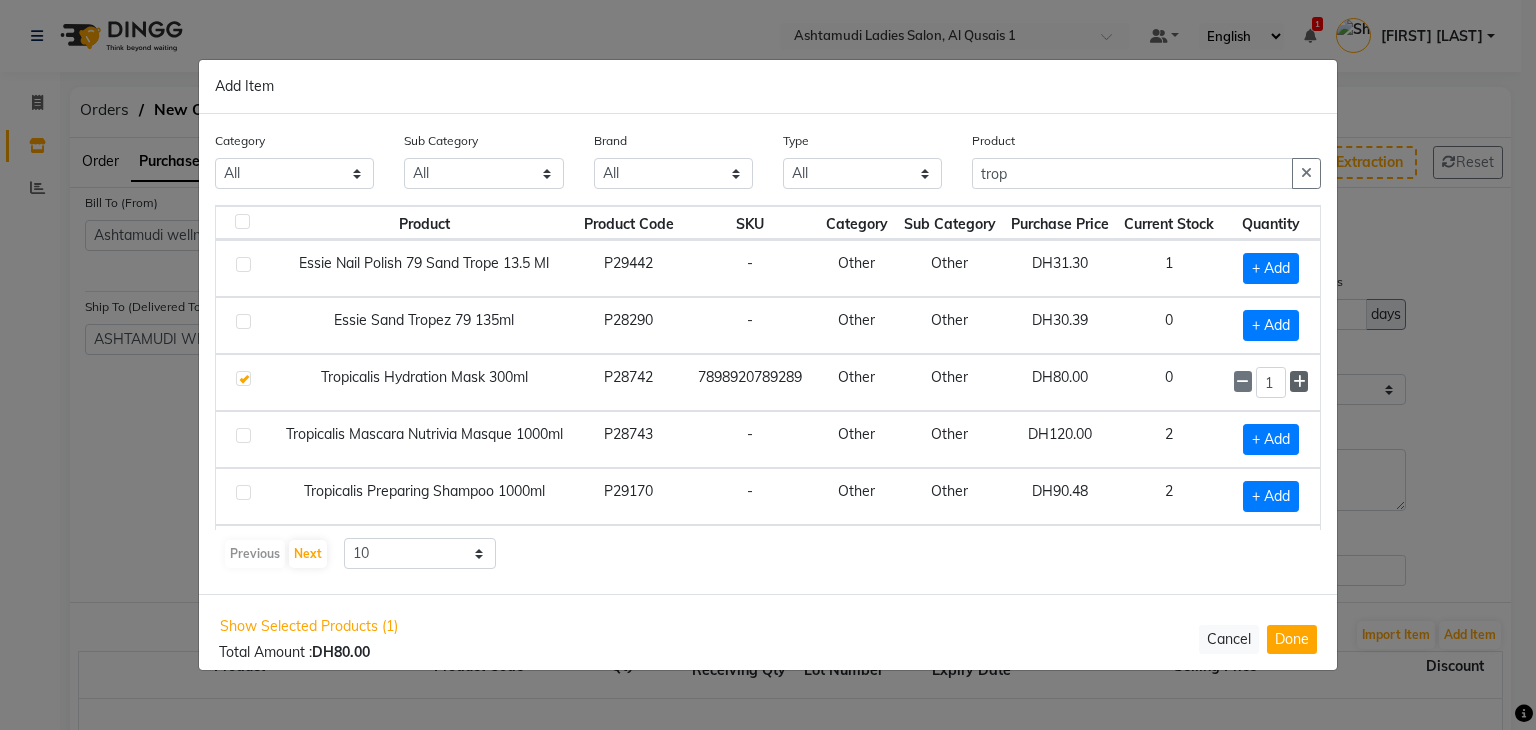 click 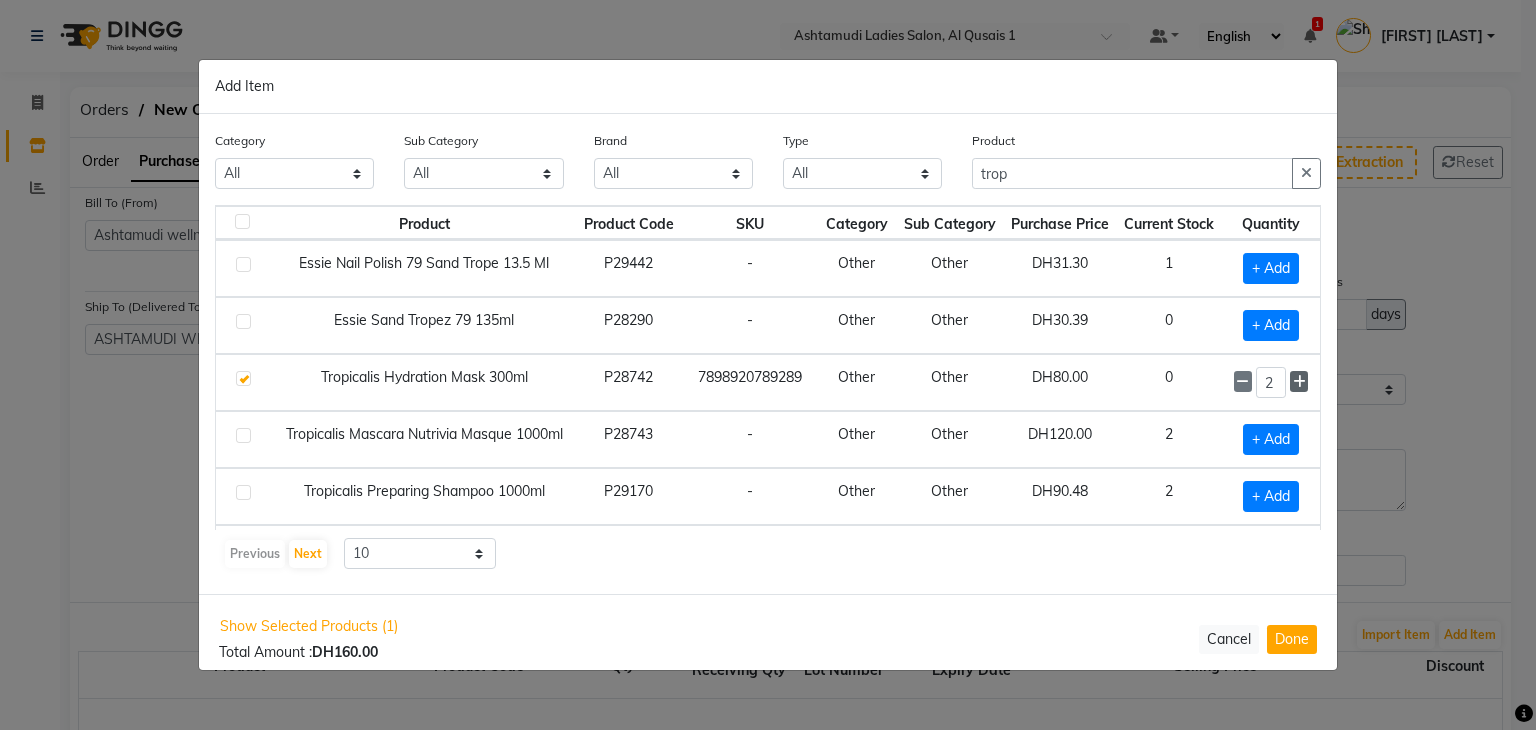 click 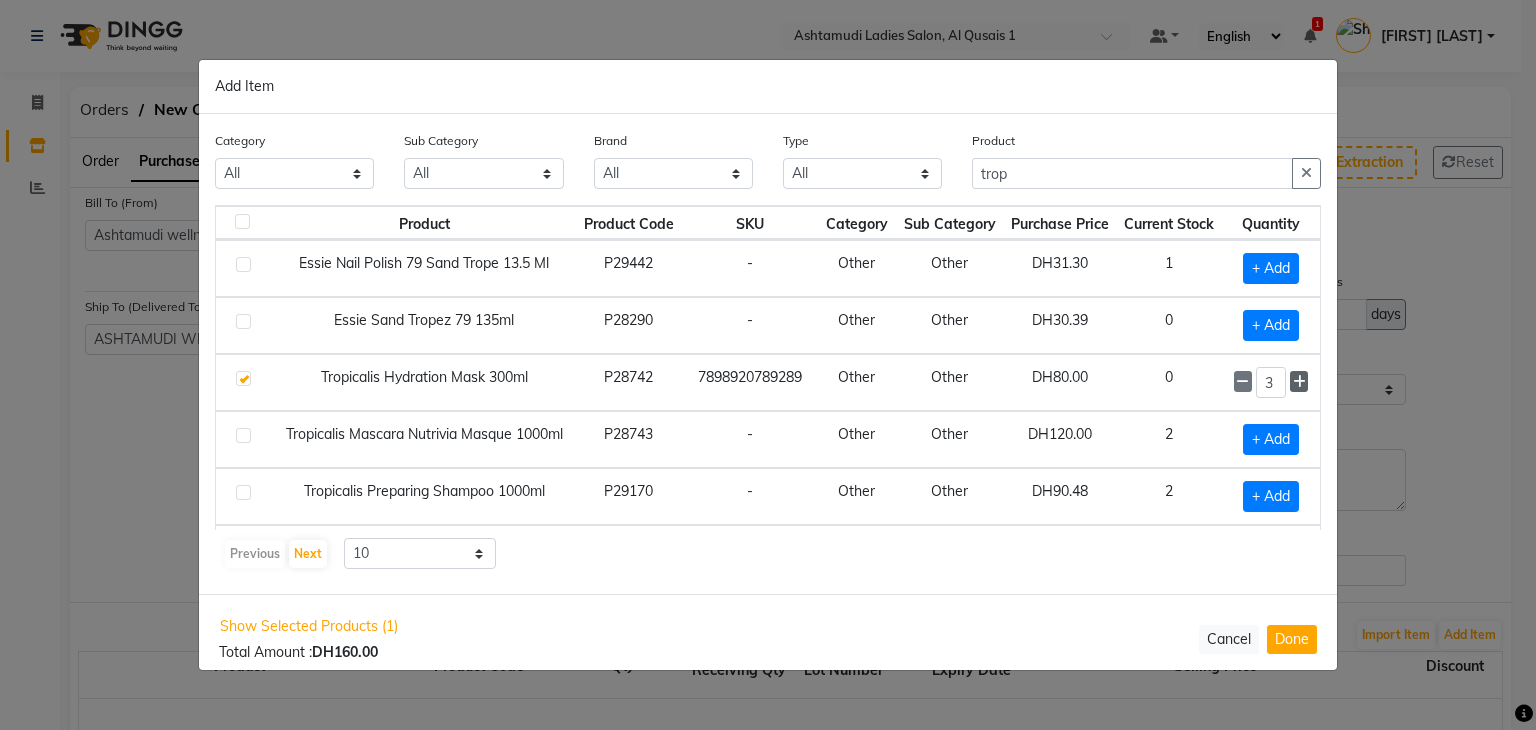 click 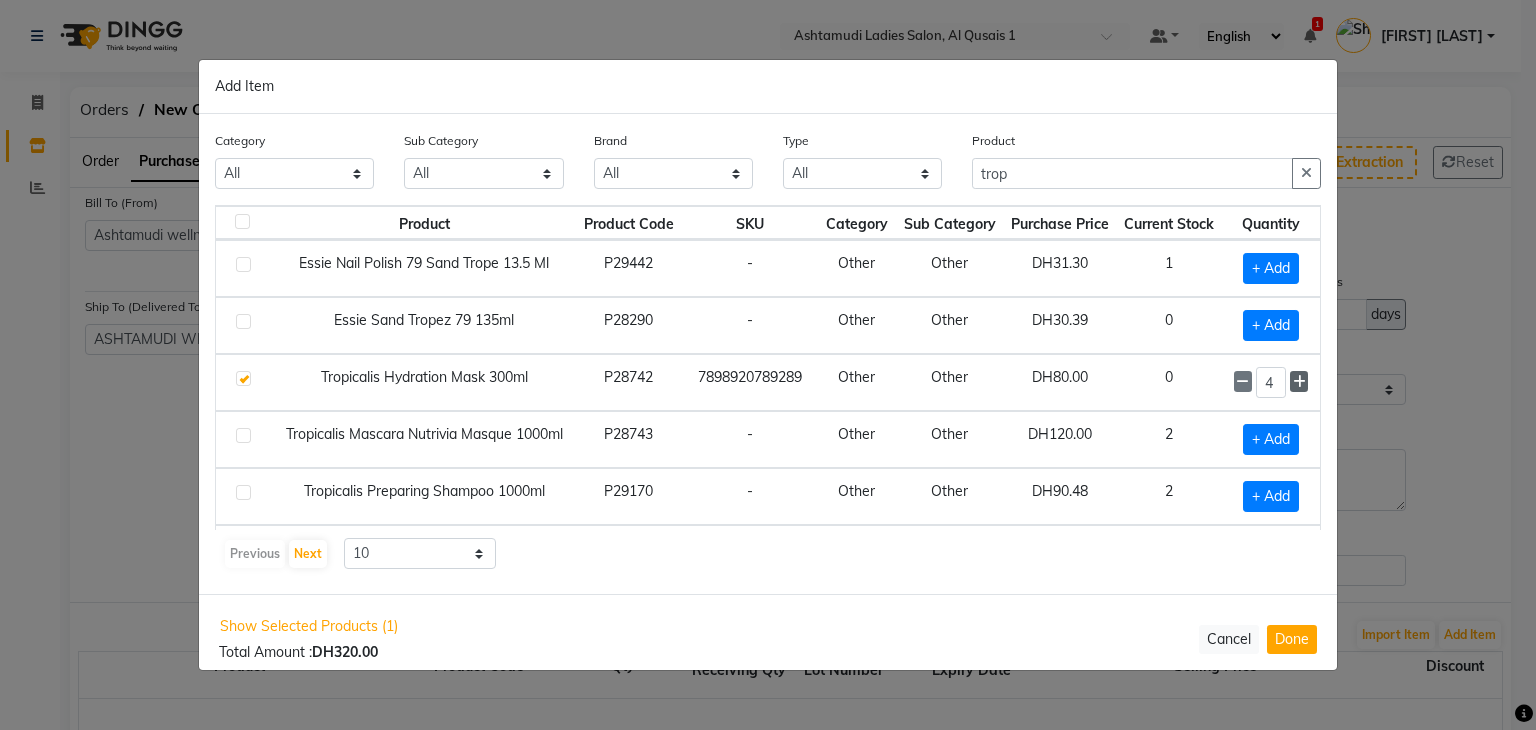 click 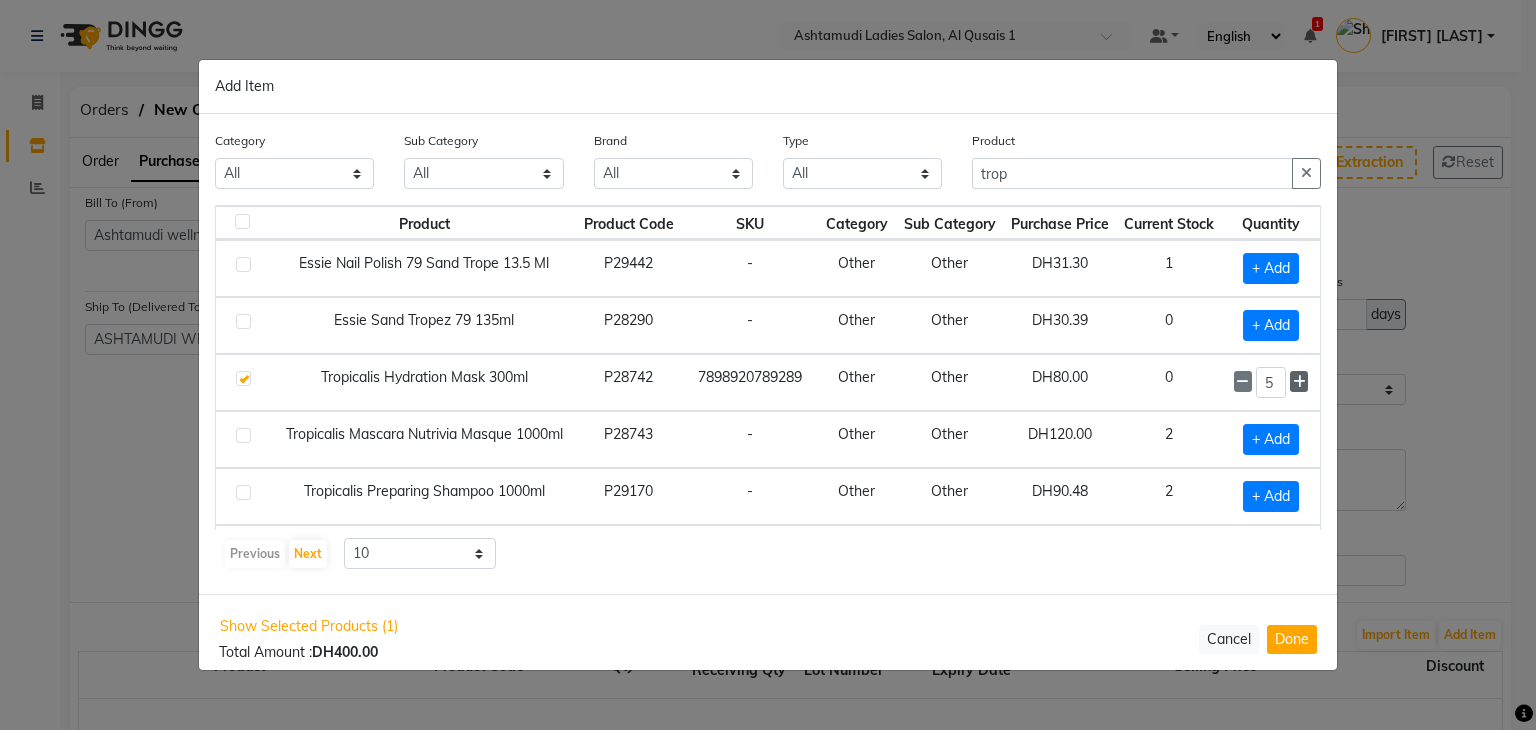 click 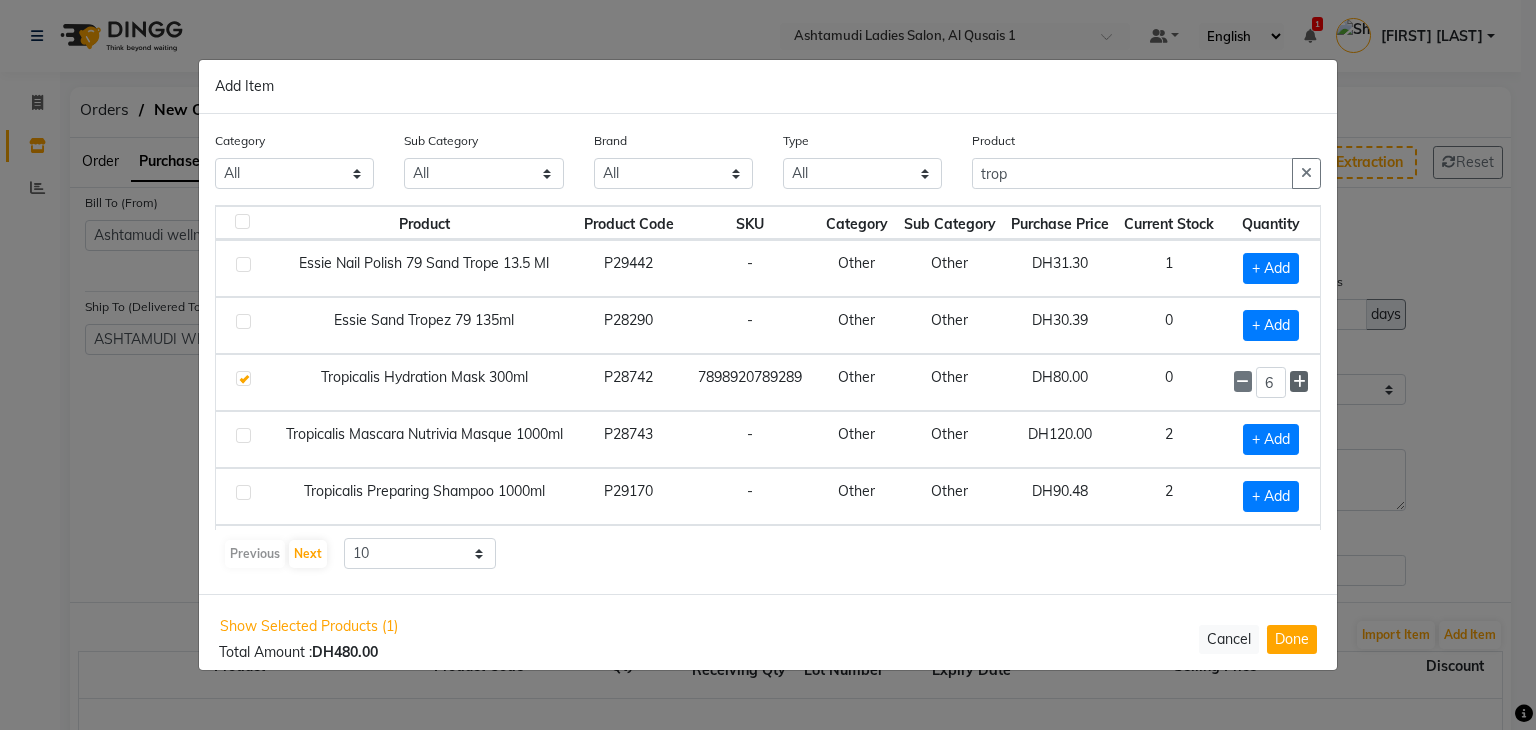 click 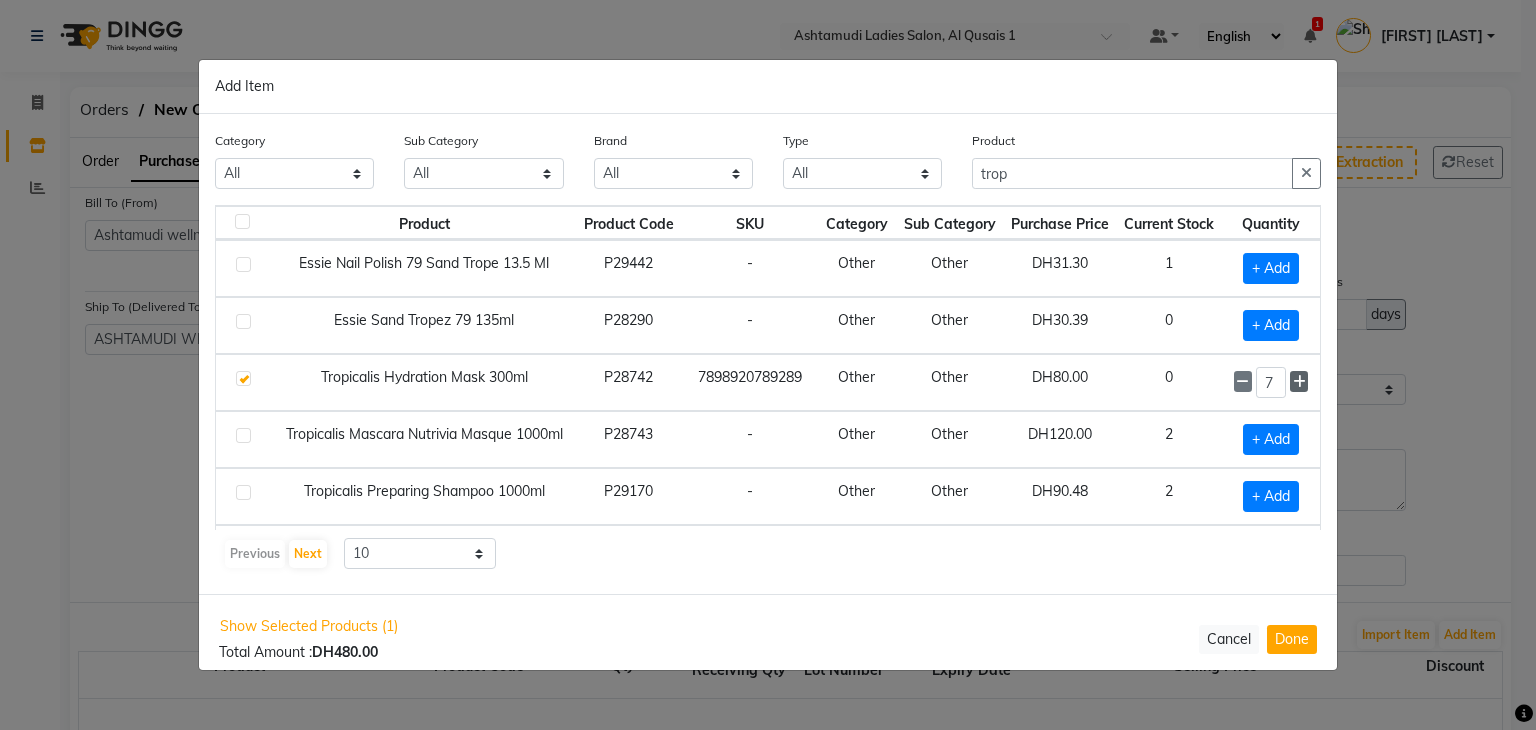 click 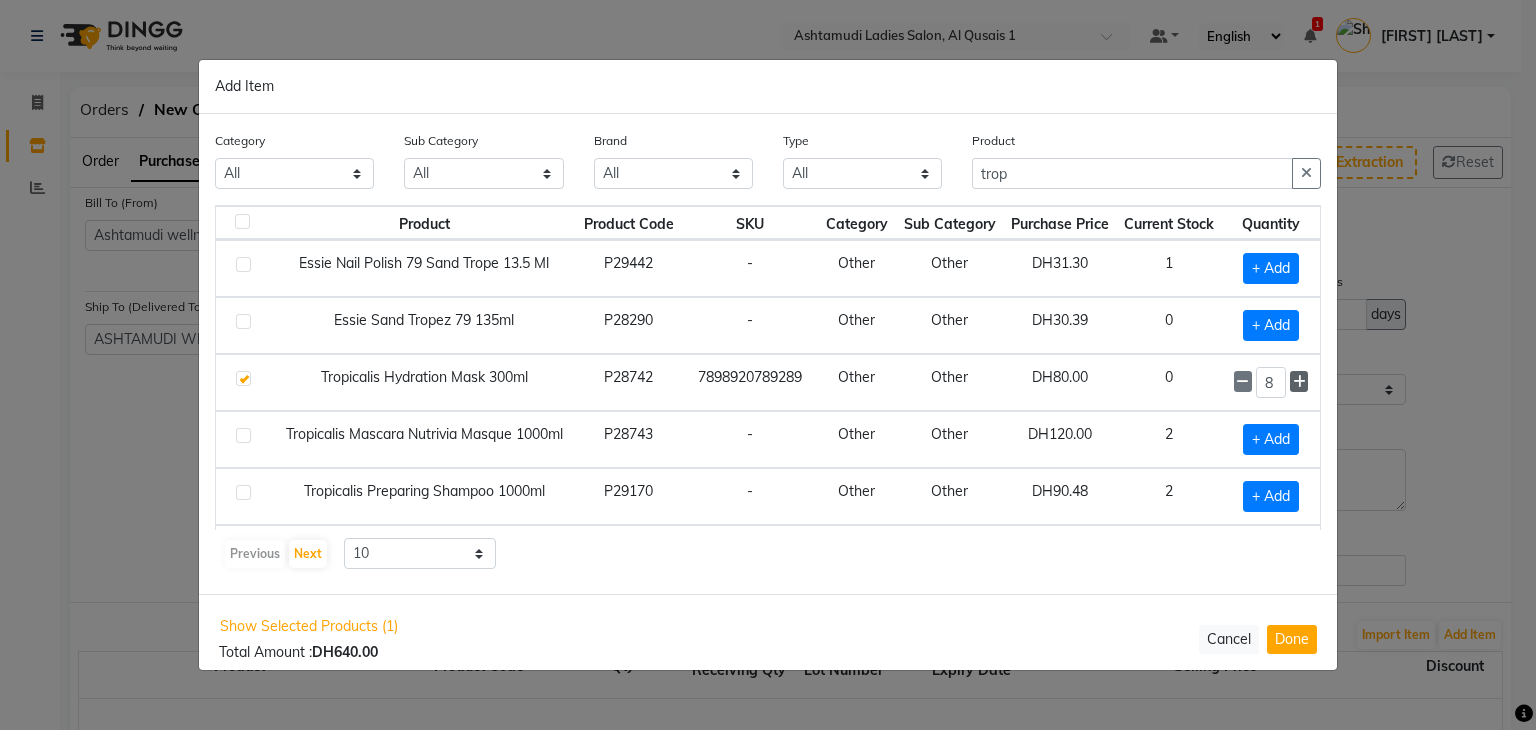 click 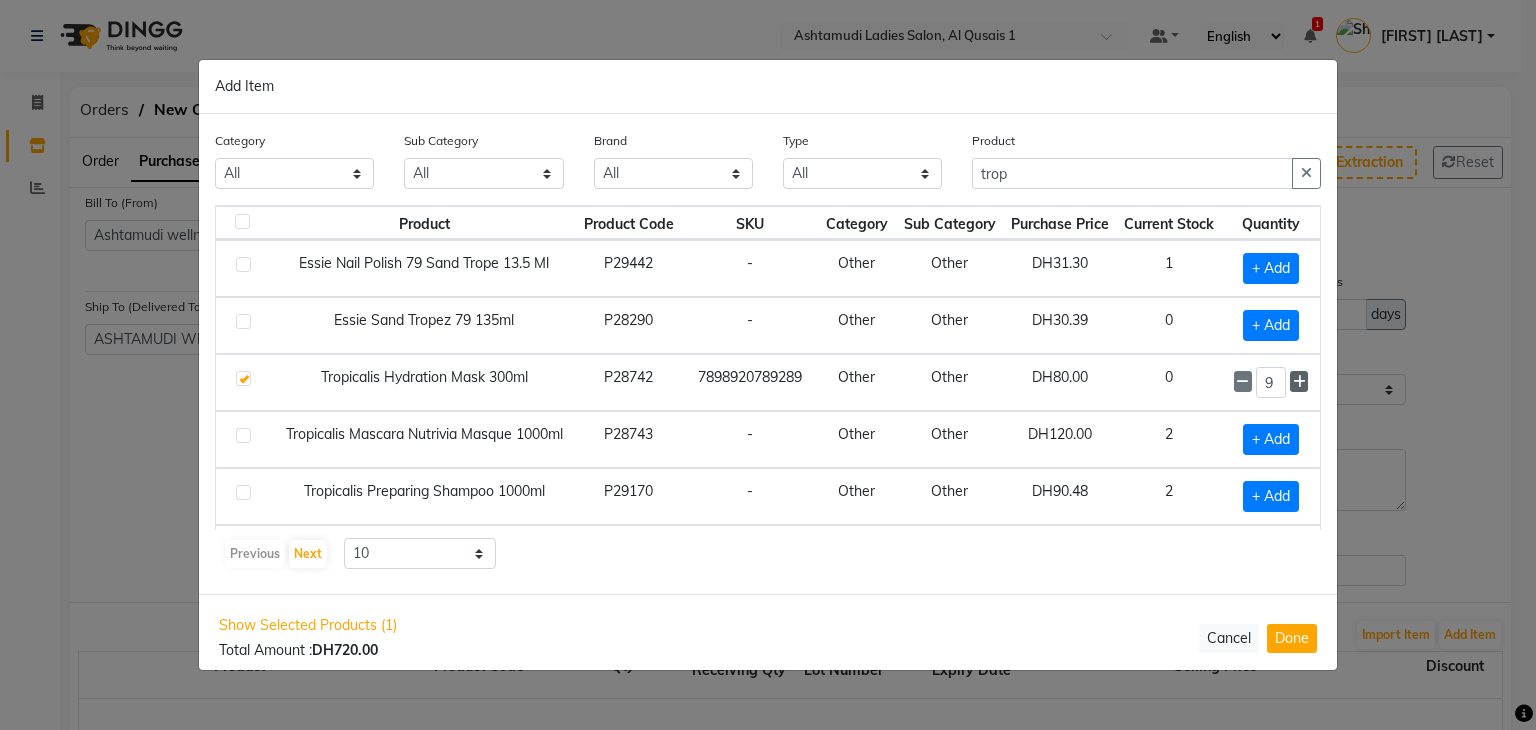 click 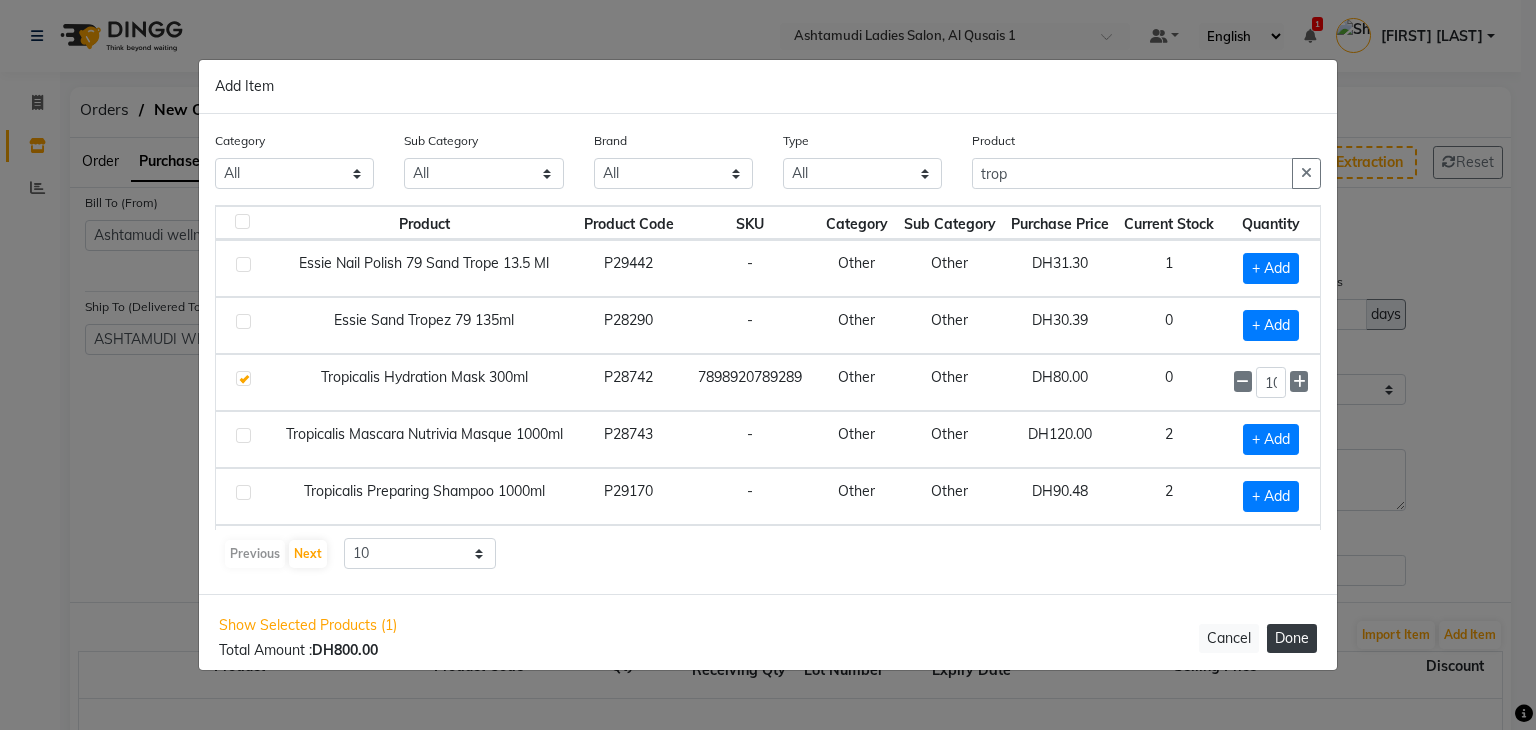 click on "Done" 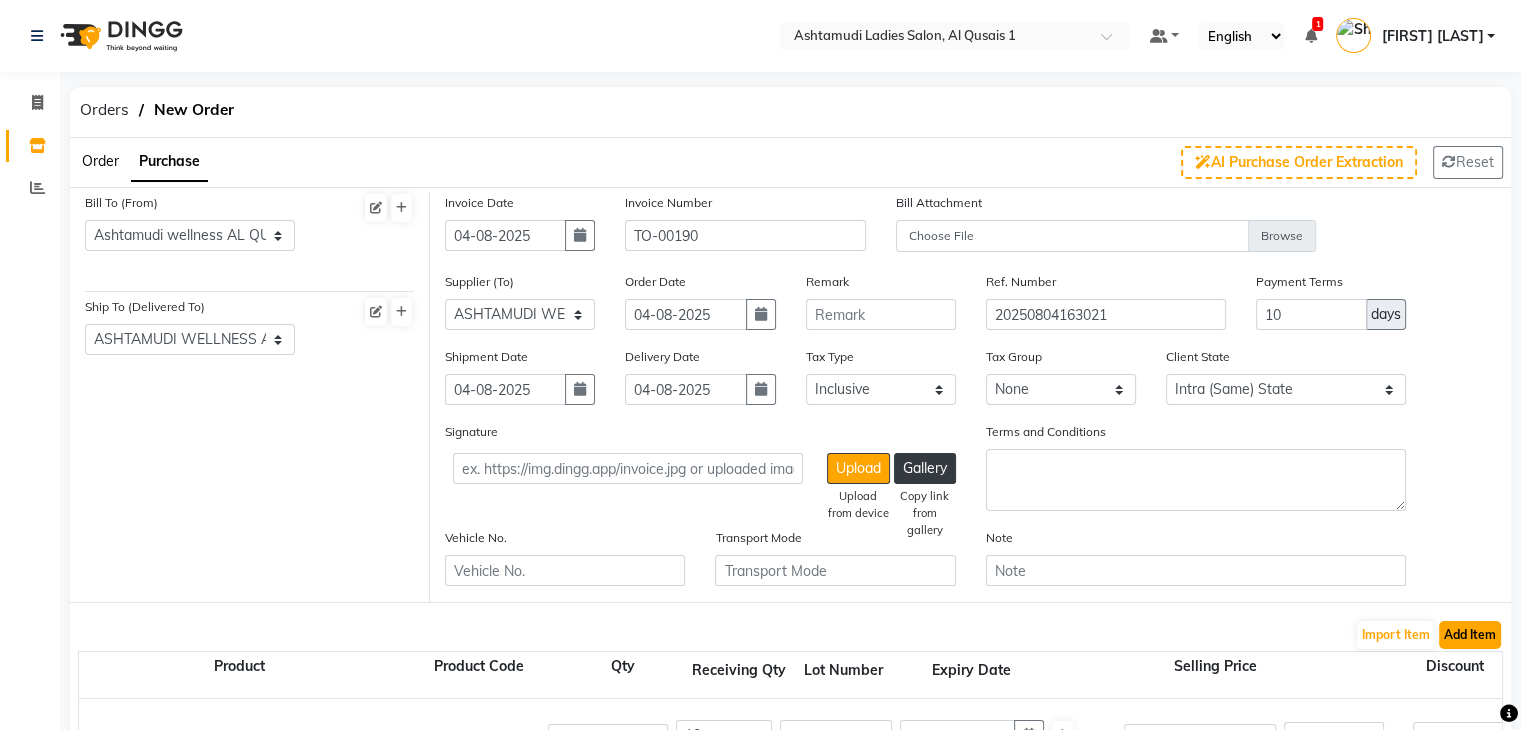 click on "Add Item" 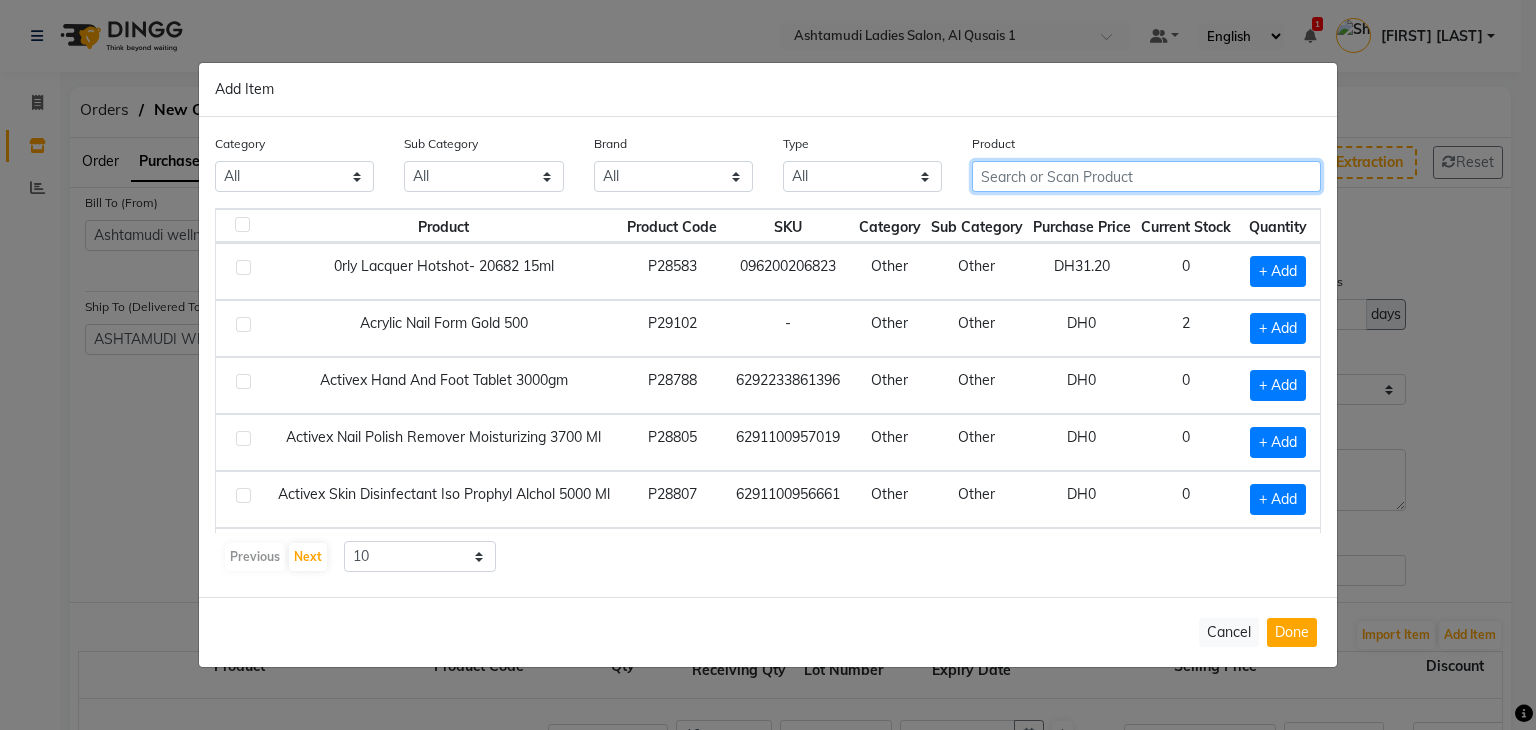 click 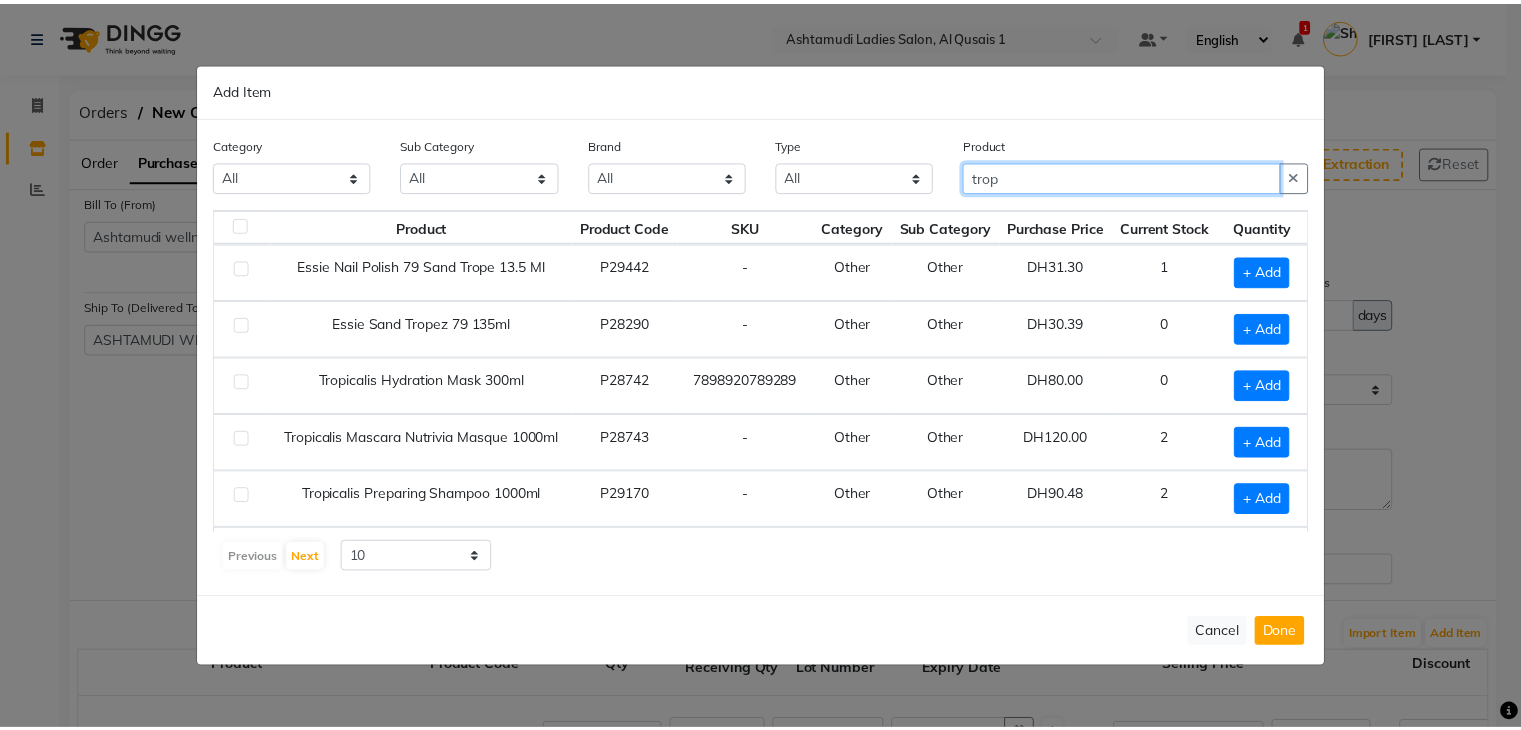 scroll, scrollTop: 103, scrollLeft: 0, axis: vertical 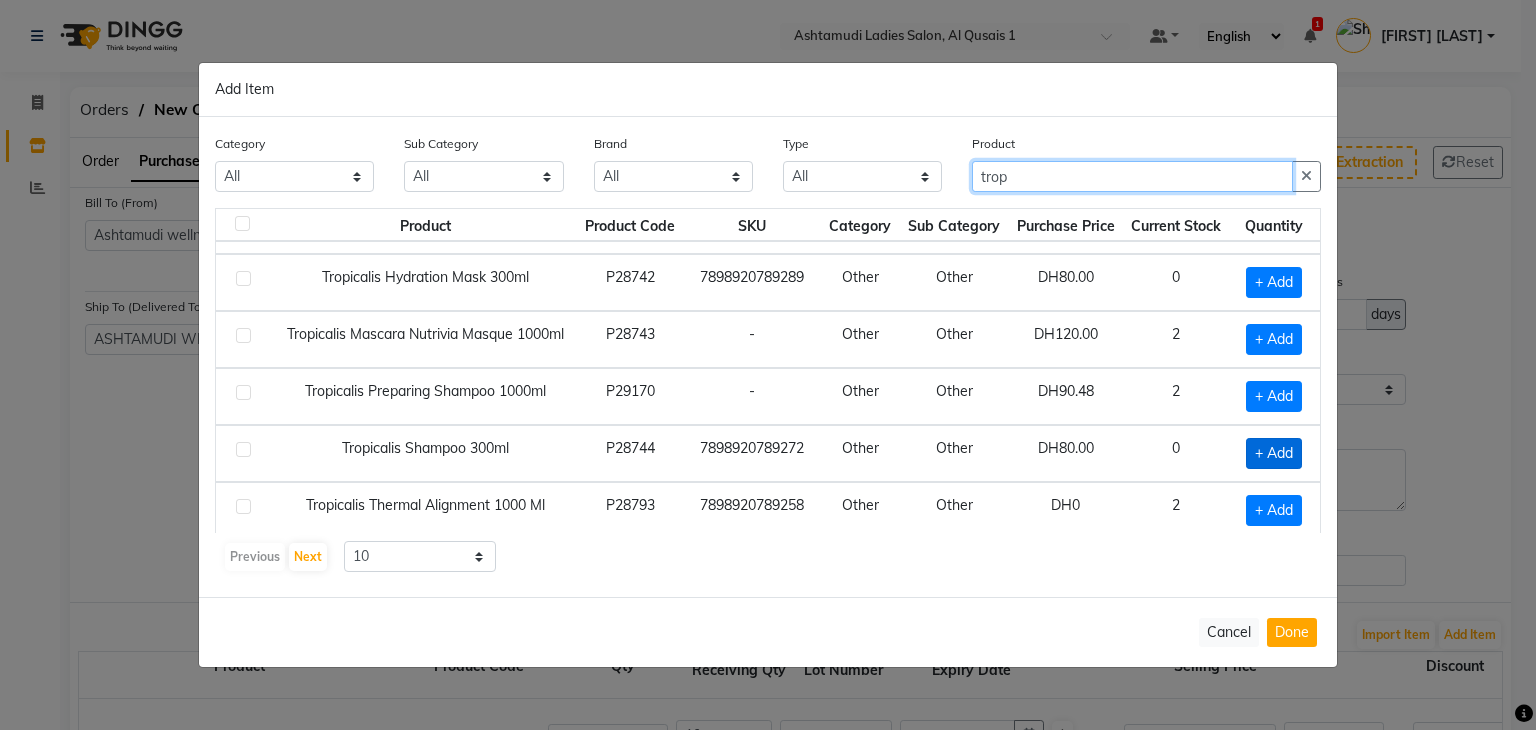 type on "trop" 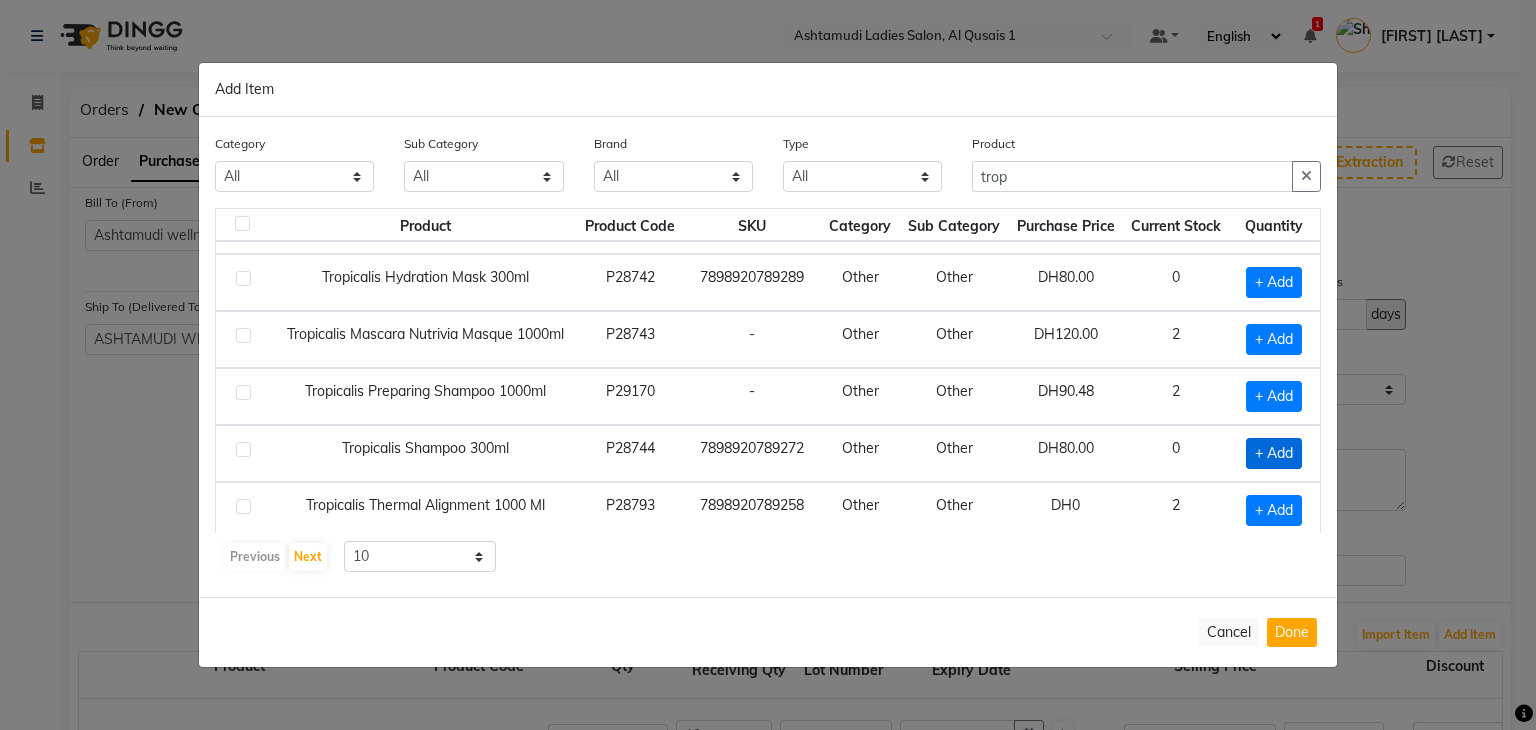 click on "+ Add" 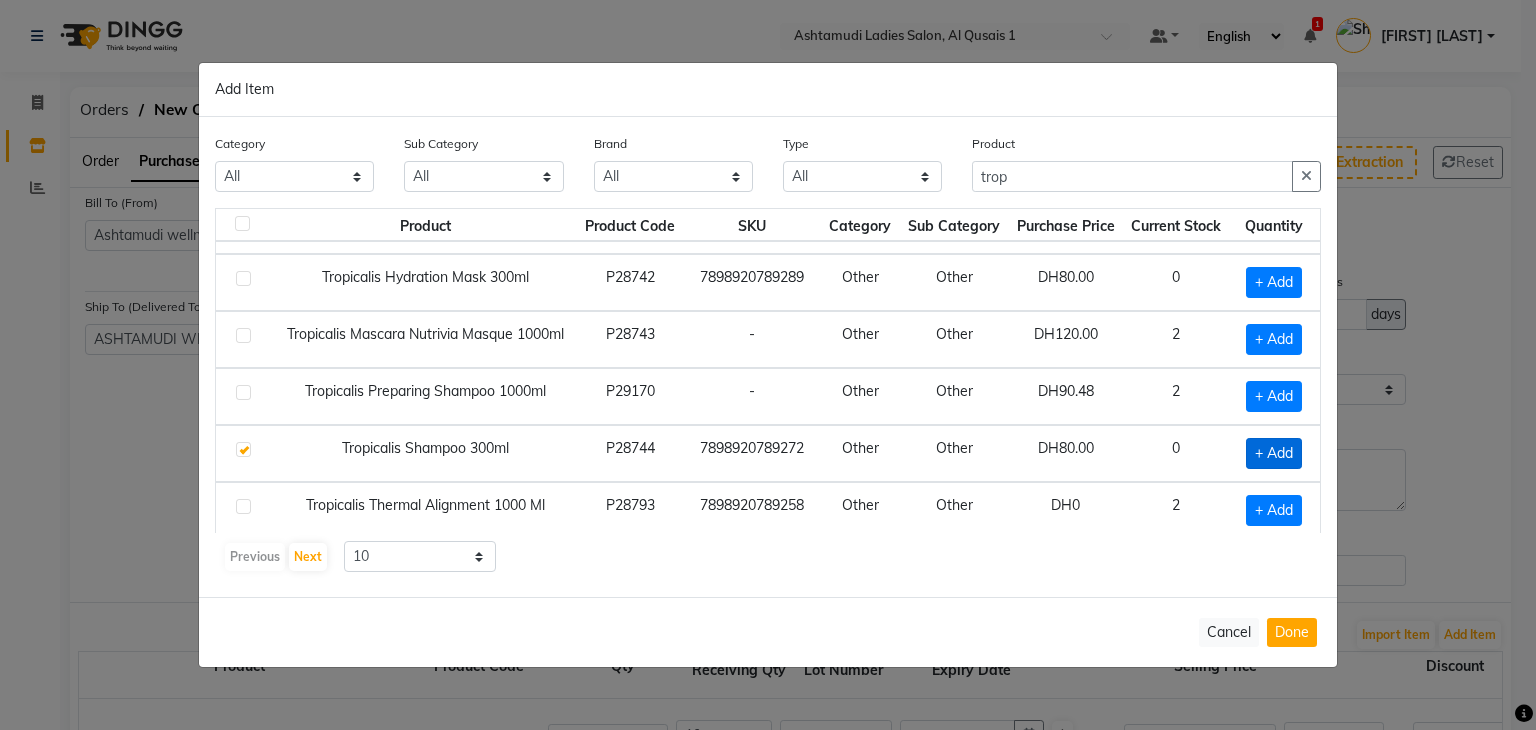 checkbox on "true" 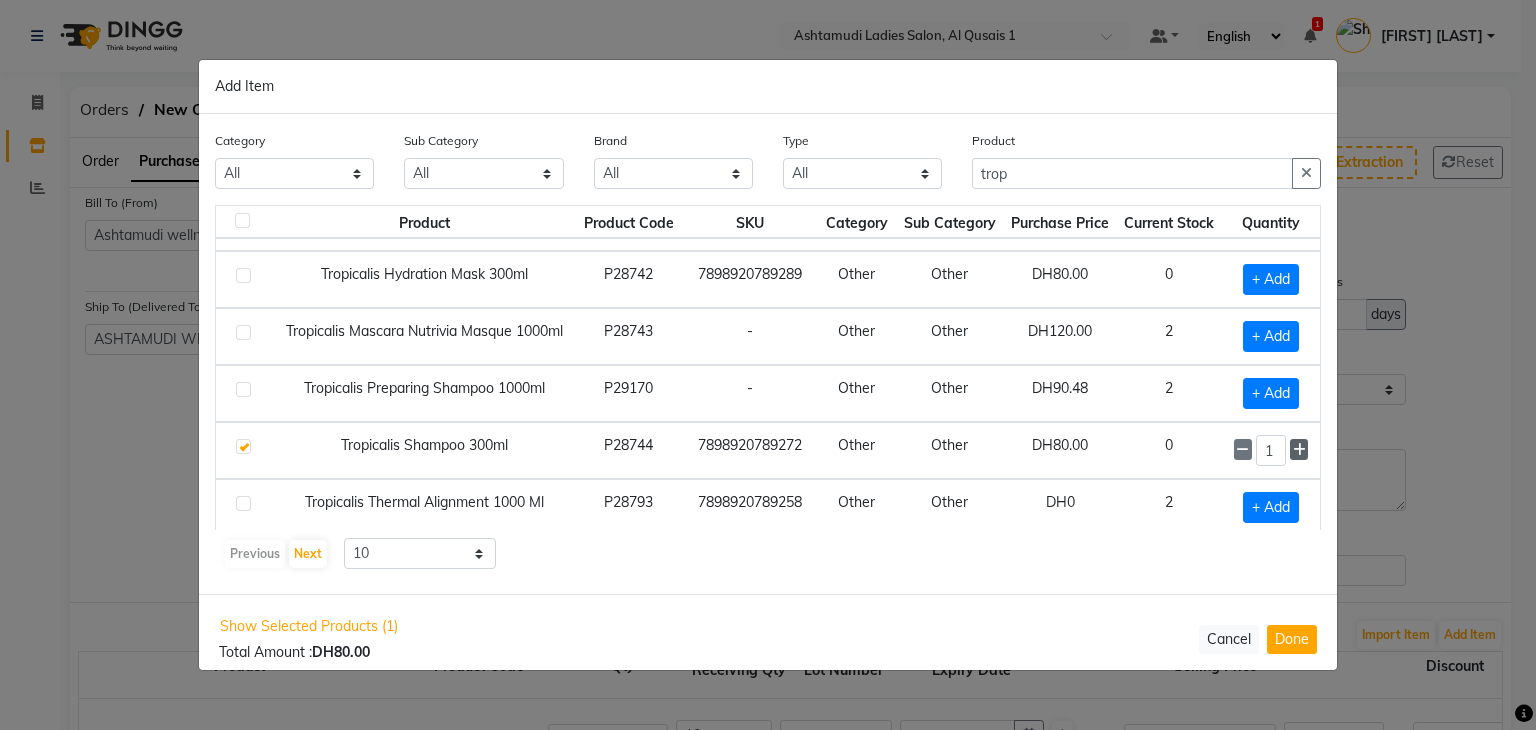 click 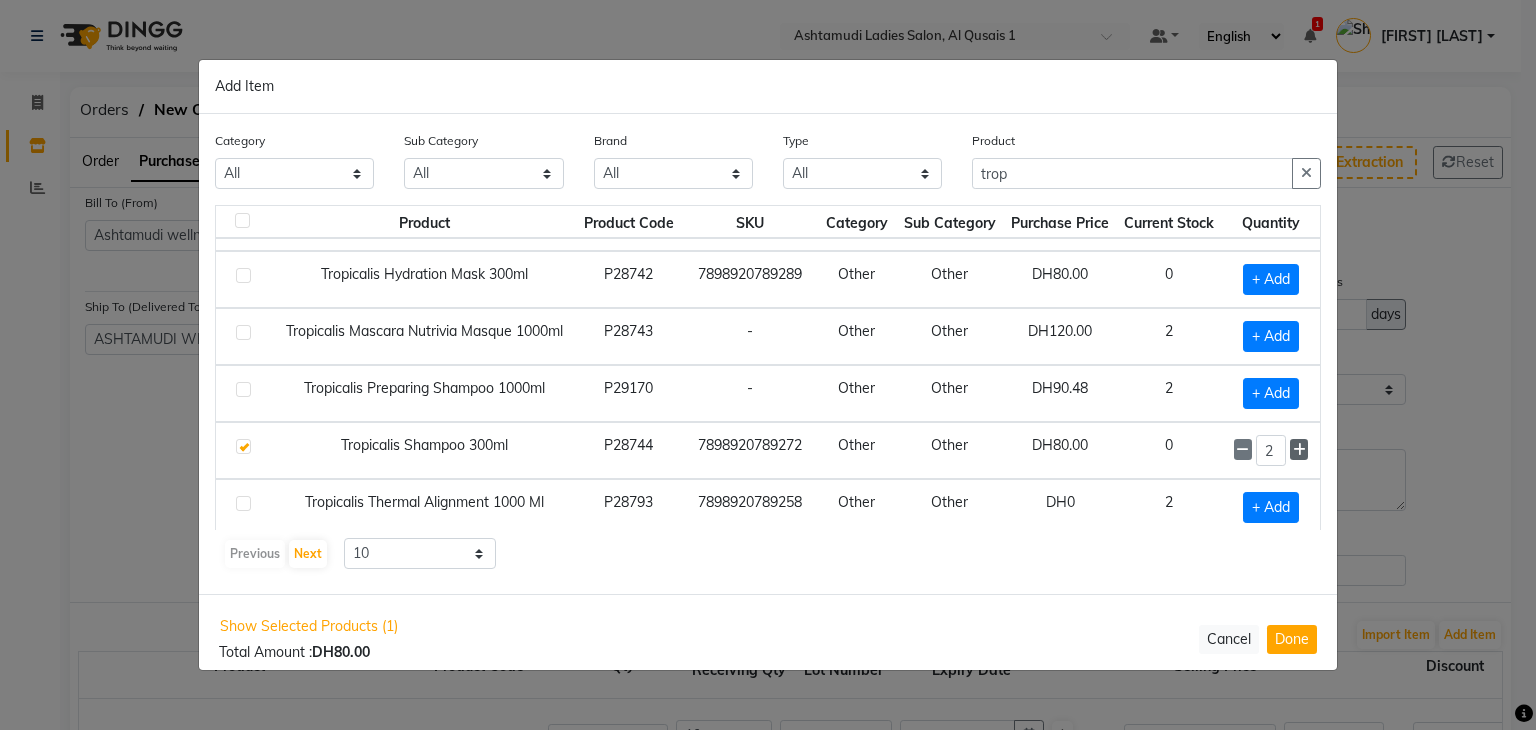 click 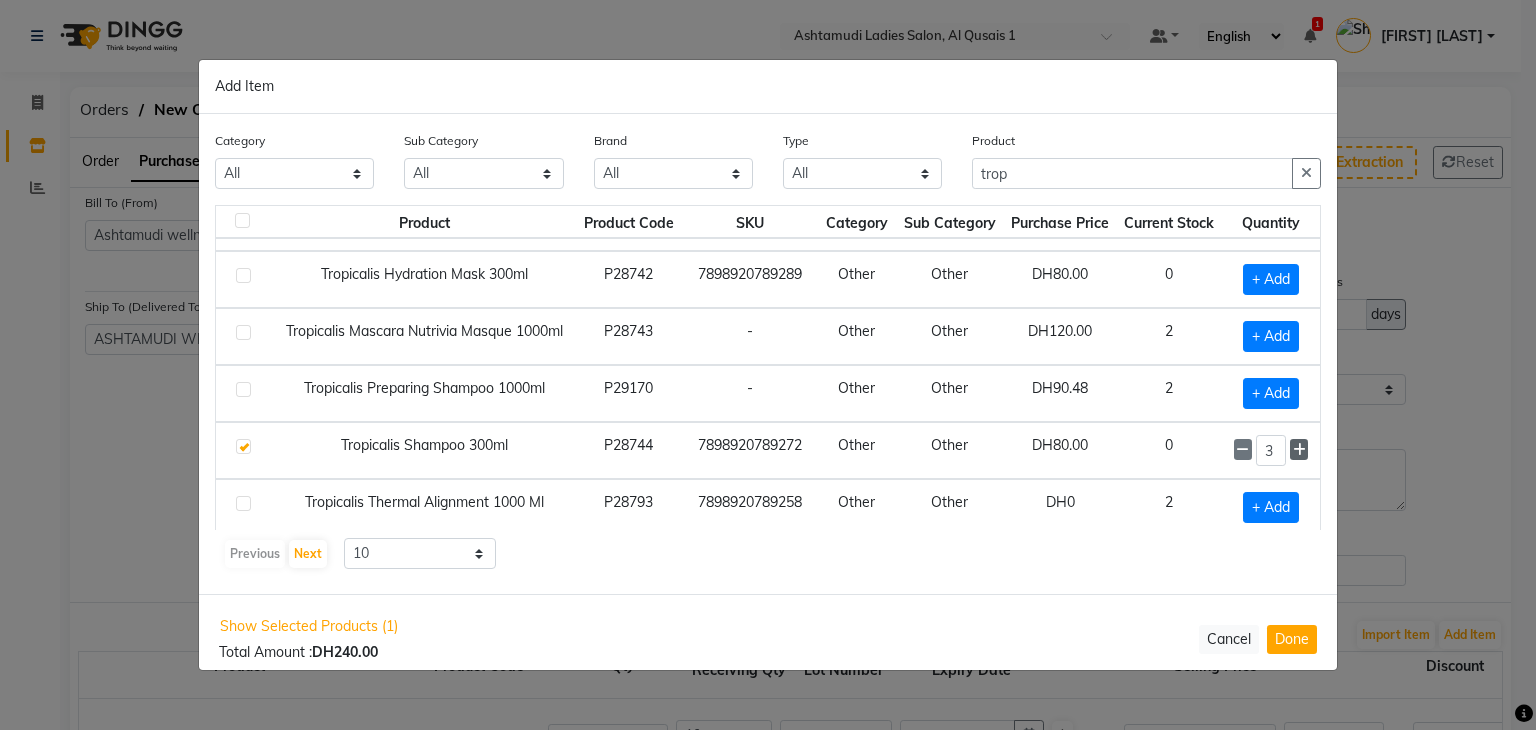 click 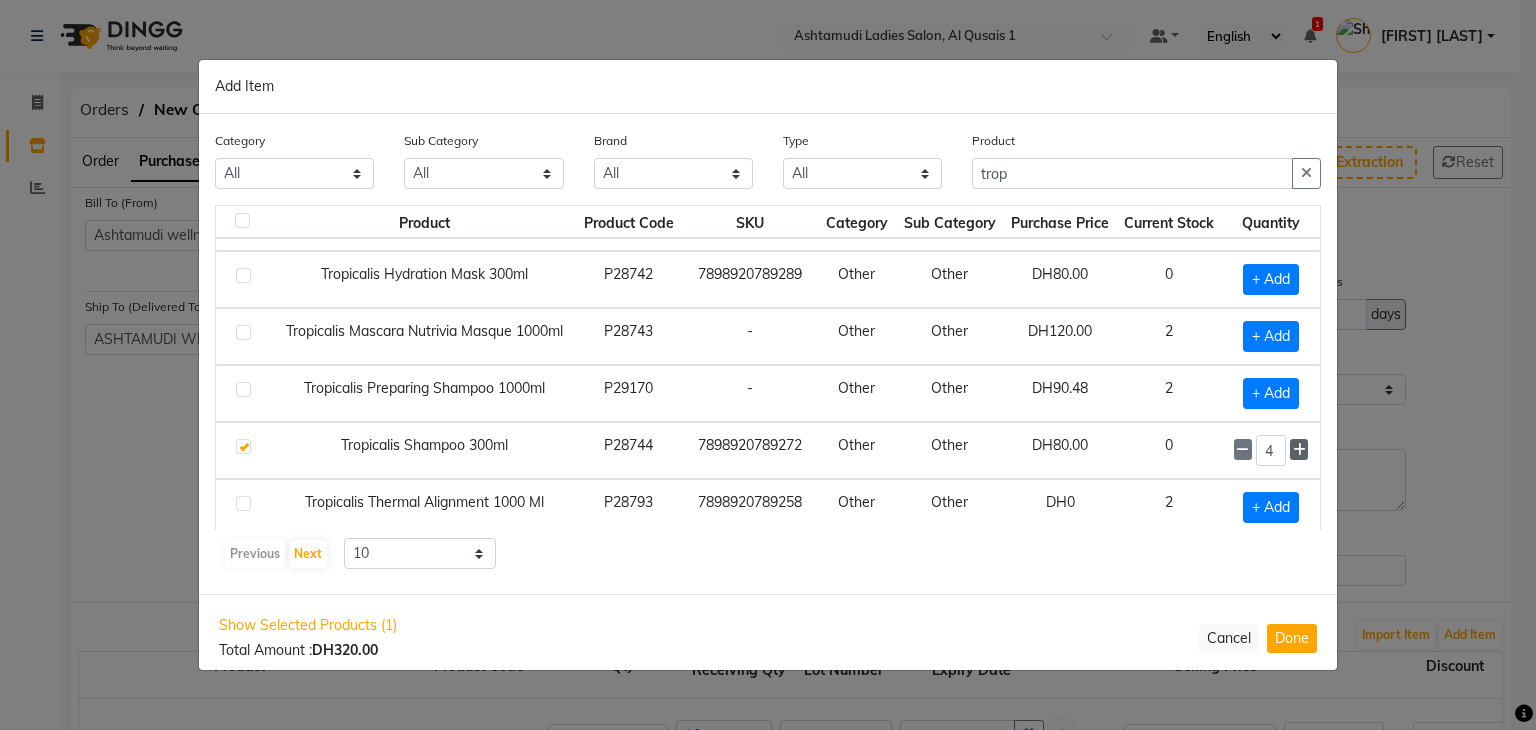 click 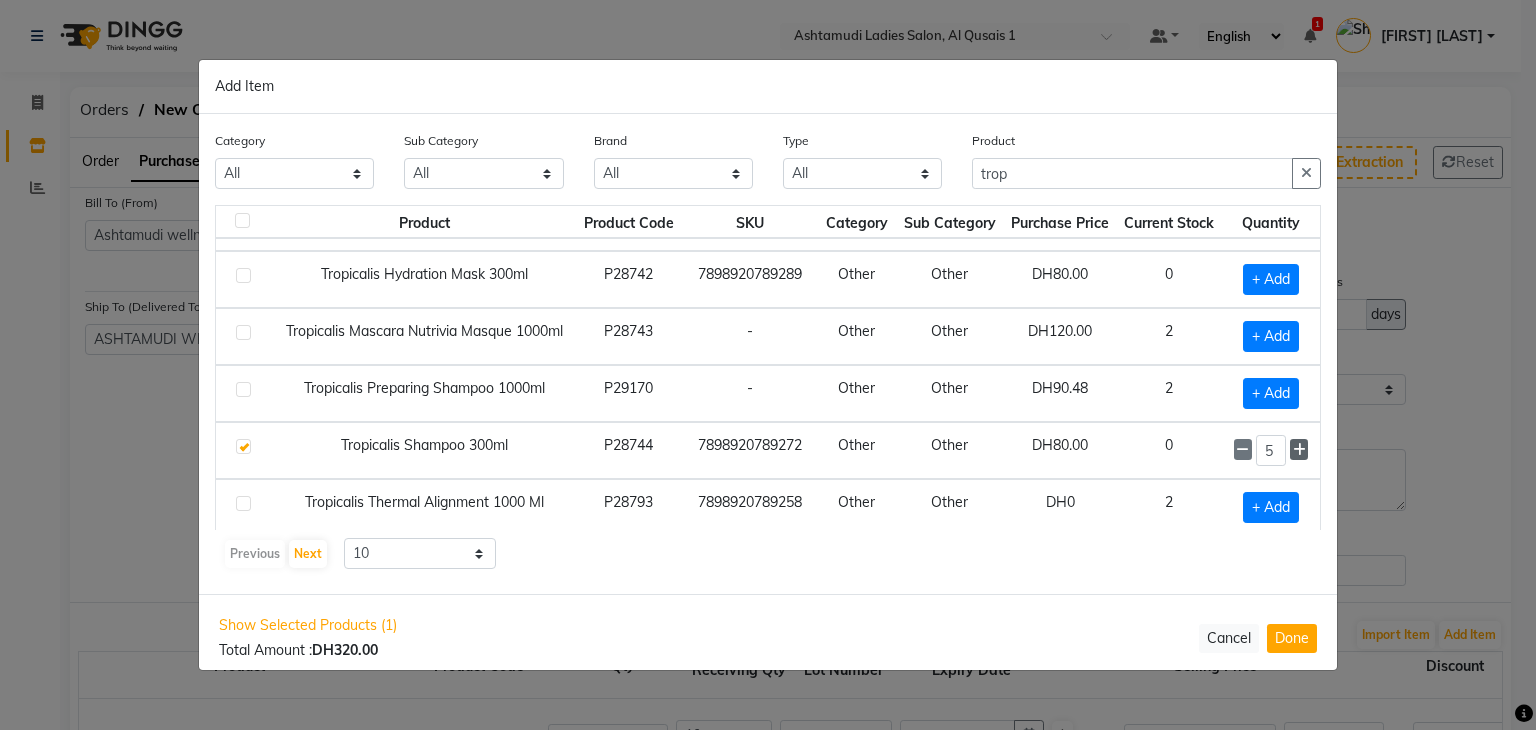 click 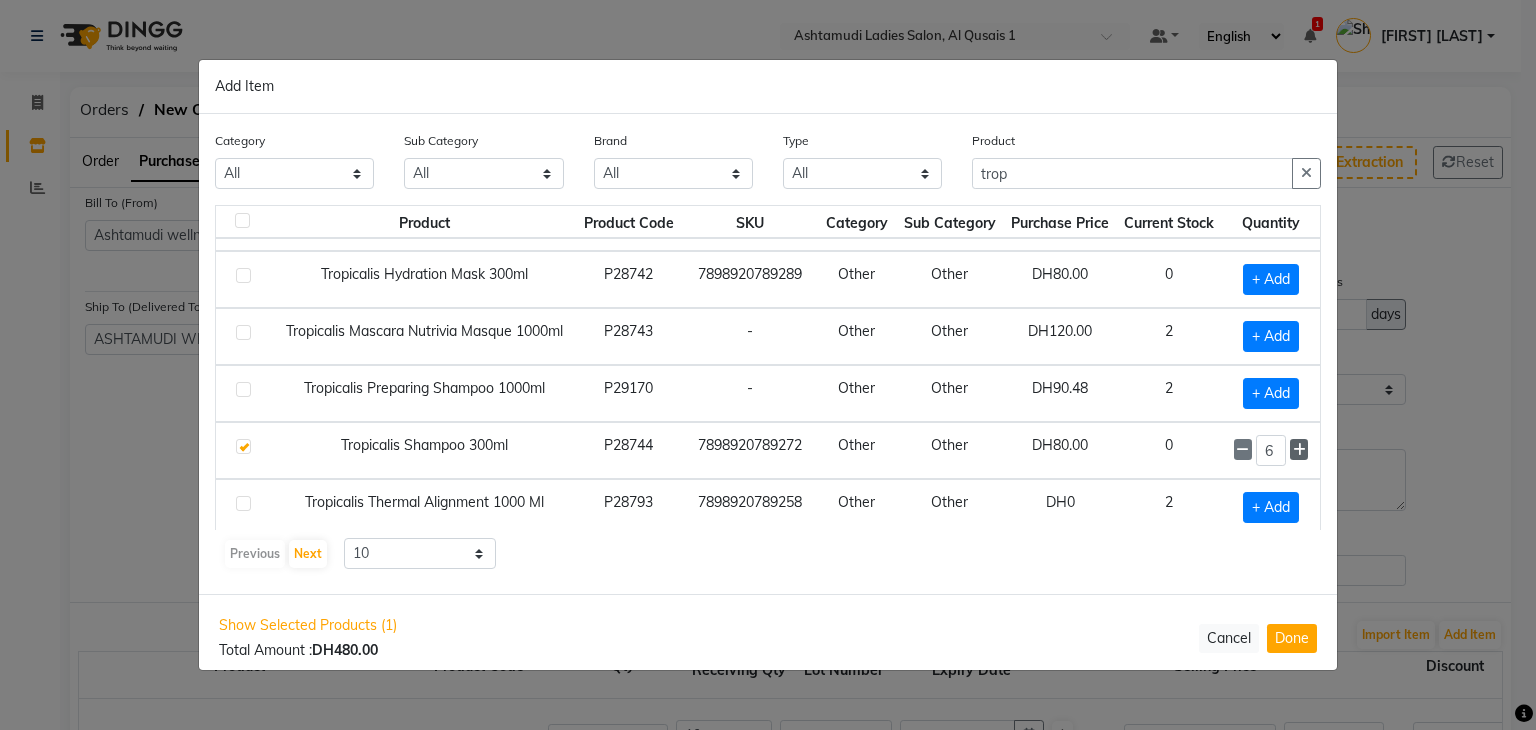 click 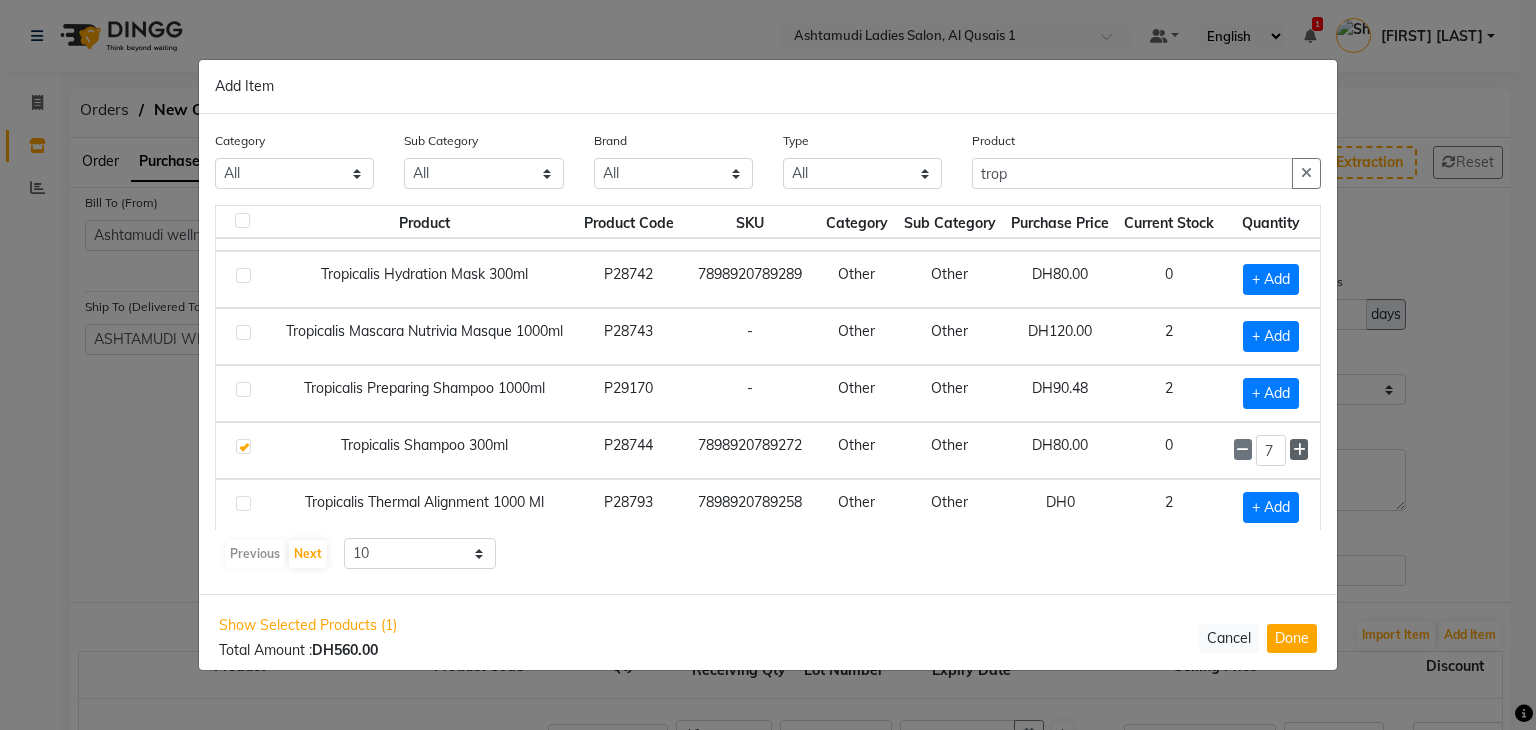 click 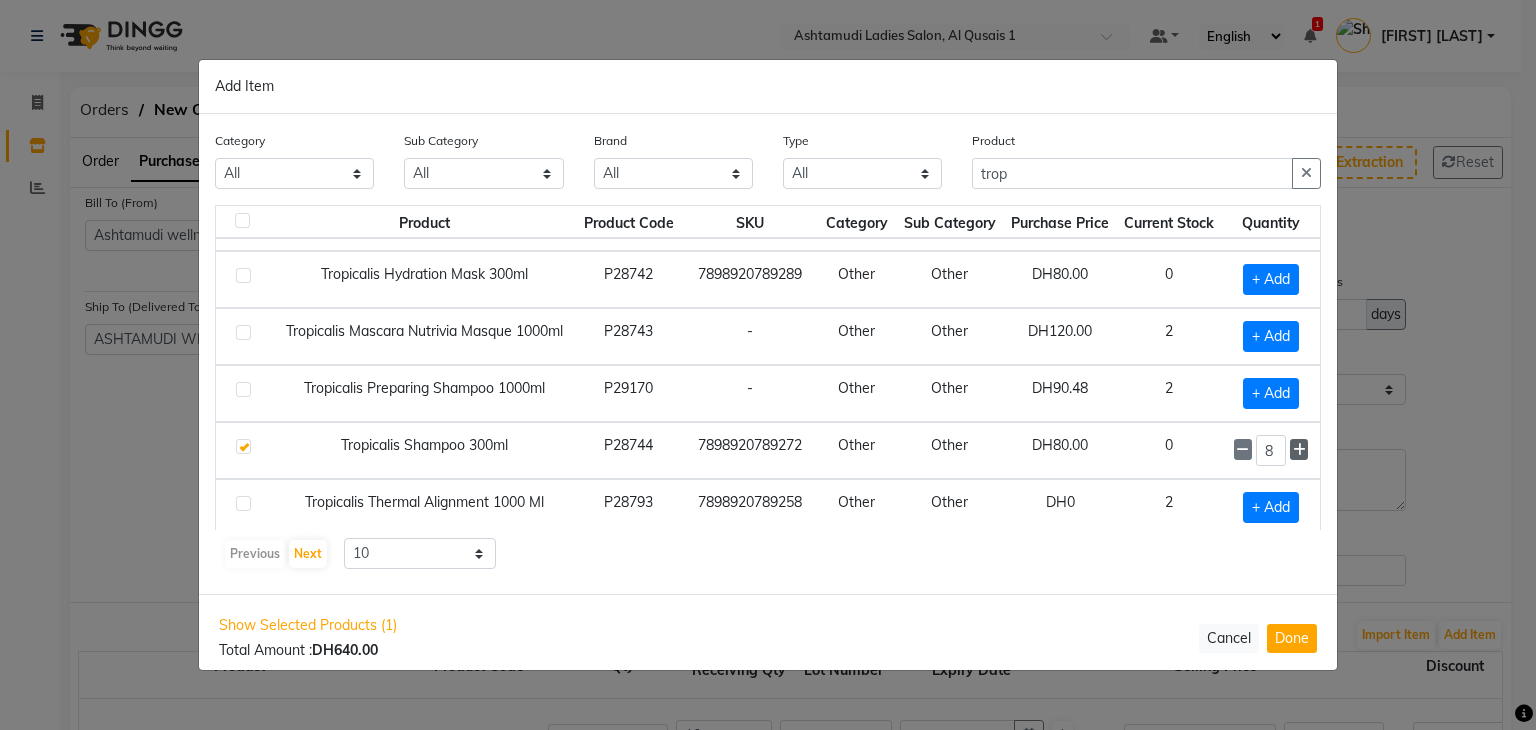 click 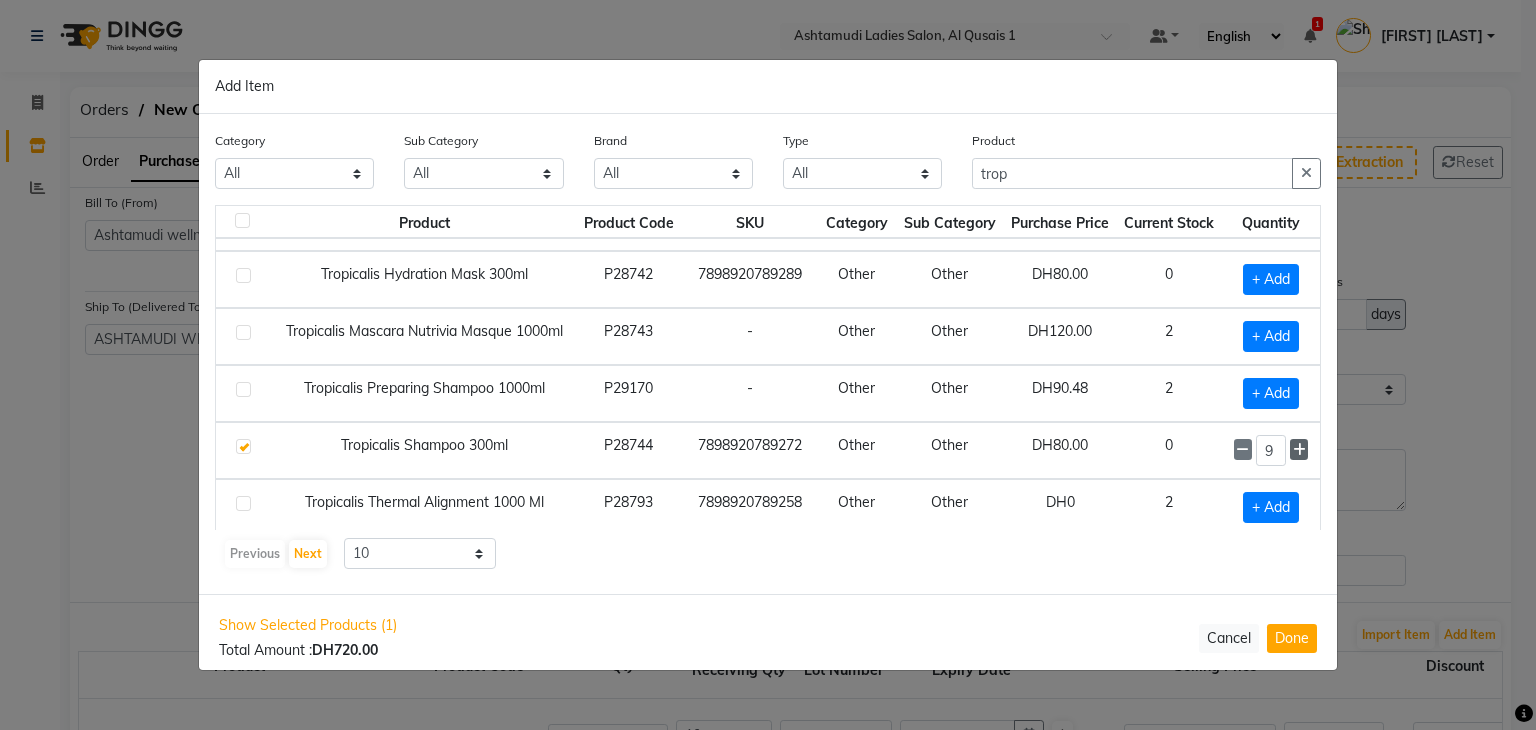 click 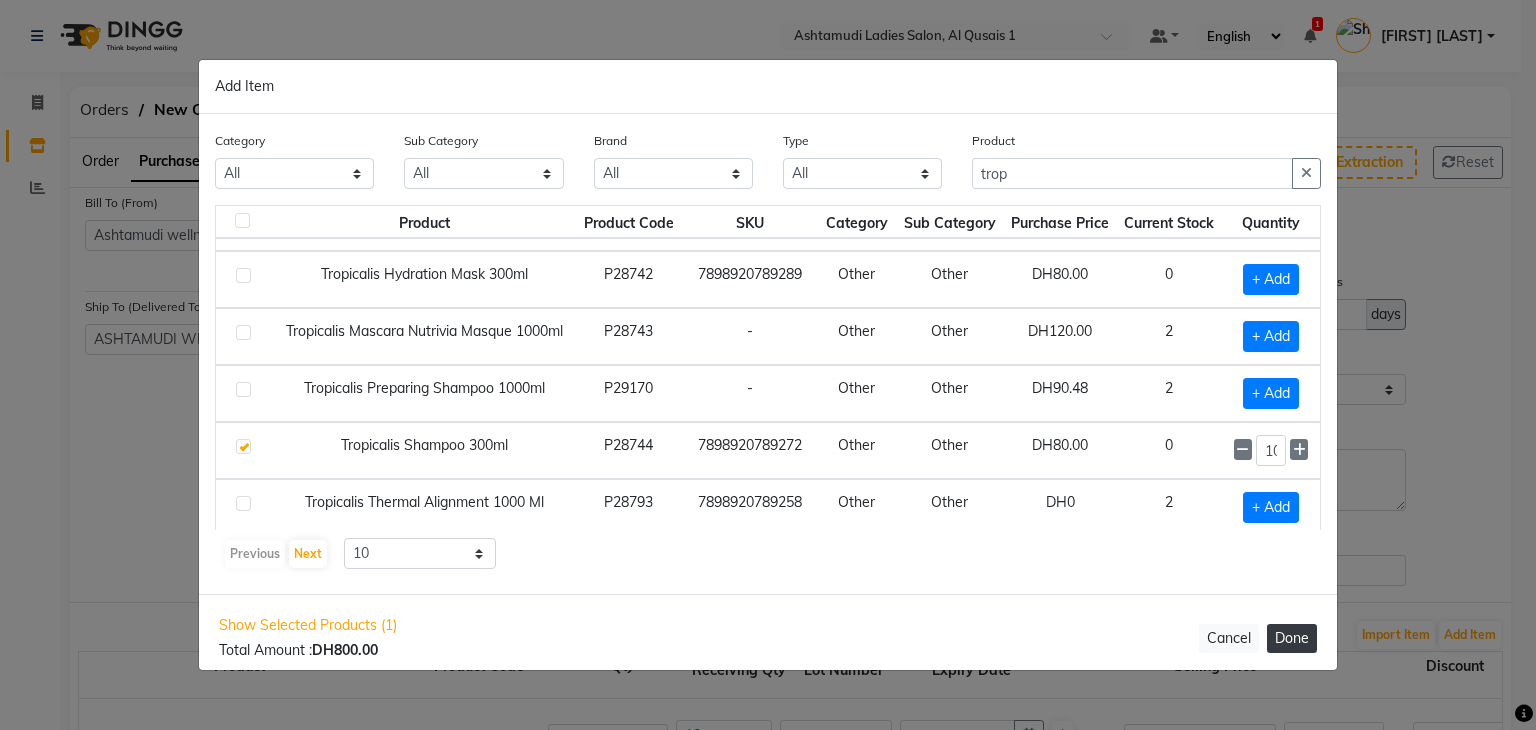 click on "Done" 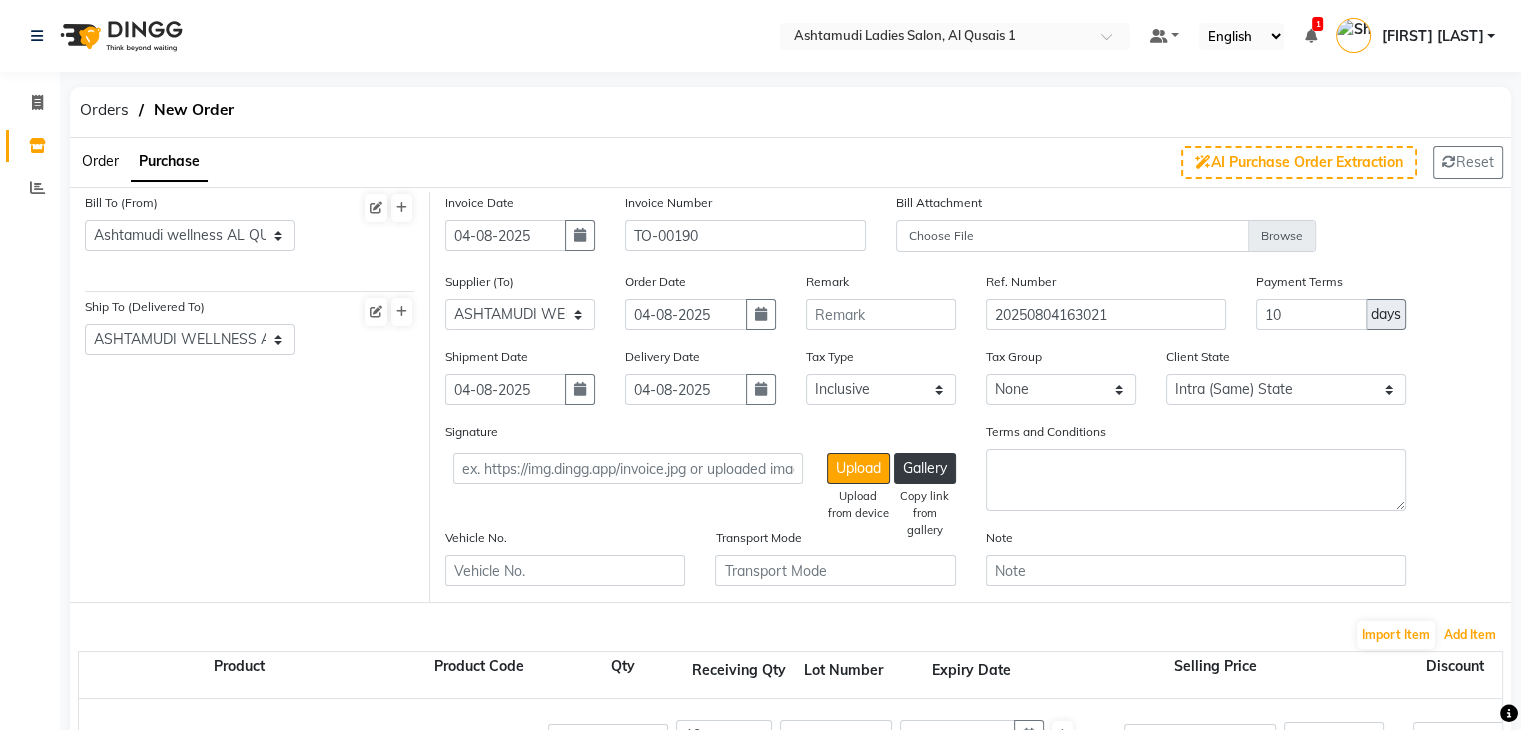 scroll, scrollTop: 500, scrollLeft: 0, axis: vertical 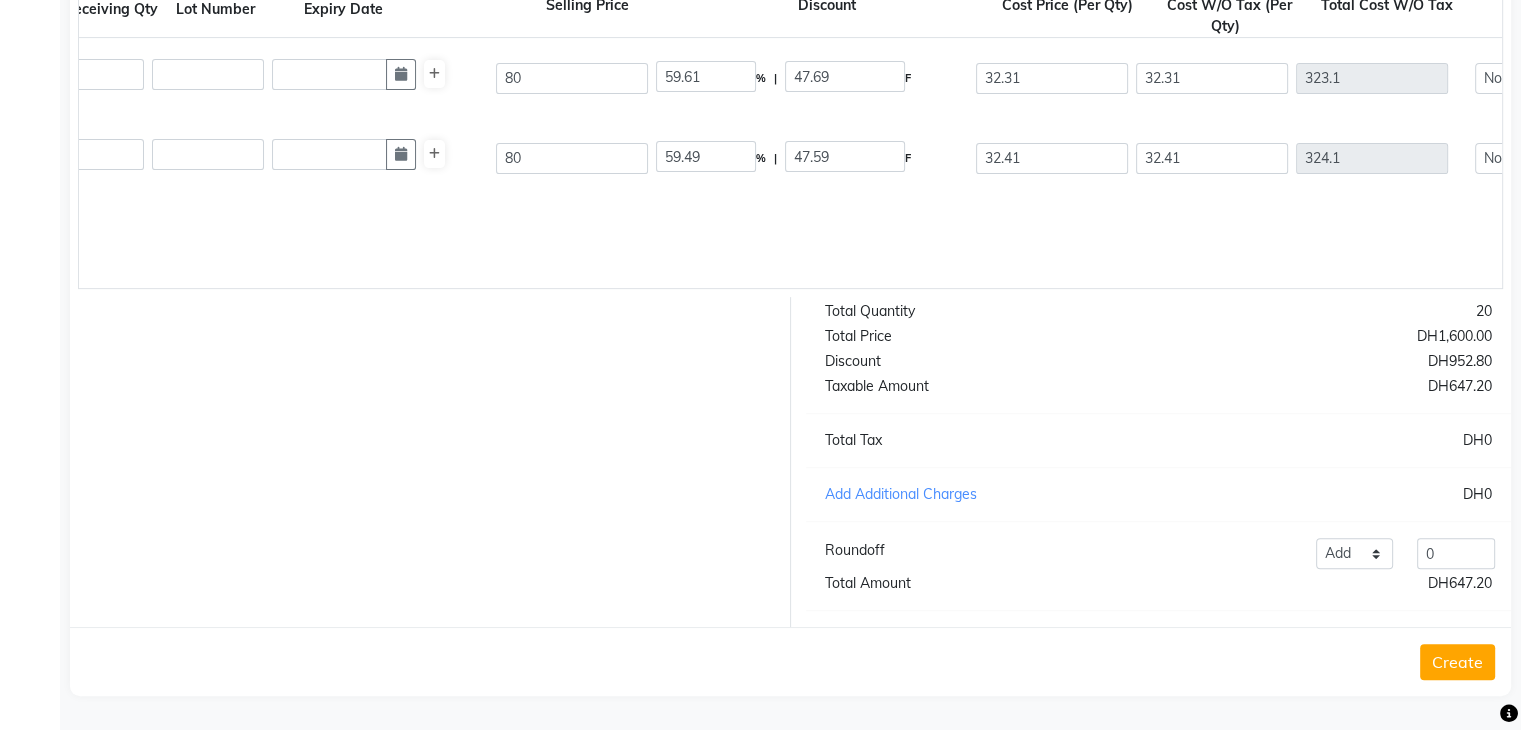 click on "Create" 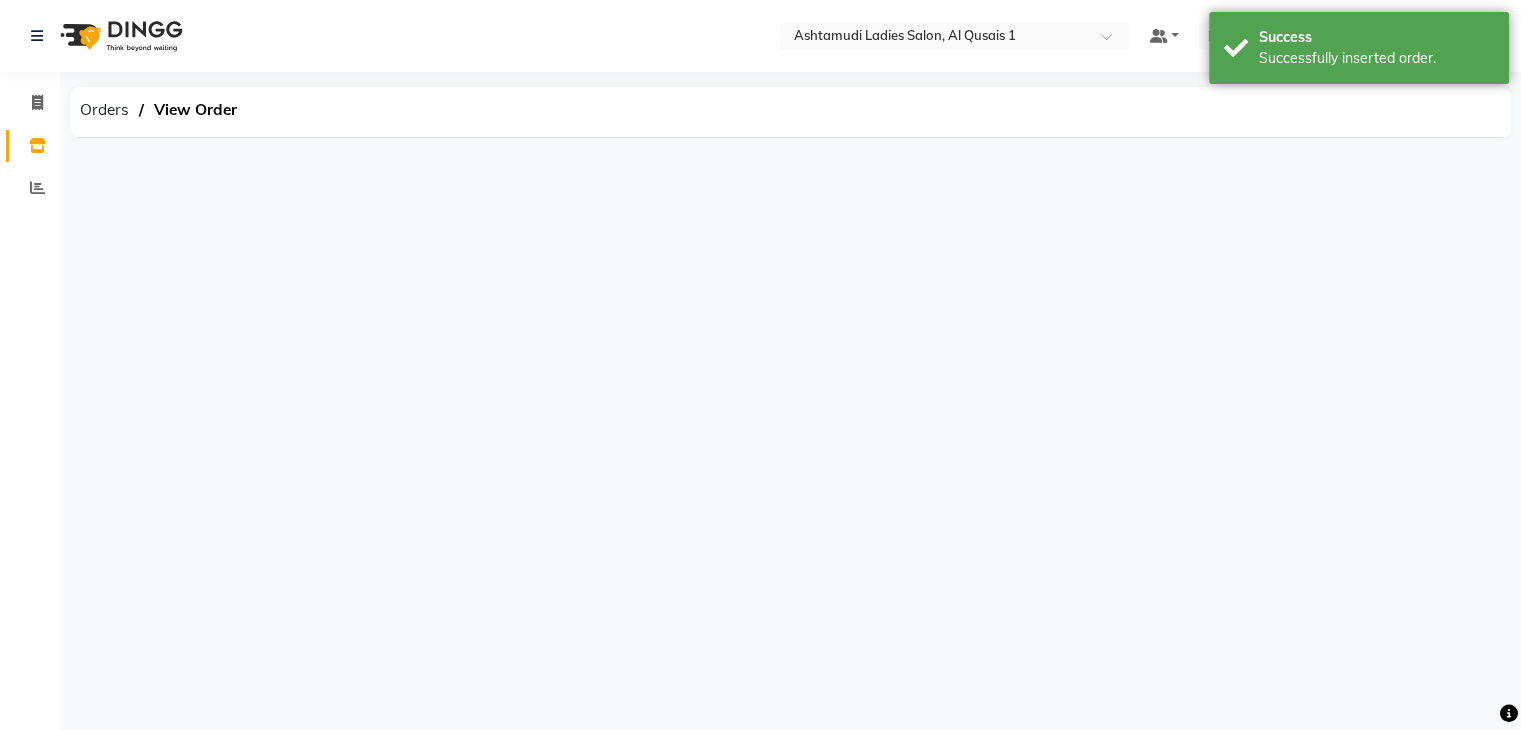 scroll, scrollTop: 0, scrollLeft: 0, axis: both 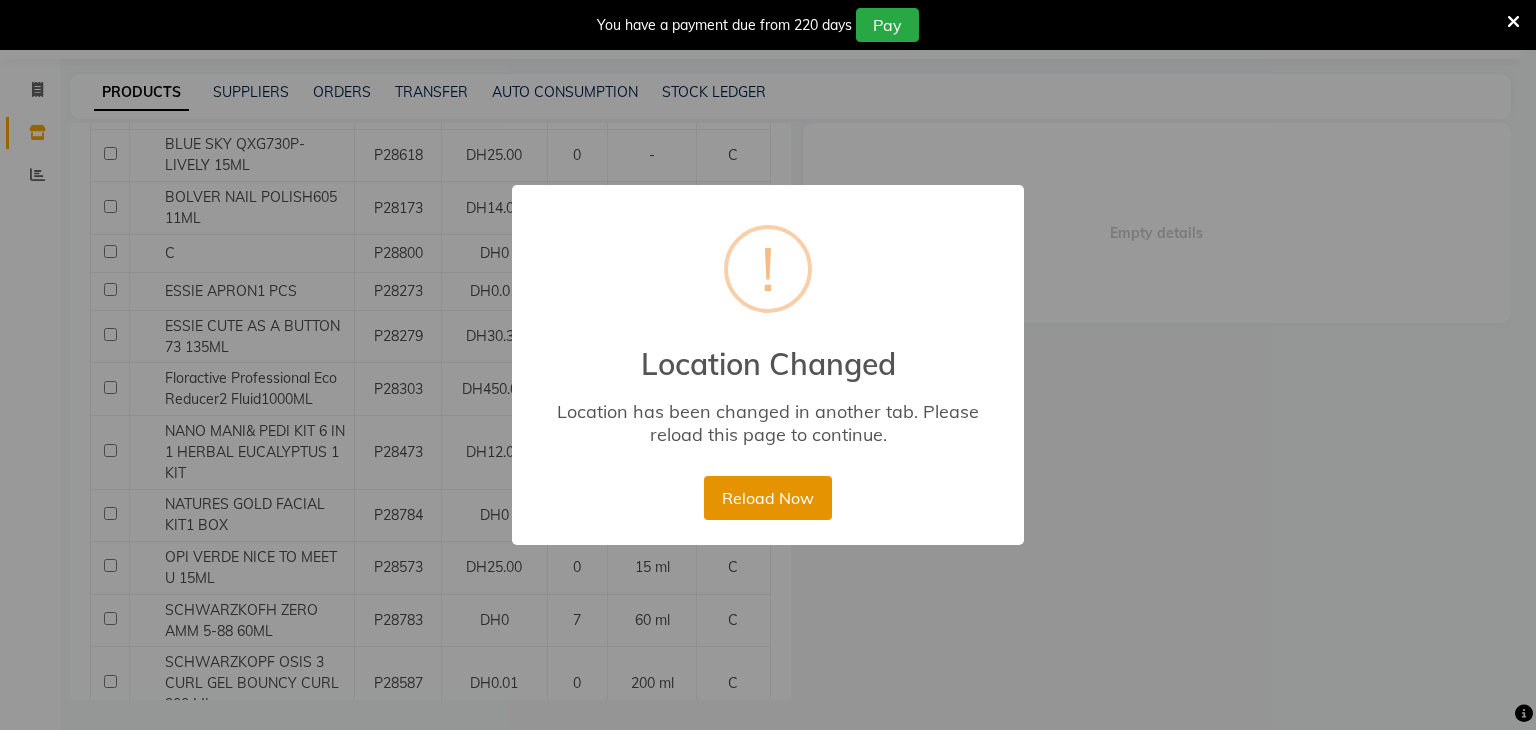 click on "Reload Now" at bounding box center (767, 498) 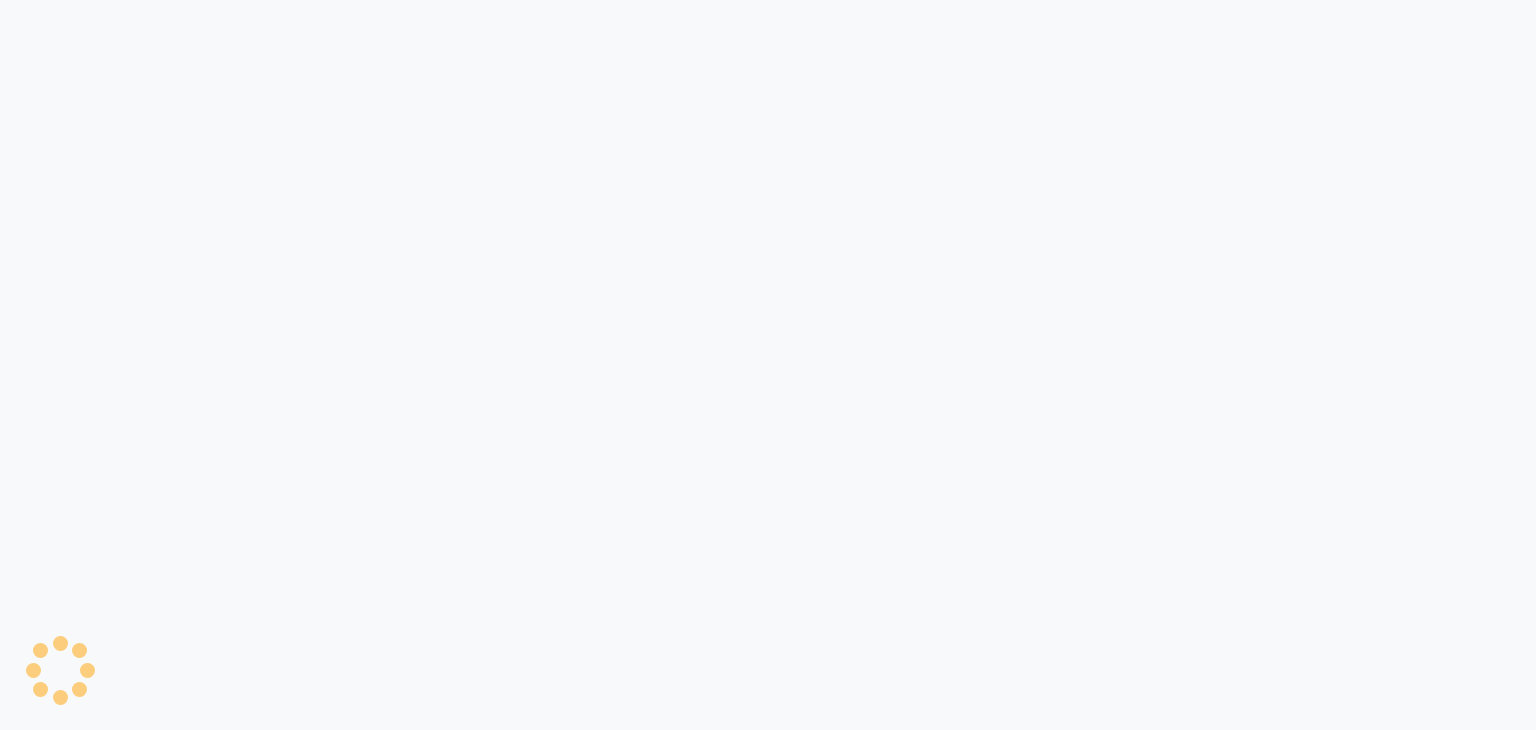 scroll, scrollTop: 0, scrollLeft: 0, axis: both 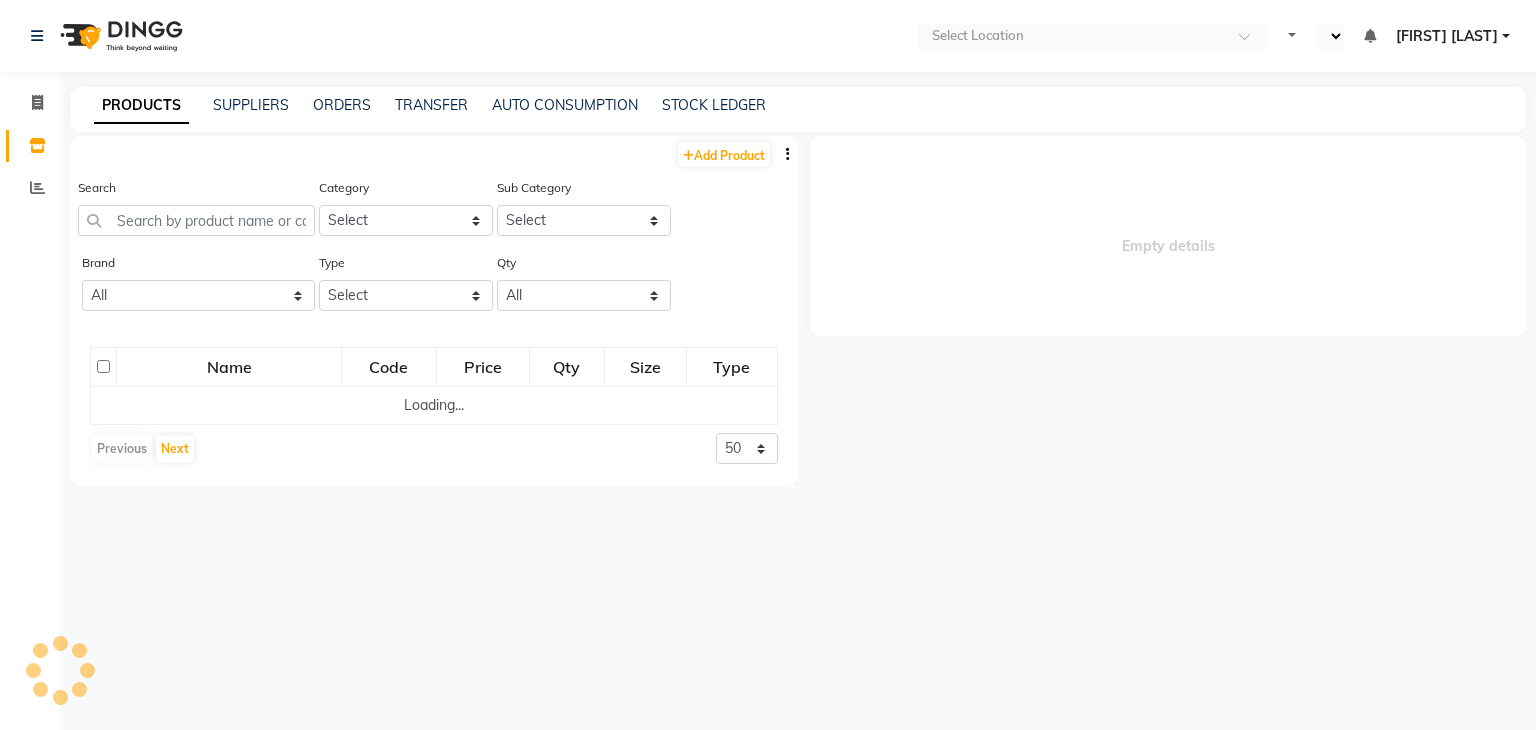 select on "en" 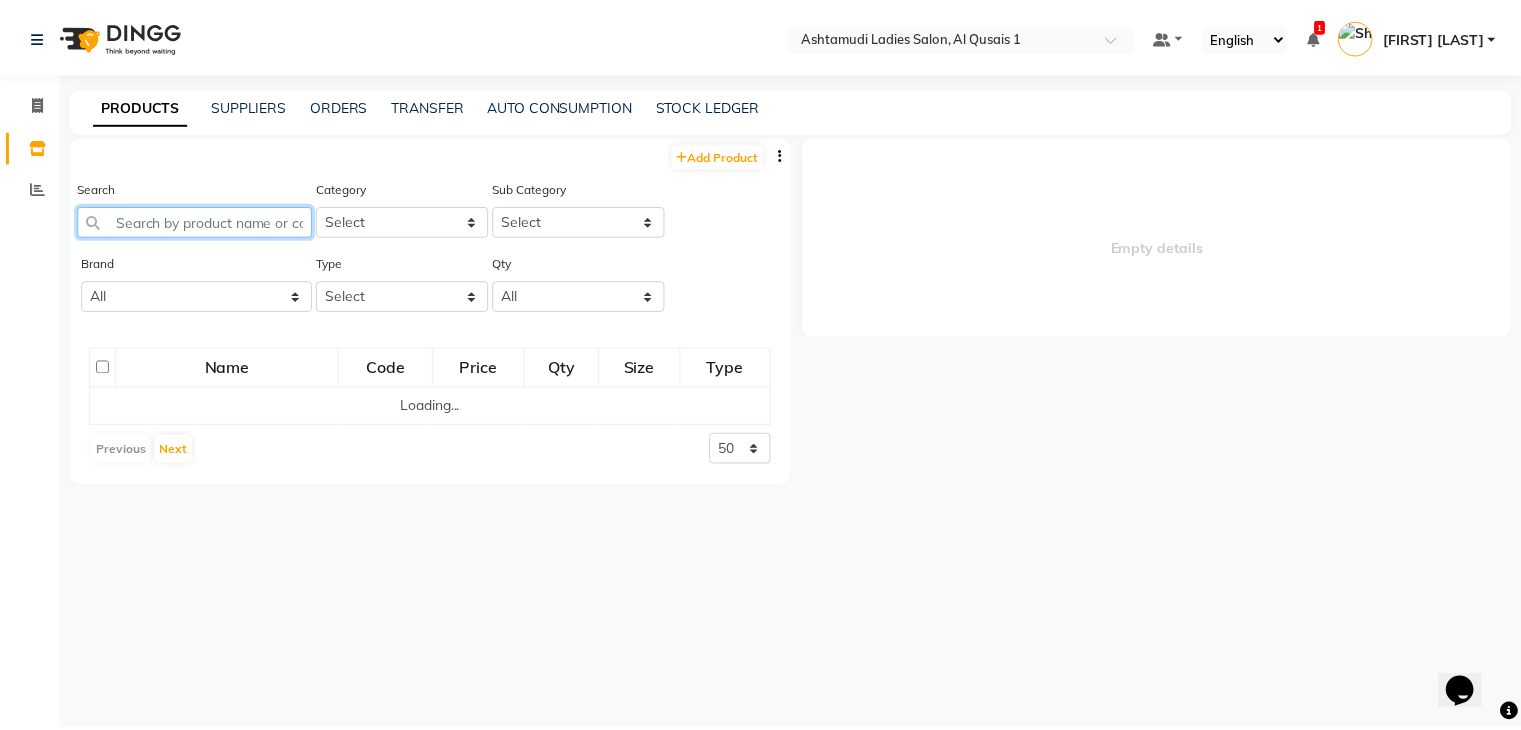 scroll, scrollTop: 0, scrollLeft: 0, axis: both 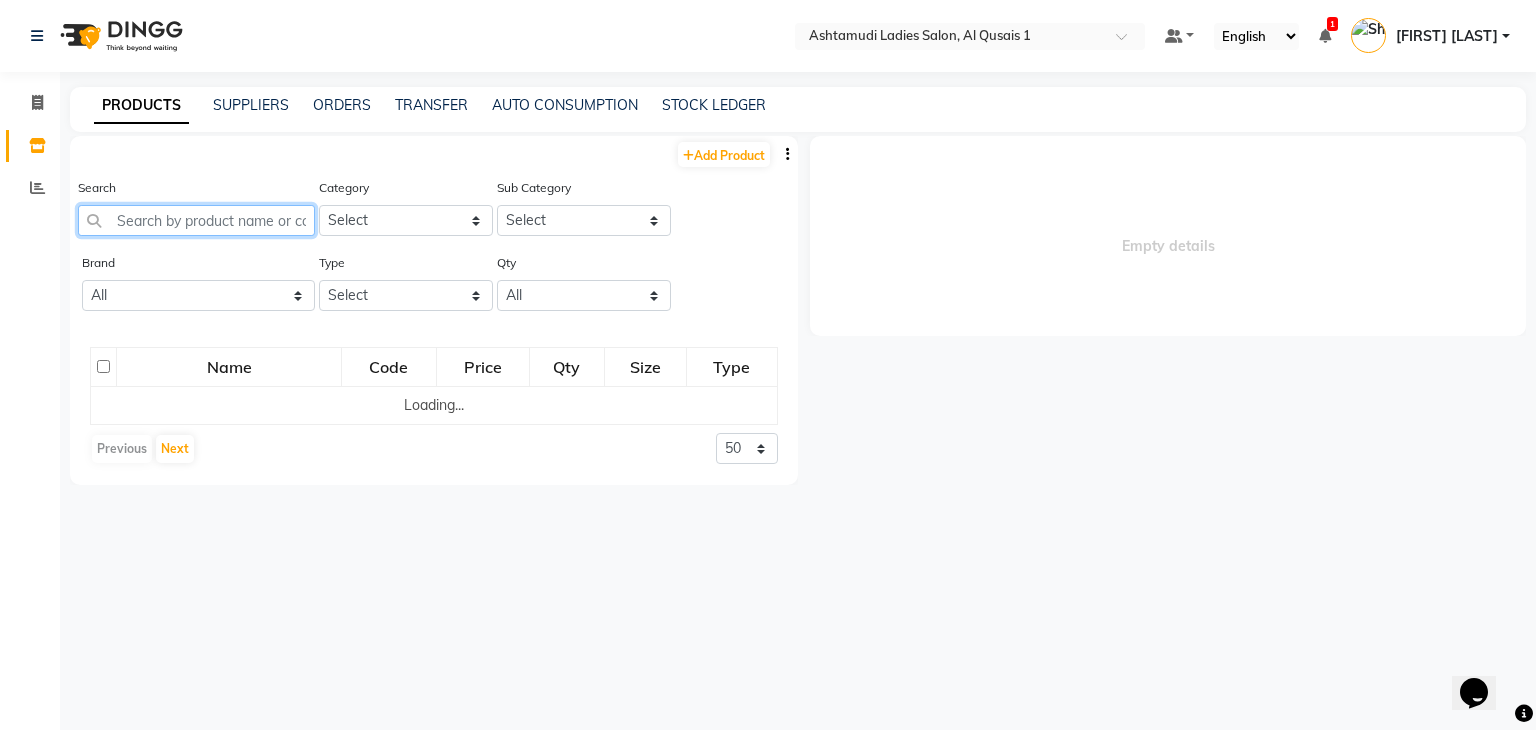 click 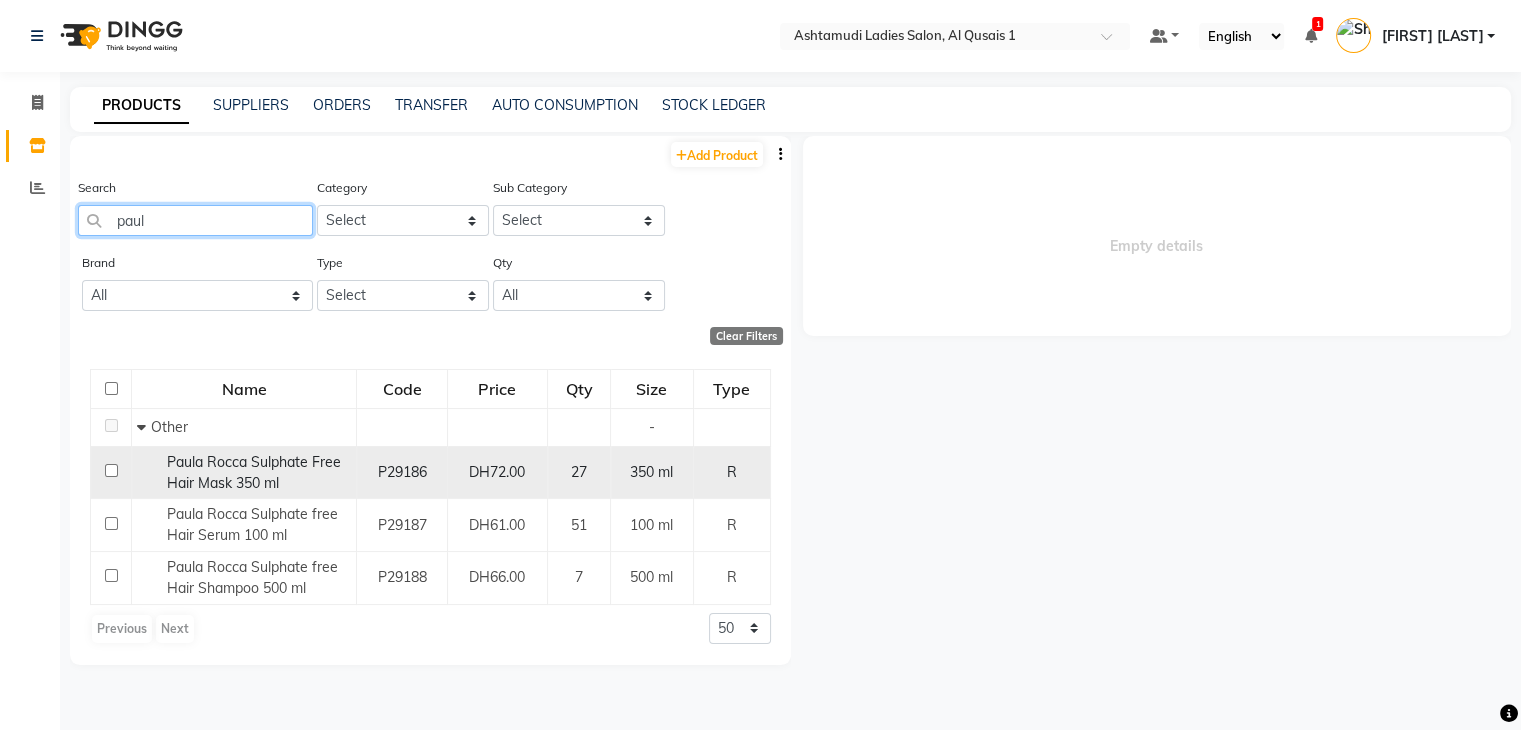 type on "paul" 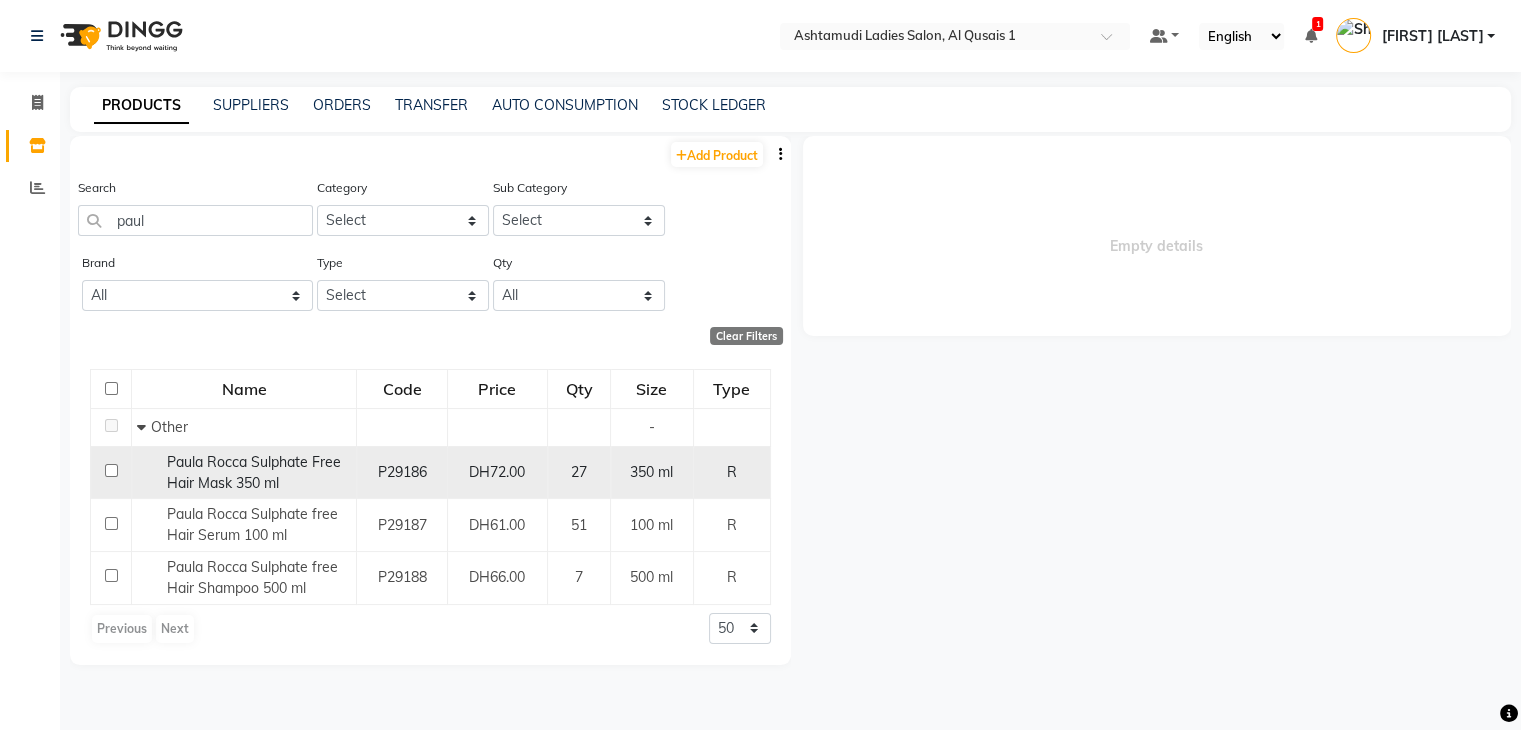 click on "Paula Rocca Sulphate Free Hair Mask 350 ml" 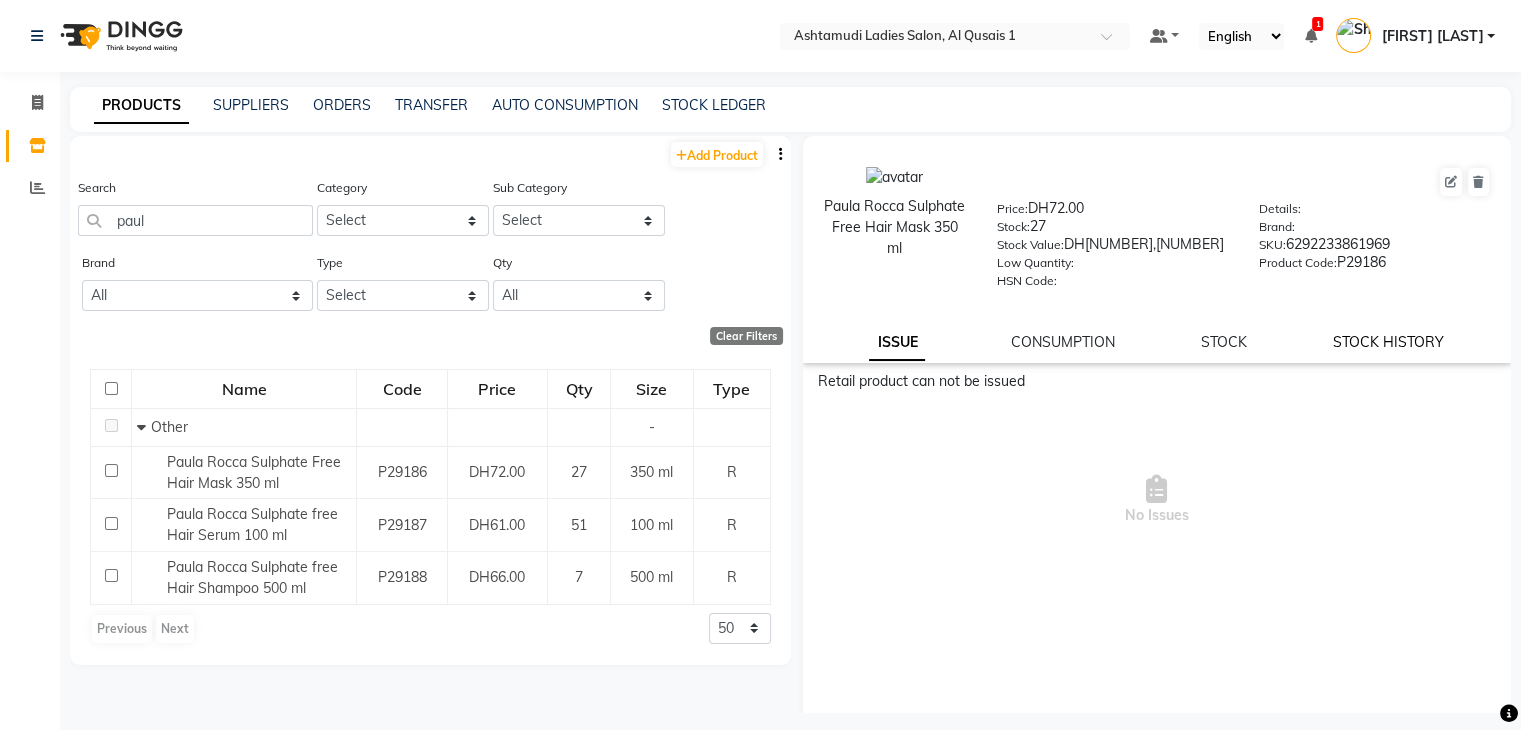 click on "STOCK HISTORY" 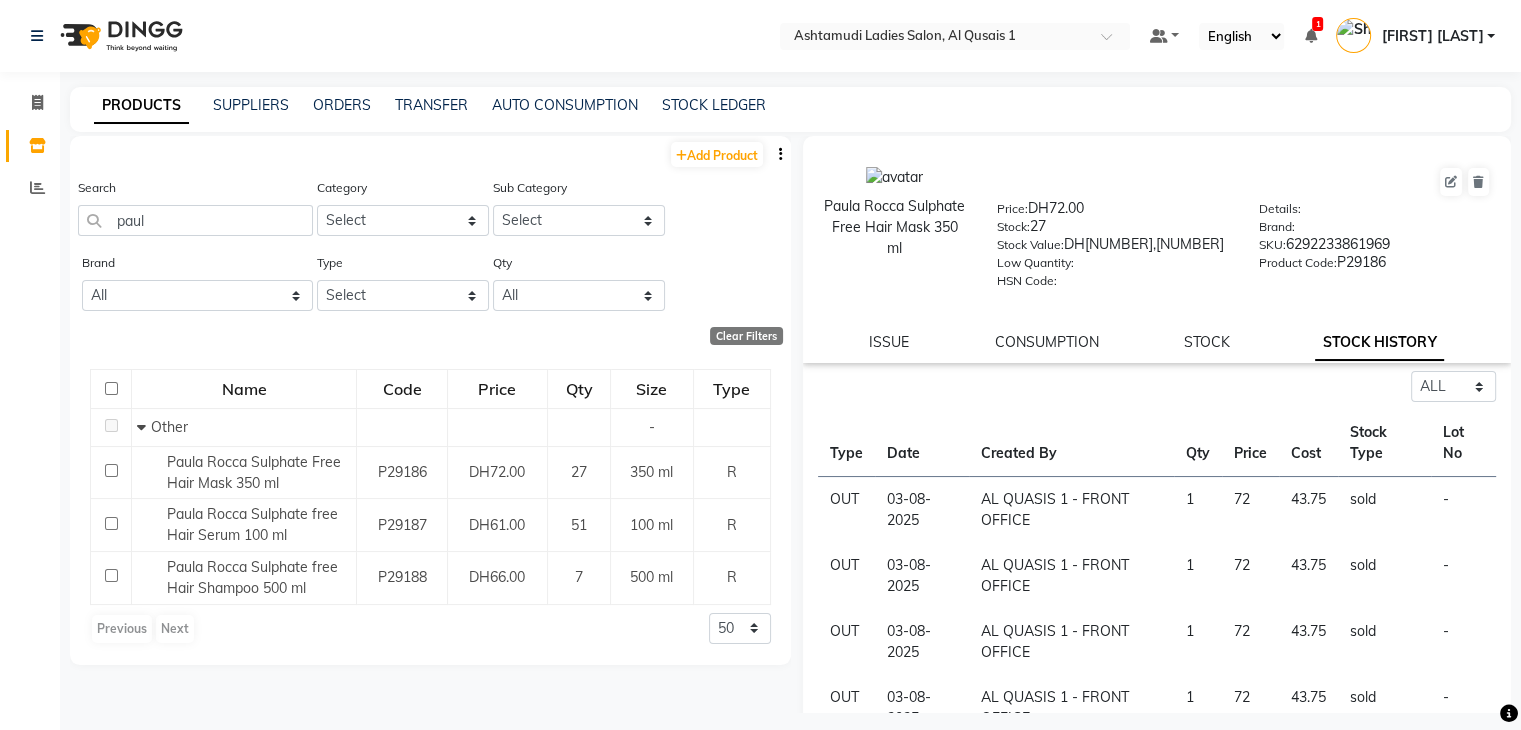 scroll, scrollTop: 488, scrollLeft: 0, axis: vertical 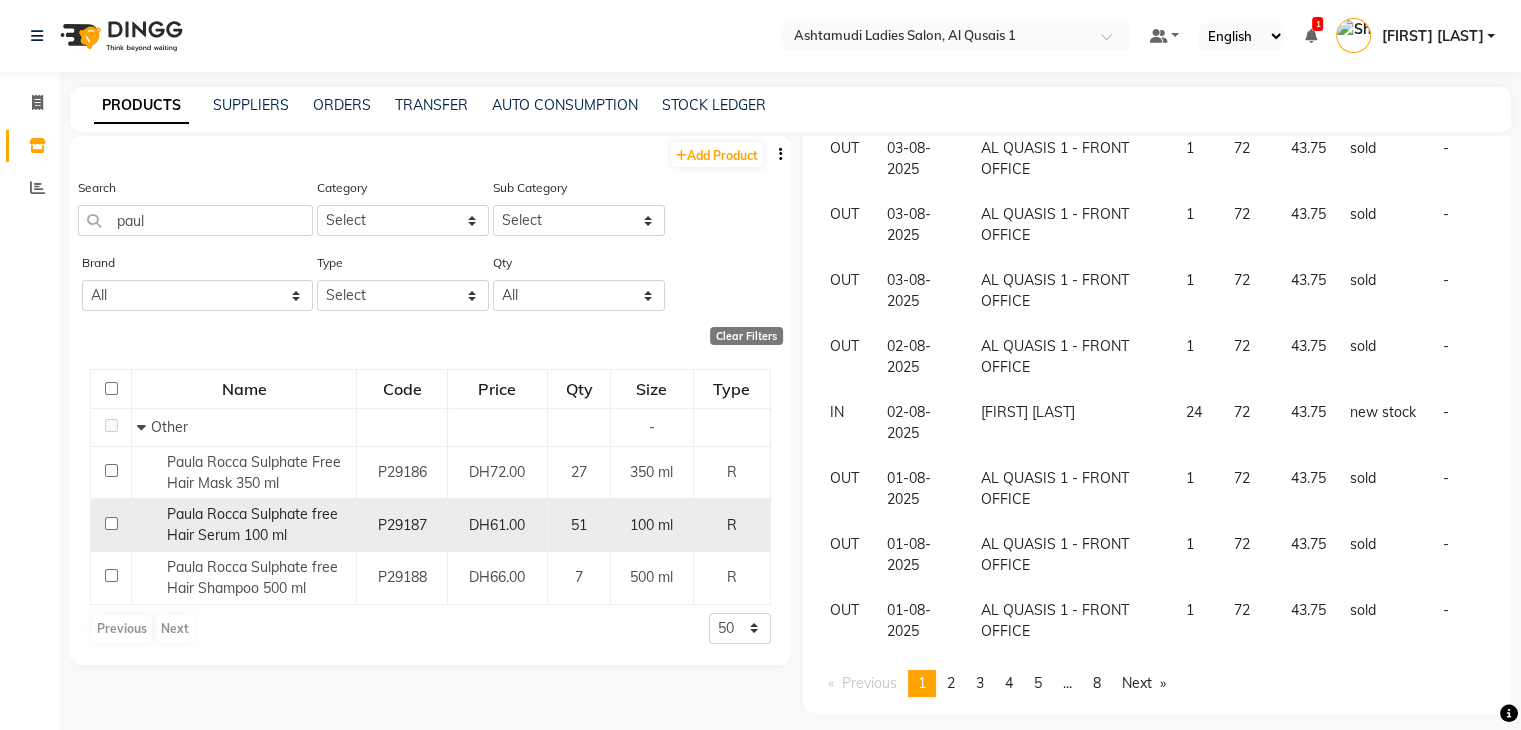 click on "Paula Rocca Sulphate free Hair Serum 100 ml" 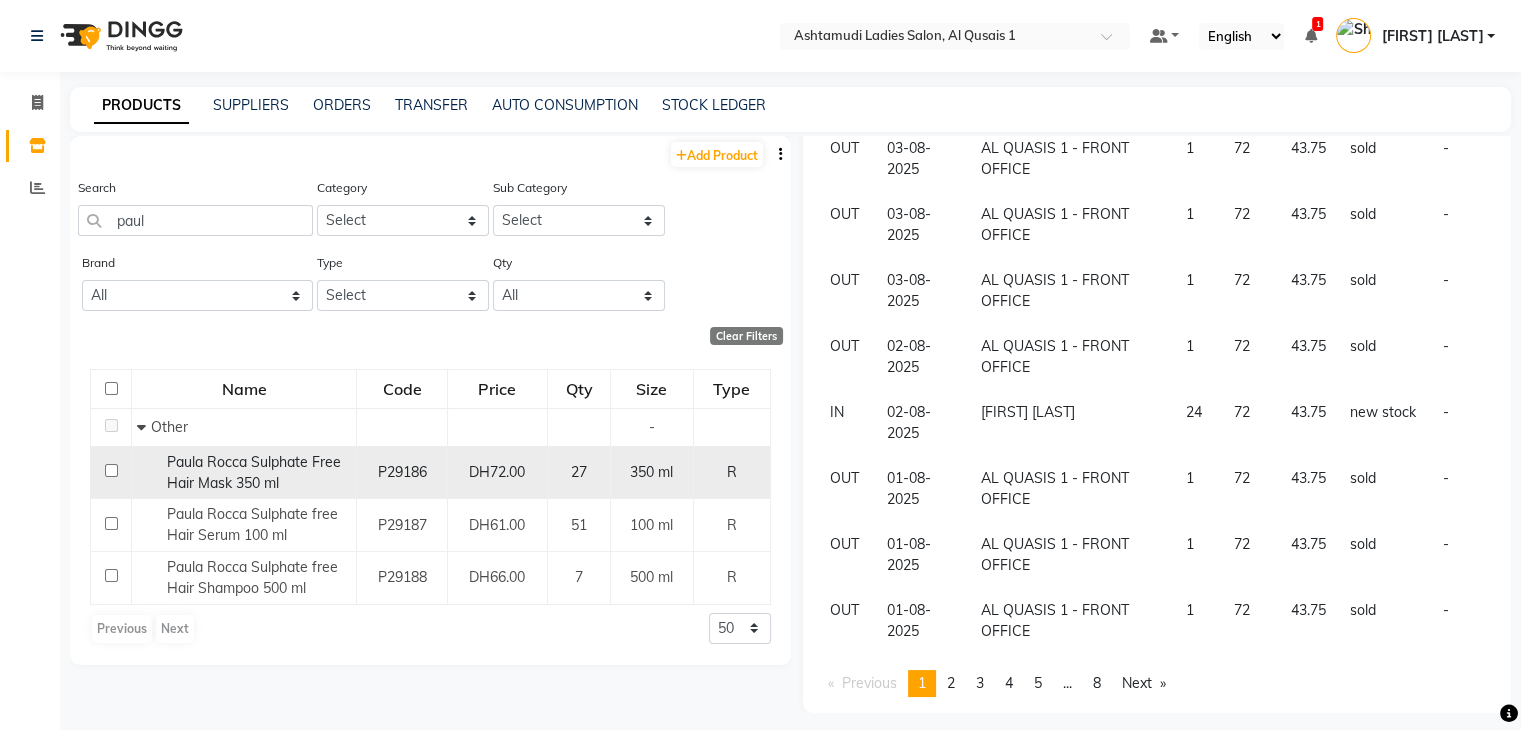 scroll, scrollTop: 0, scrollLeft: 0, axis: both 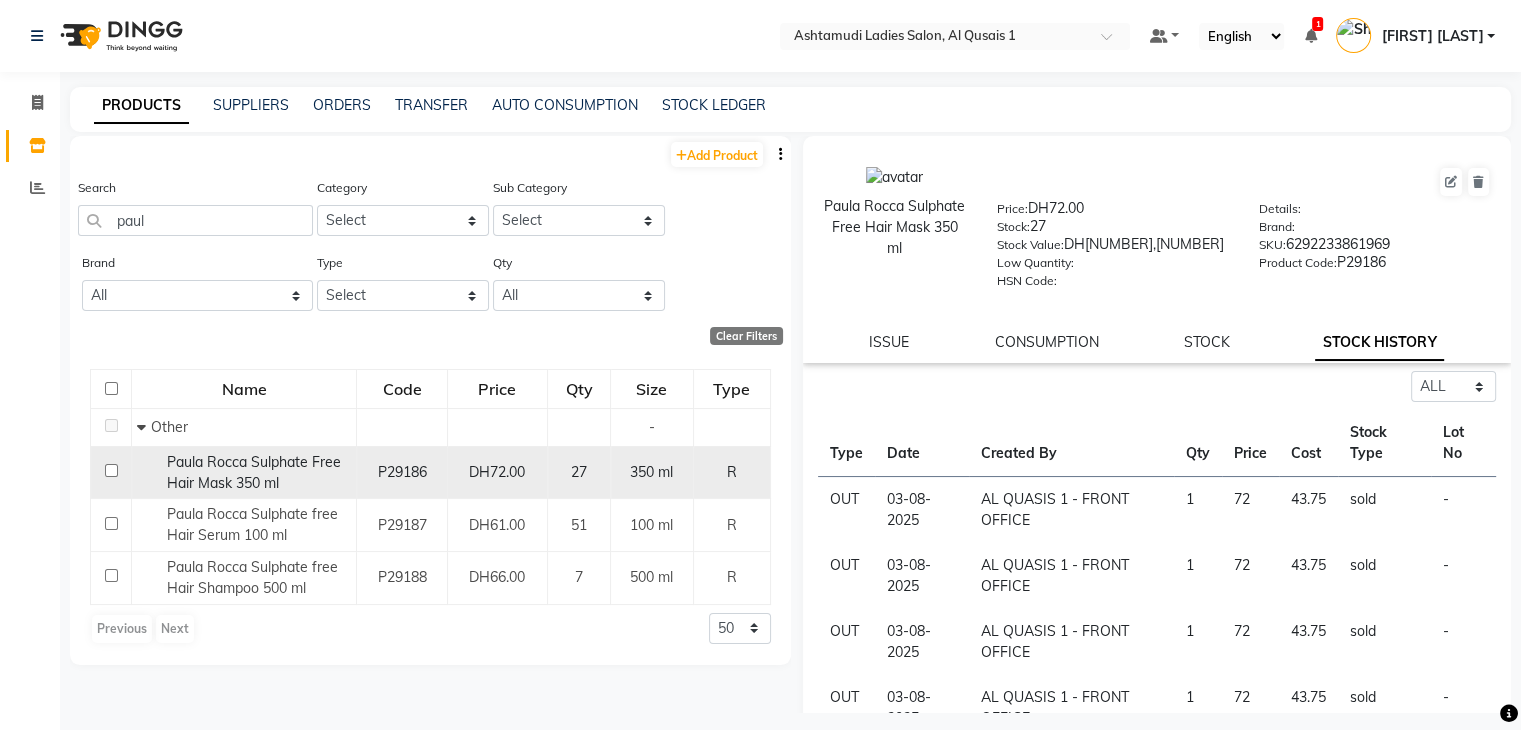 select on "all" 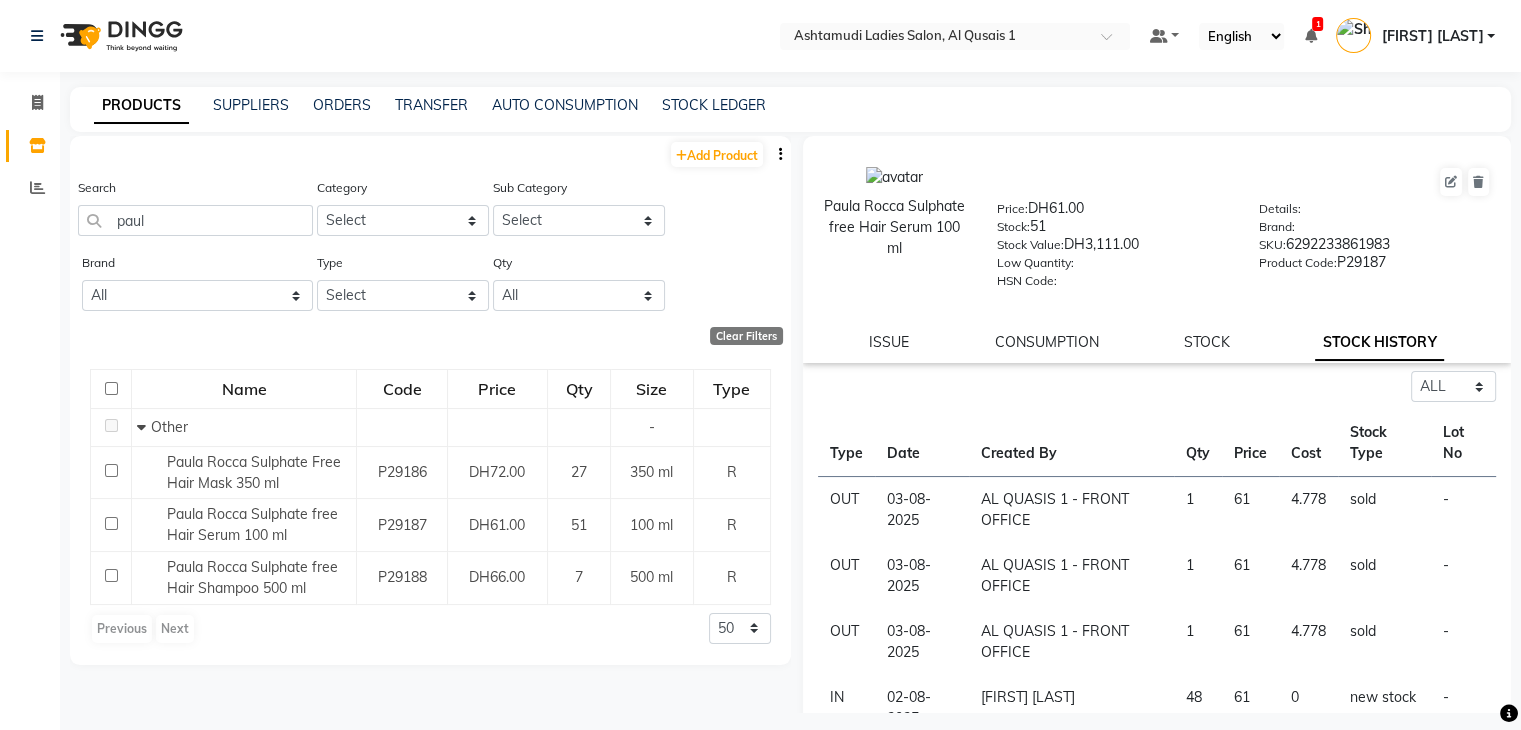 scroll, scrollTop: 488, scrollLeft: 0, axis: vertical 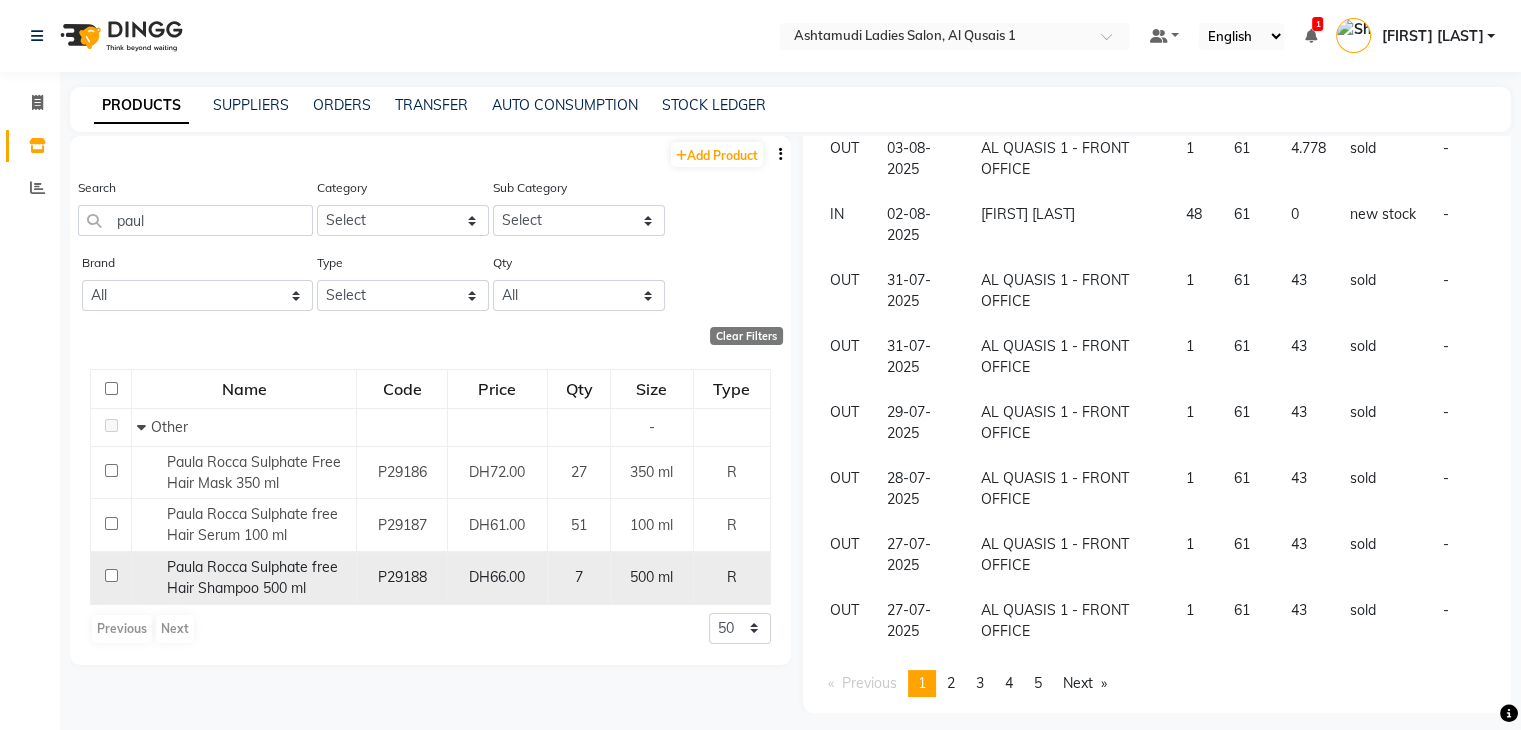 click on "Paula Rocca Sulphate free Hair Shampoo 500 ml" 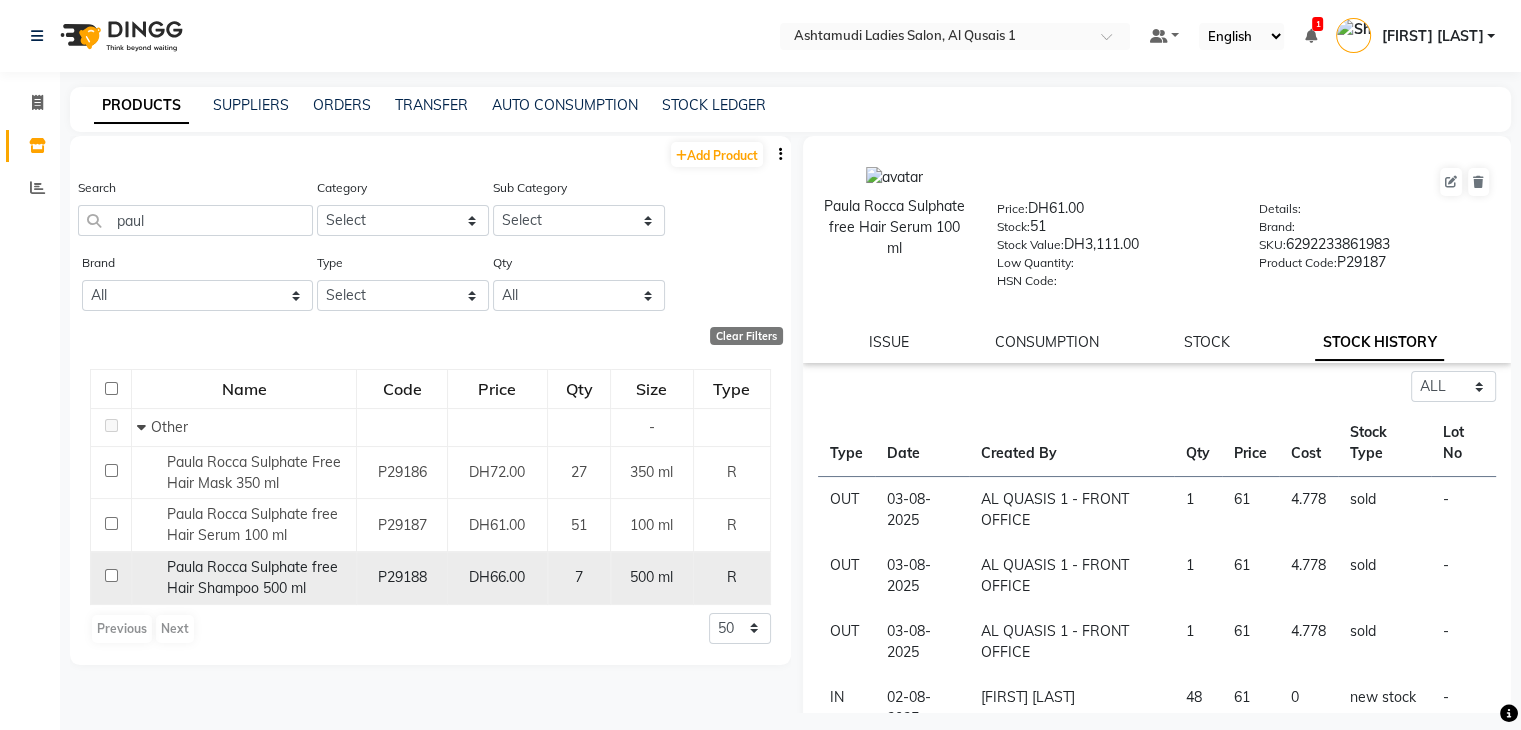 select on "all" 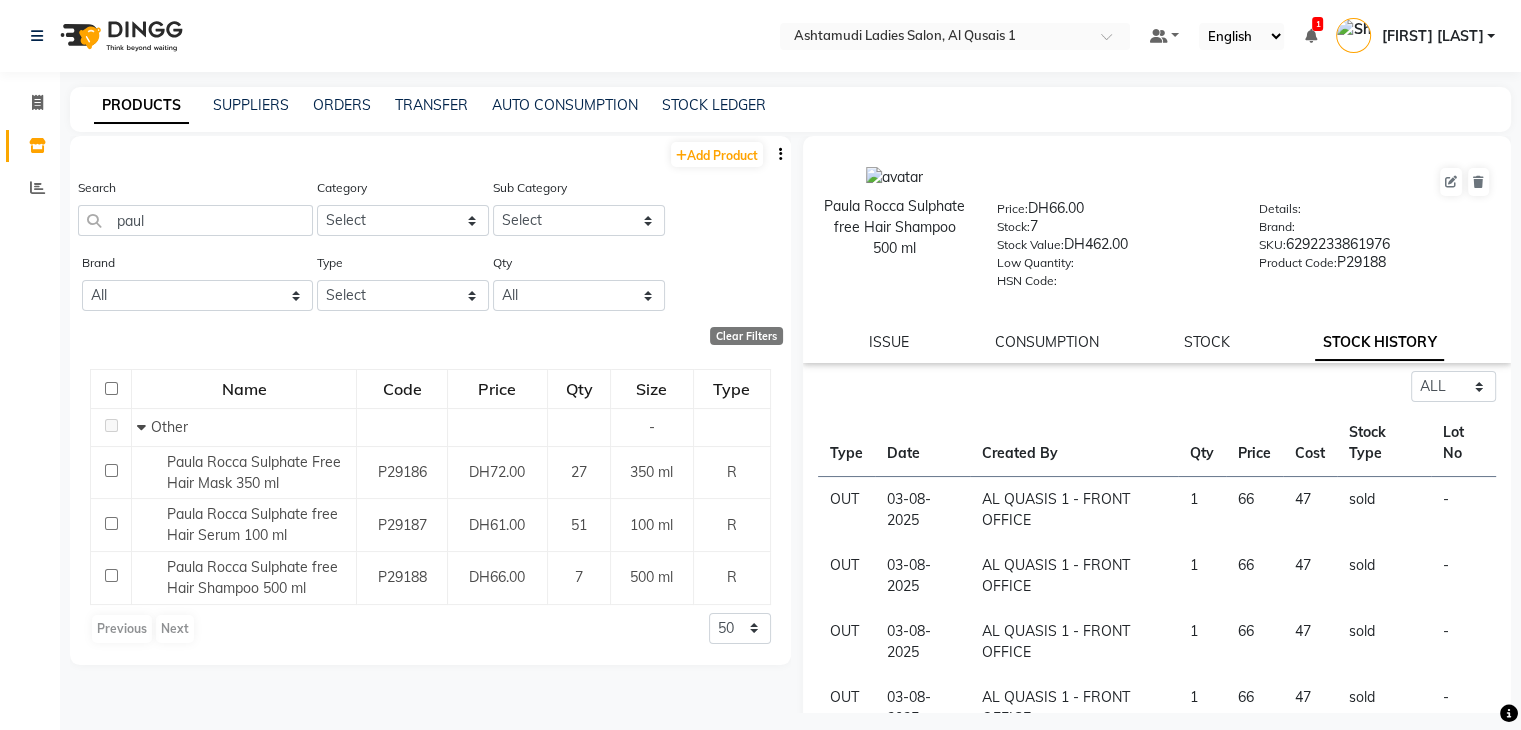 scroll, scrollTop: 488, scrollLeft: 0, axis: vertical 